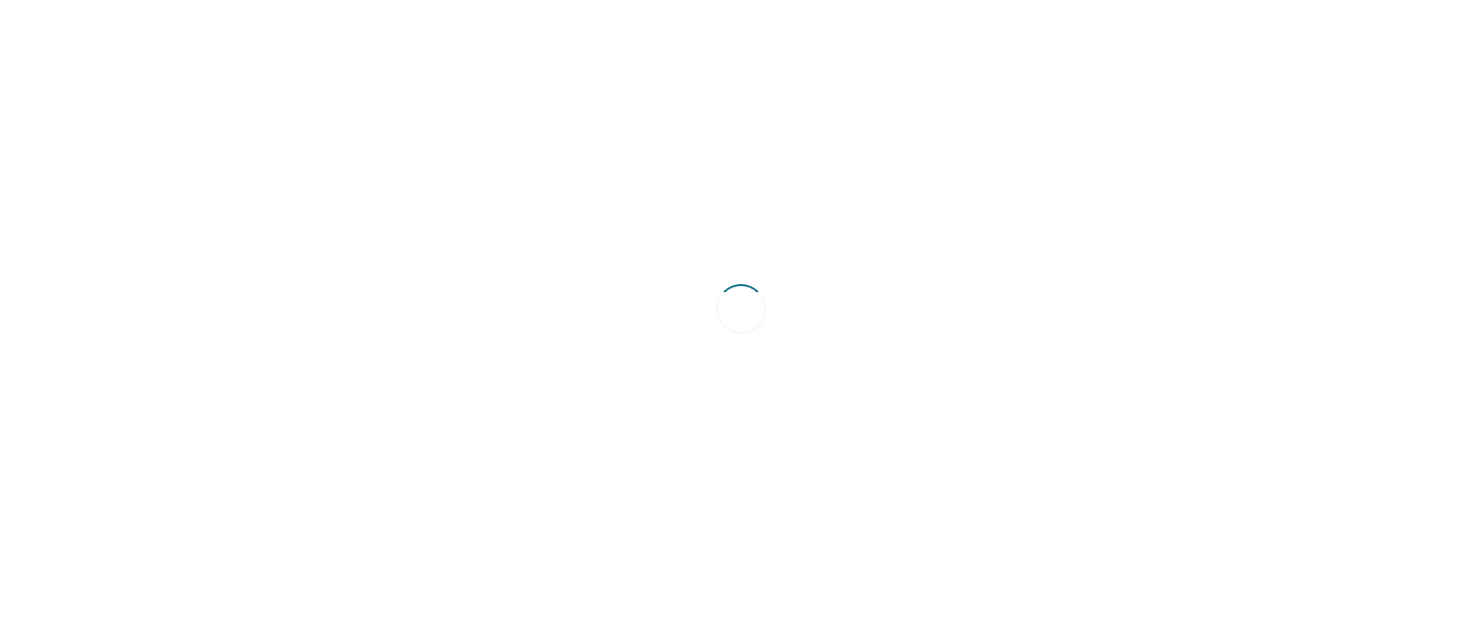 scroll, scrollTop: 0, scrollLeft: 0, axis: both 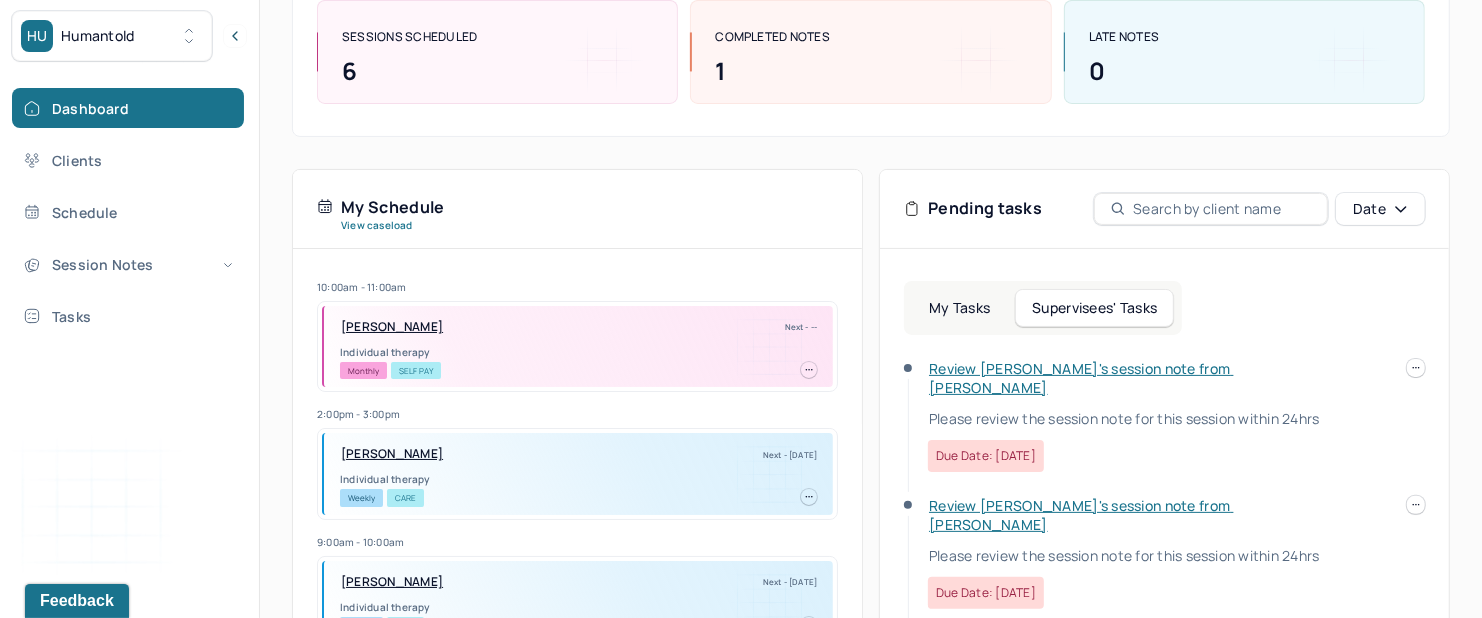 click on "Review [PERSON_NAME]'s session note from [PERSON_NAME]" at bounding box center (1081, 378) 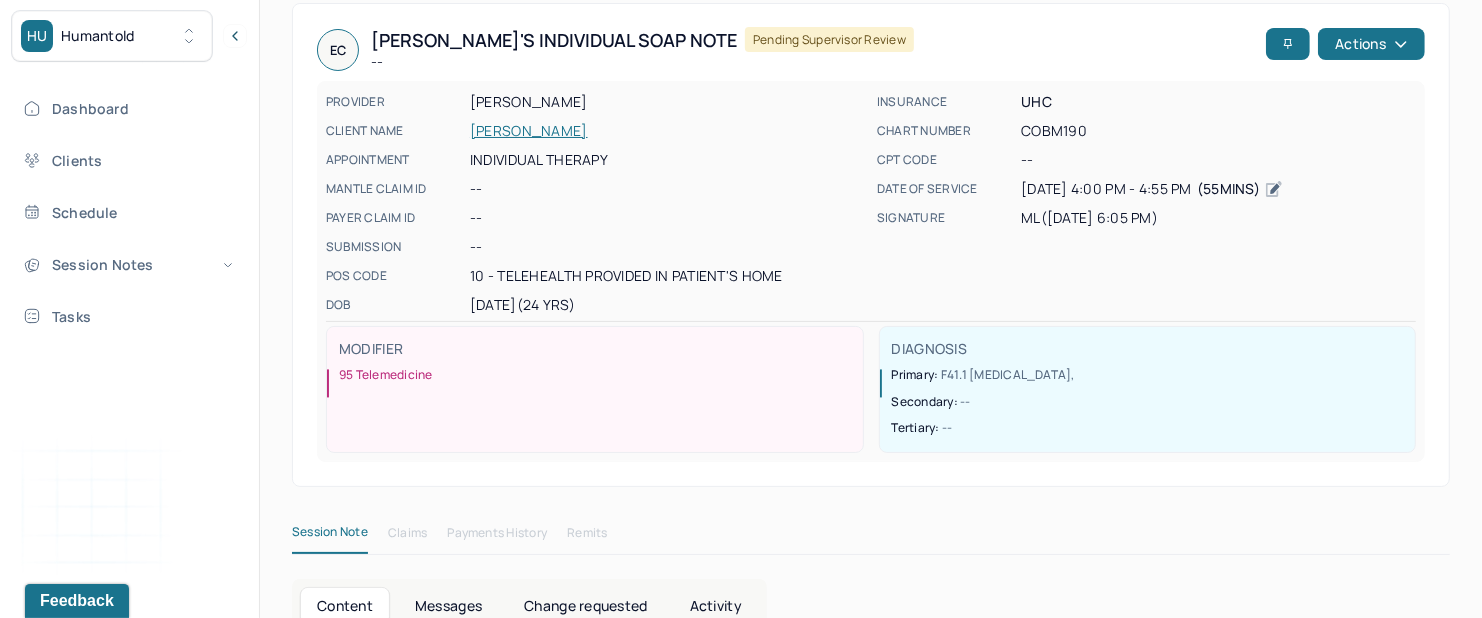 scroll, scrollTop: 0, scrollLeft: 0, axis: both 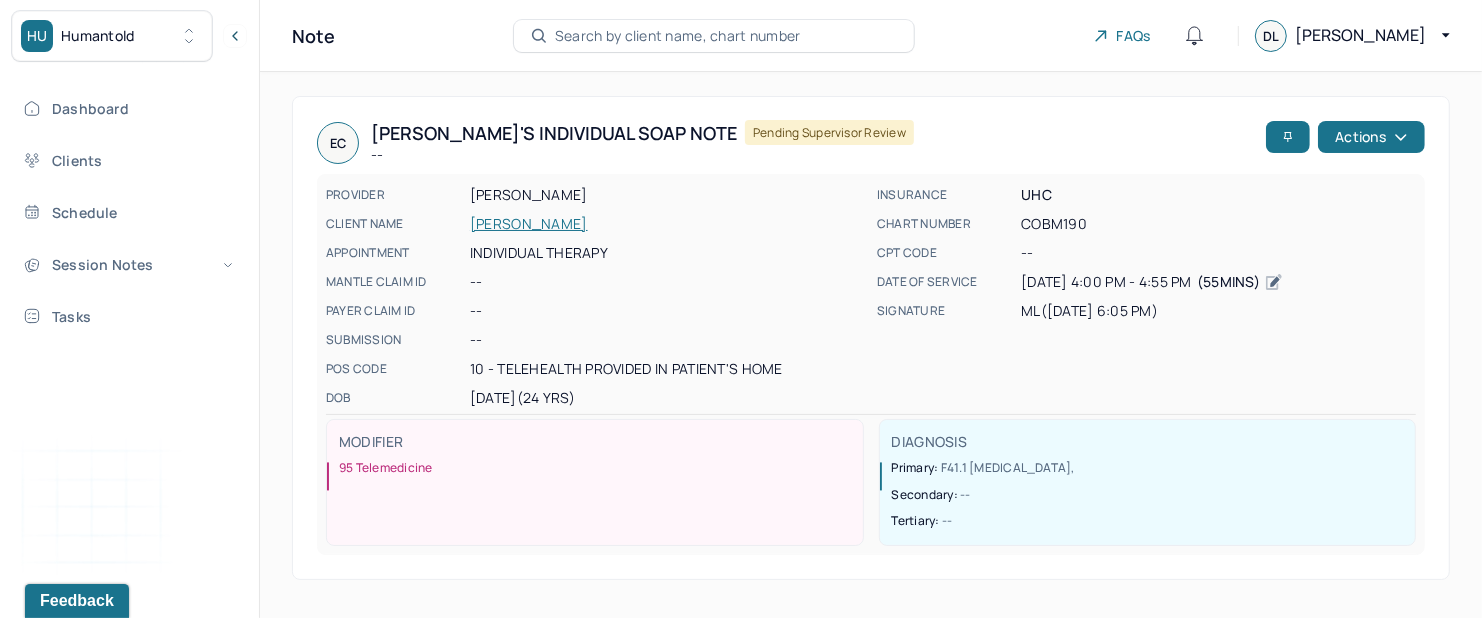 click on "EC [PERSON_NAME]'s   Individual soap note -- Pending supervisor review       Actions   PROVIDER [PERSON_NAME] CLIENT NAME [PERSON_NAME] APPOINTMENT Individual therapy   MANTLE CLAIM ID -- PAYER CLAIM ID -- SUBMISSION -- POS CODE 10 - Telehealth Provided in Patient's Home DOB [DEMOGRAPHIC_DATA]  (24 Yrs) INSURANCE UHC CHART NUMBER COBM190 CPT CODE -- DATE OF SERVICE [DATE]   4:00 PM   -   4:55 PM ( 55mins )     SIGNATURE ML  ([DATE] 6:05 PM) MODIFIER 95 Telemedicine DIAGNOSIS Primary:   F41.1 [MEDICAL_DATA] ,  Secondary:   -- Tertiary:   --" at bounding box center [871, 338] 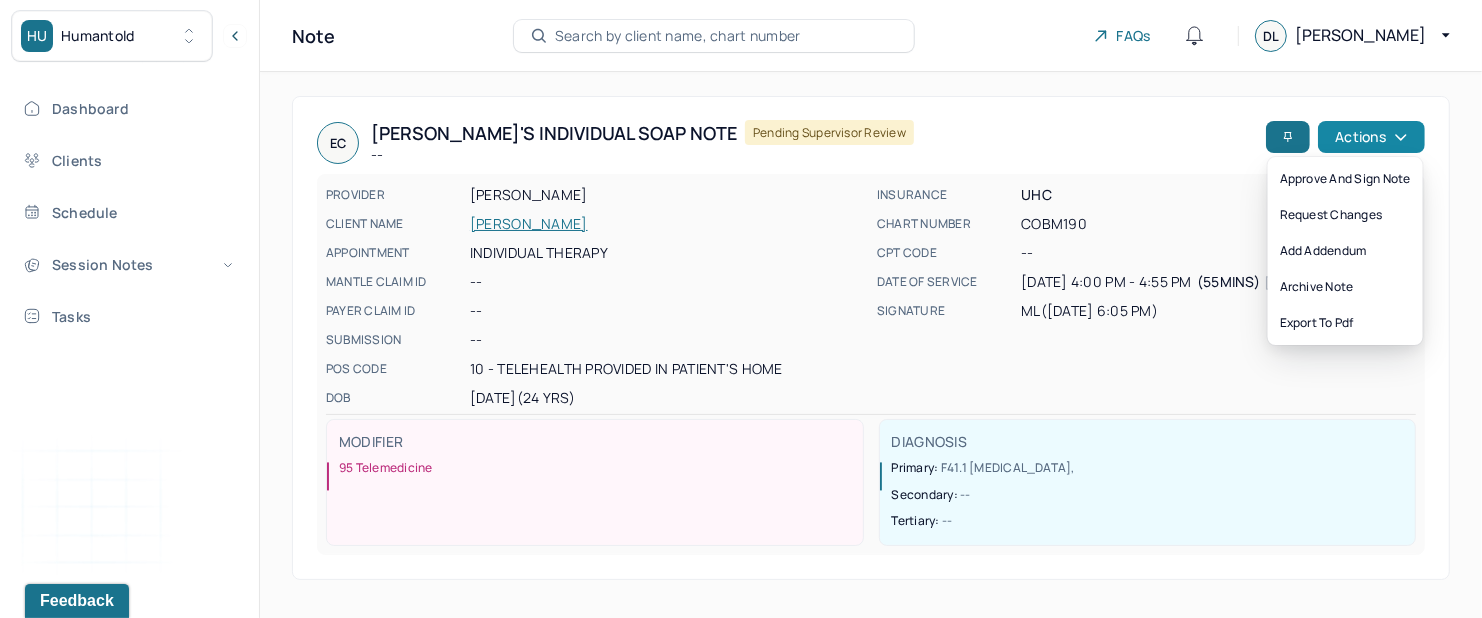 click on "Actions" at bounding box center [1371, 137] 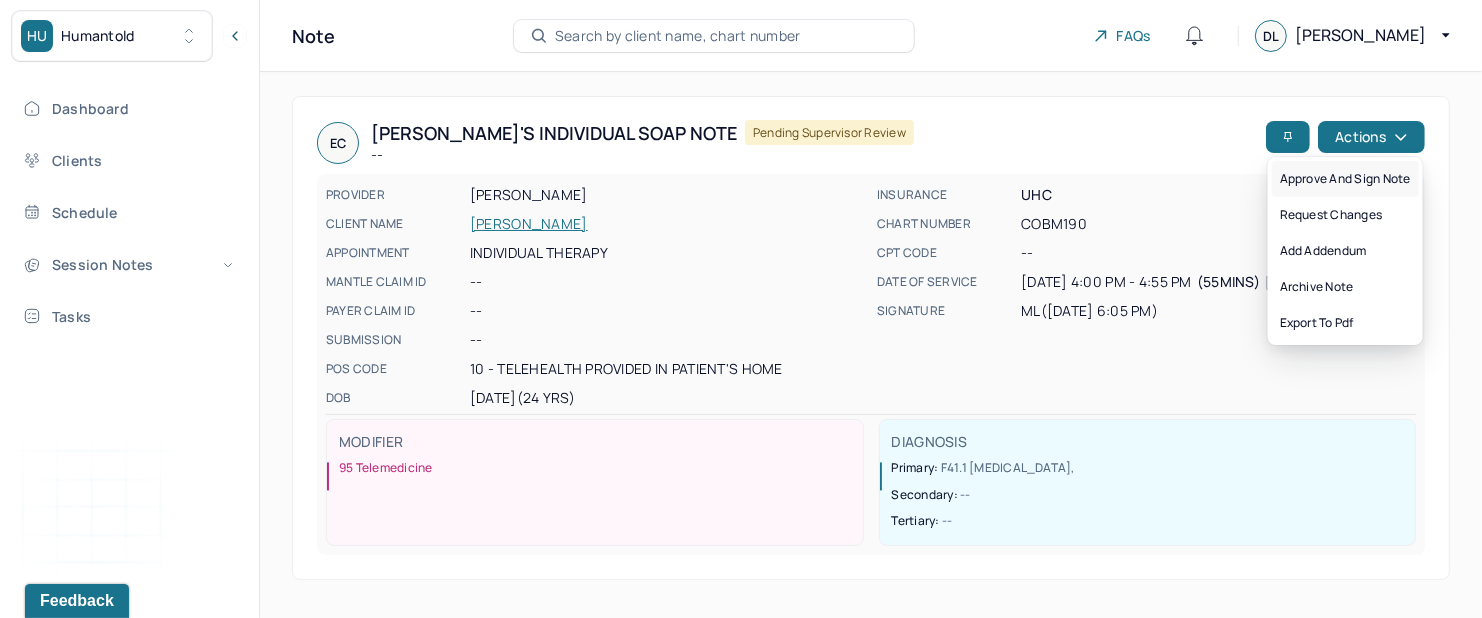 click on "Approve and sign note" at bounding box center (1345, 179) 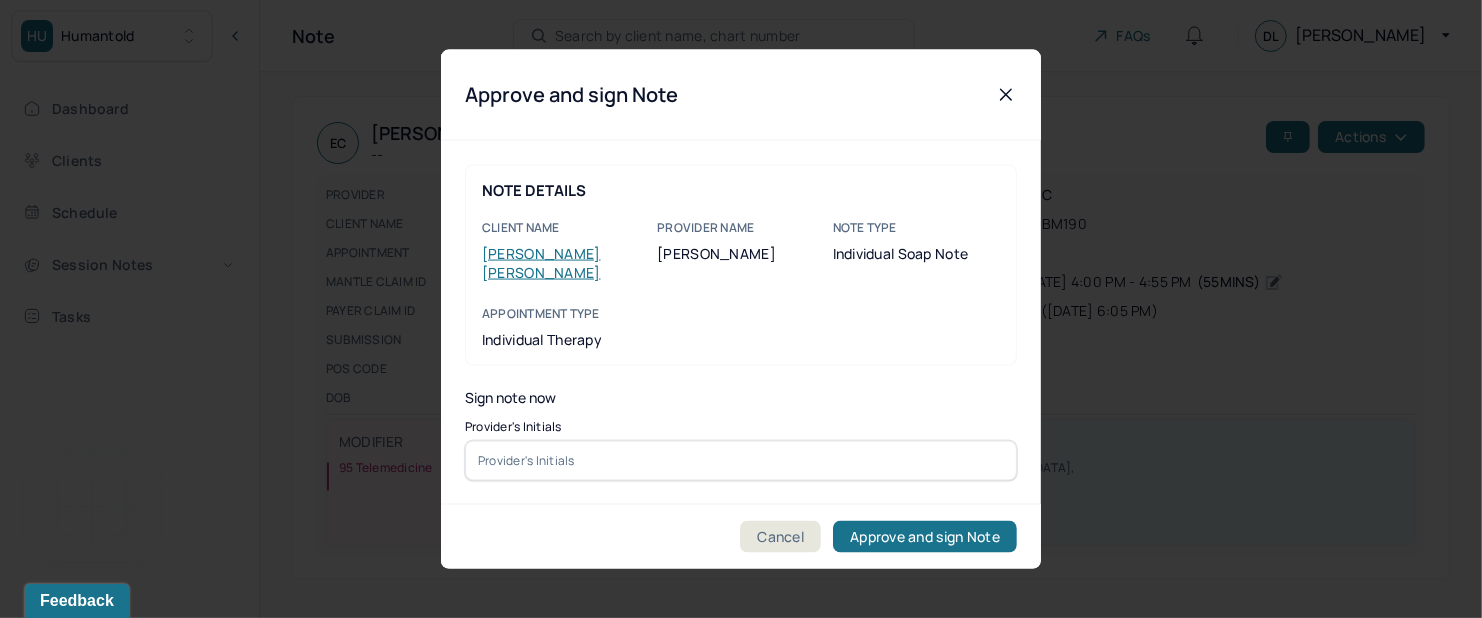 click at bounding box center [741, 460] 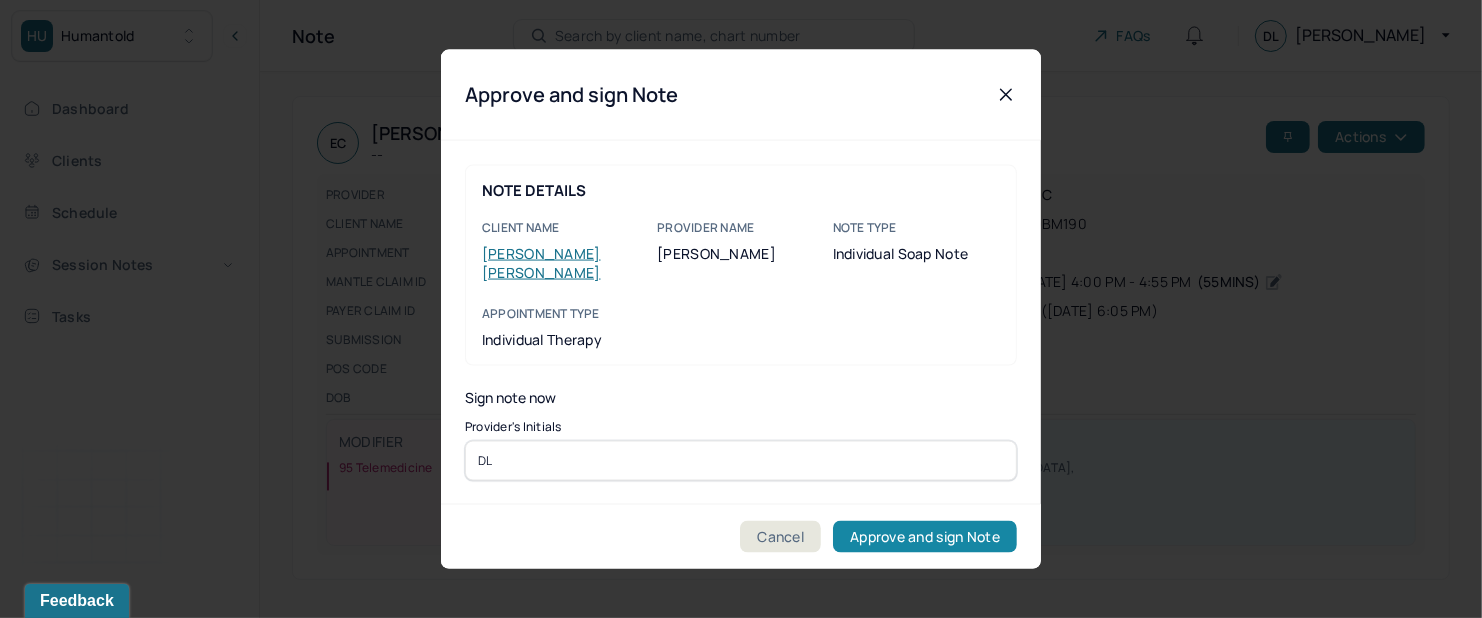 type on "DL" 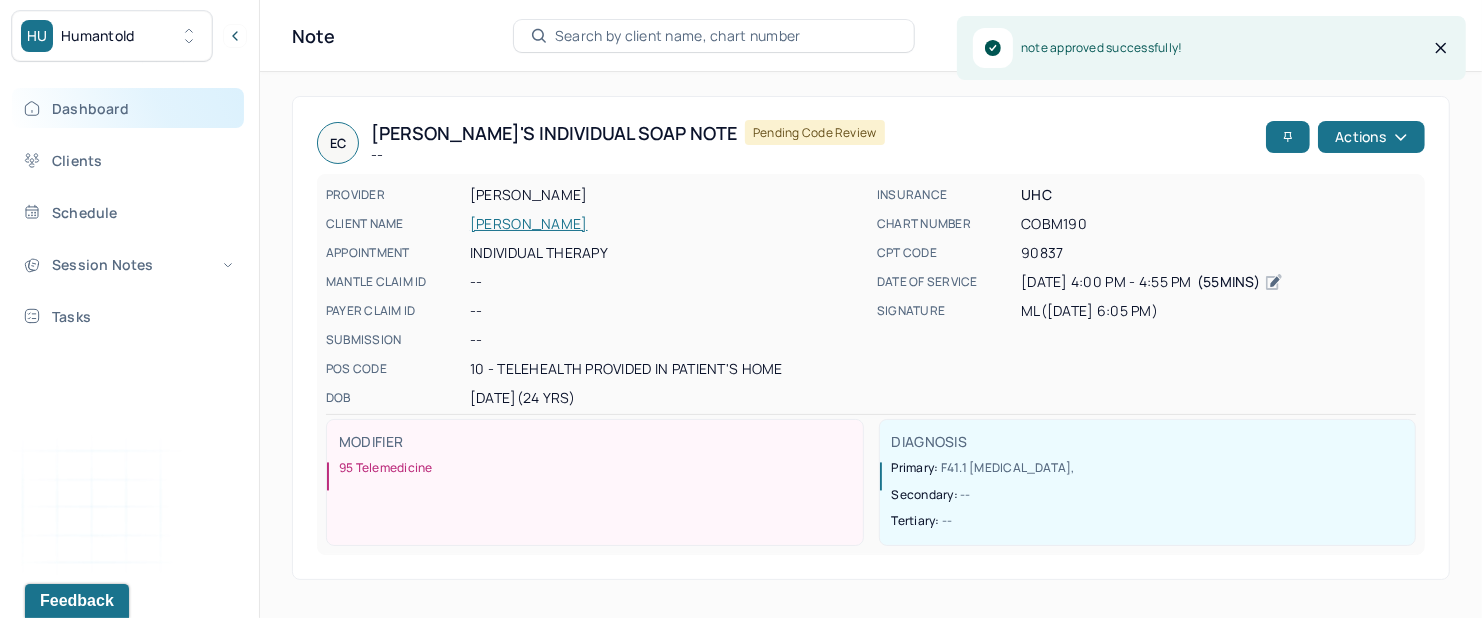 click on "Dashboard" at bounding box center (128, 108) 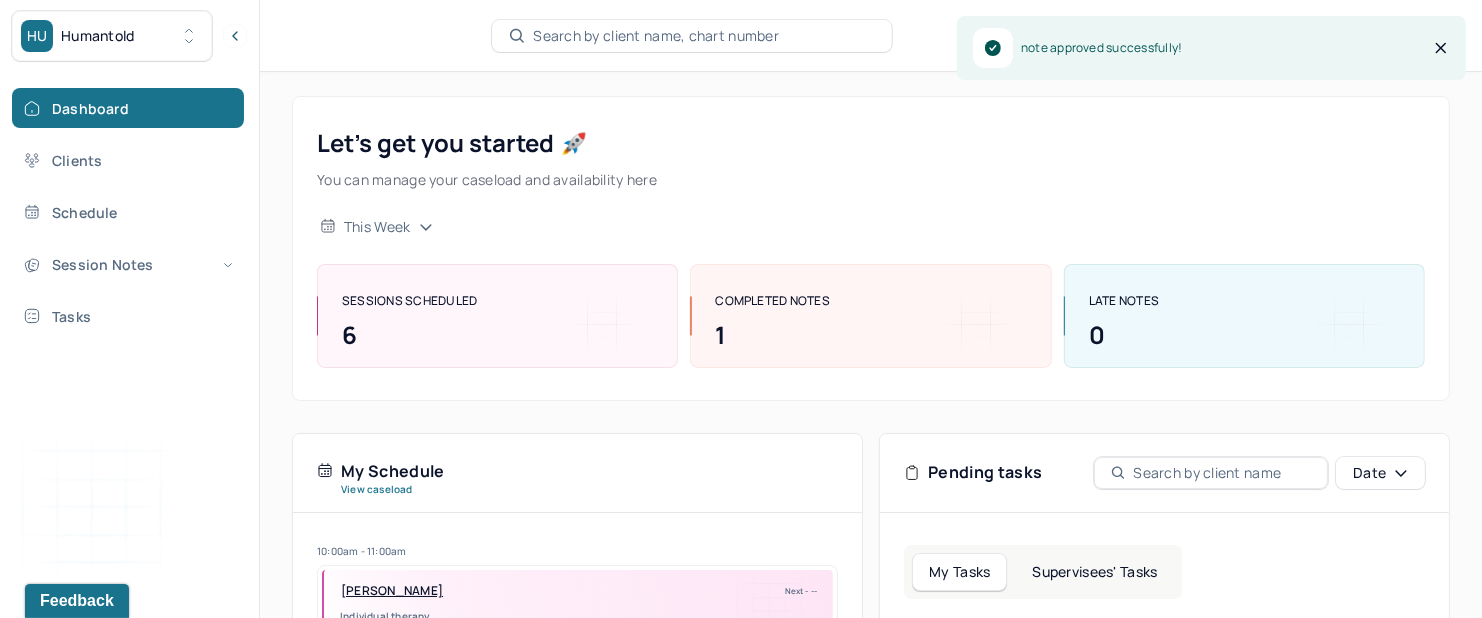 scroll, scrollTop: 175, scrollLeft: 0, axis: vertical 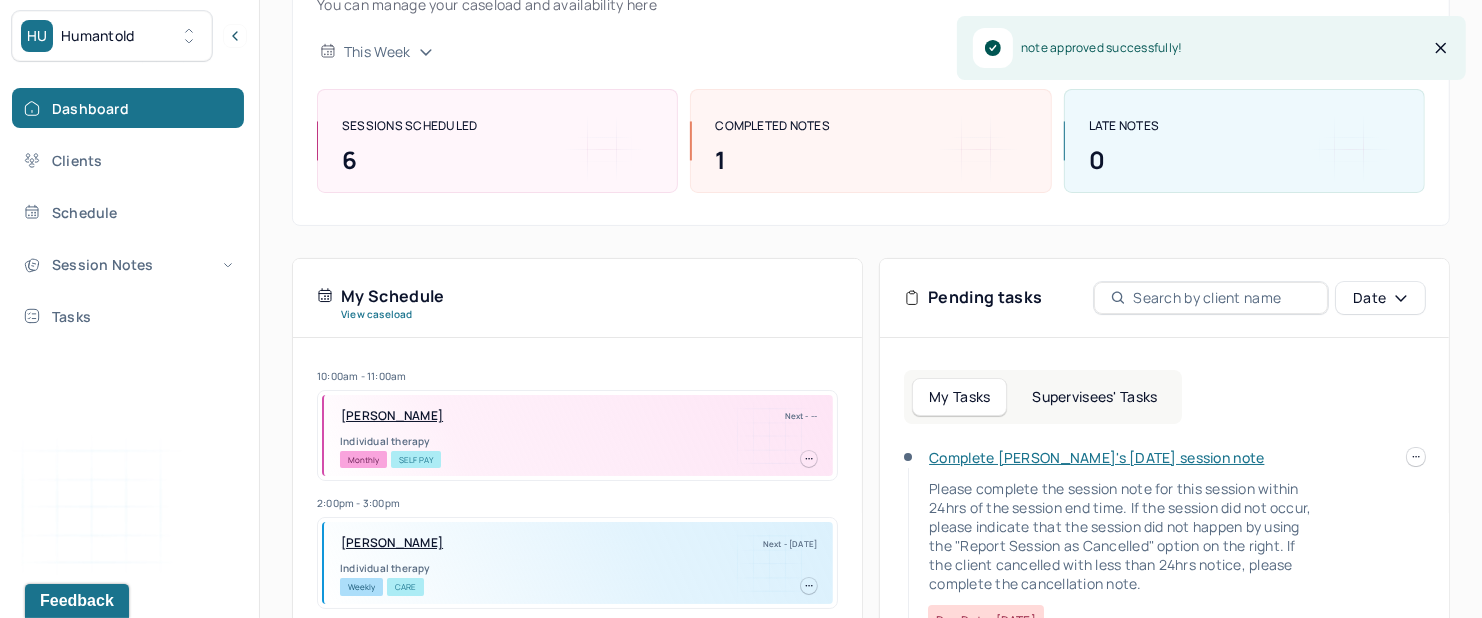 click on "Supervisees' Tasks" at bounding box center [1094, 397] 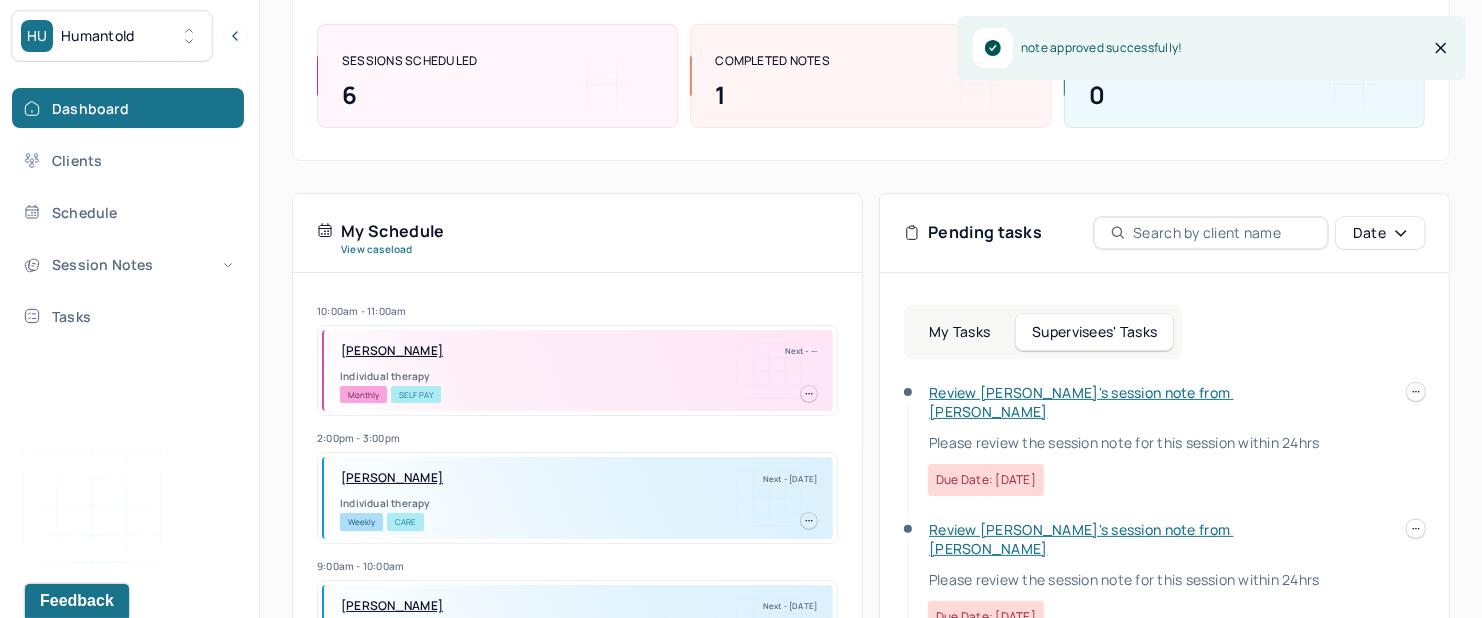 scroll, scrollTop: 300, scrollLeft: 0, axis: vertical 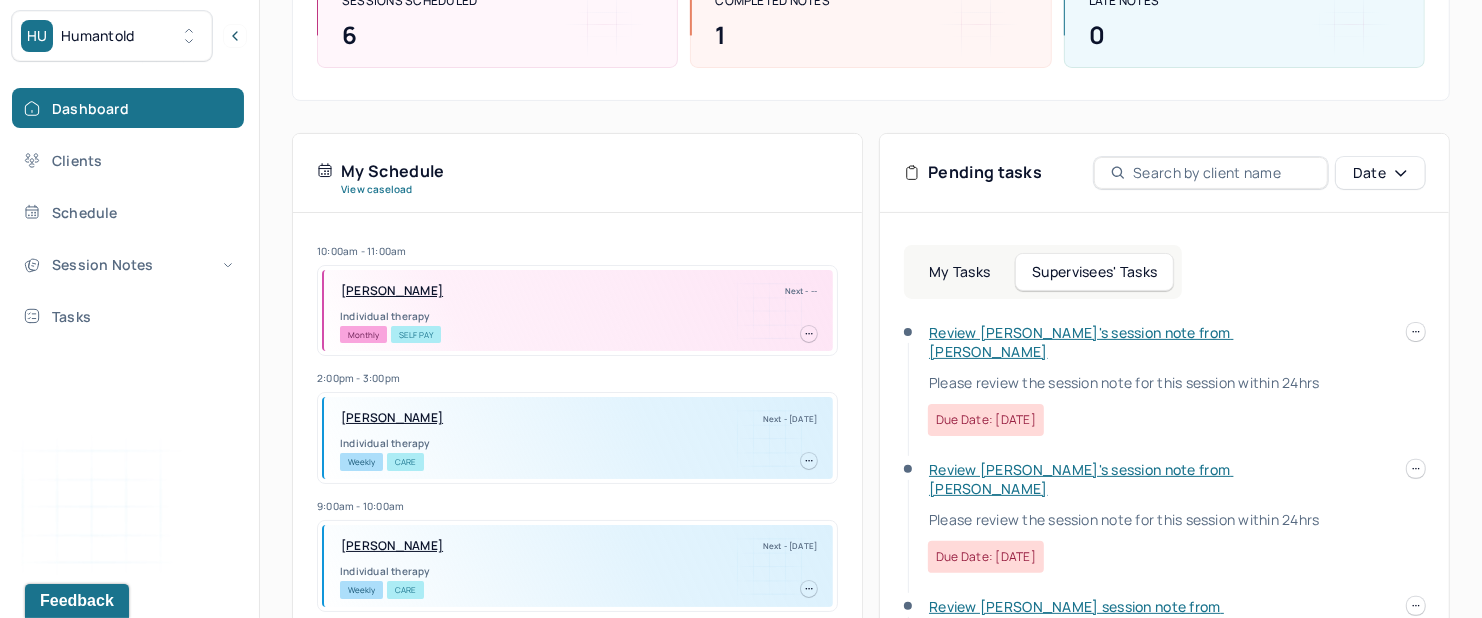 click on "Review [PERSON_NAME]'s session note from [PERSON_NAME]" at bounding box center (1081, 479) 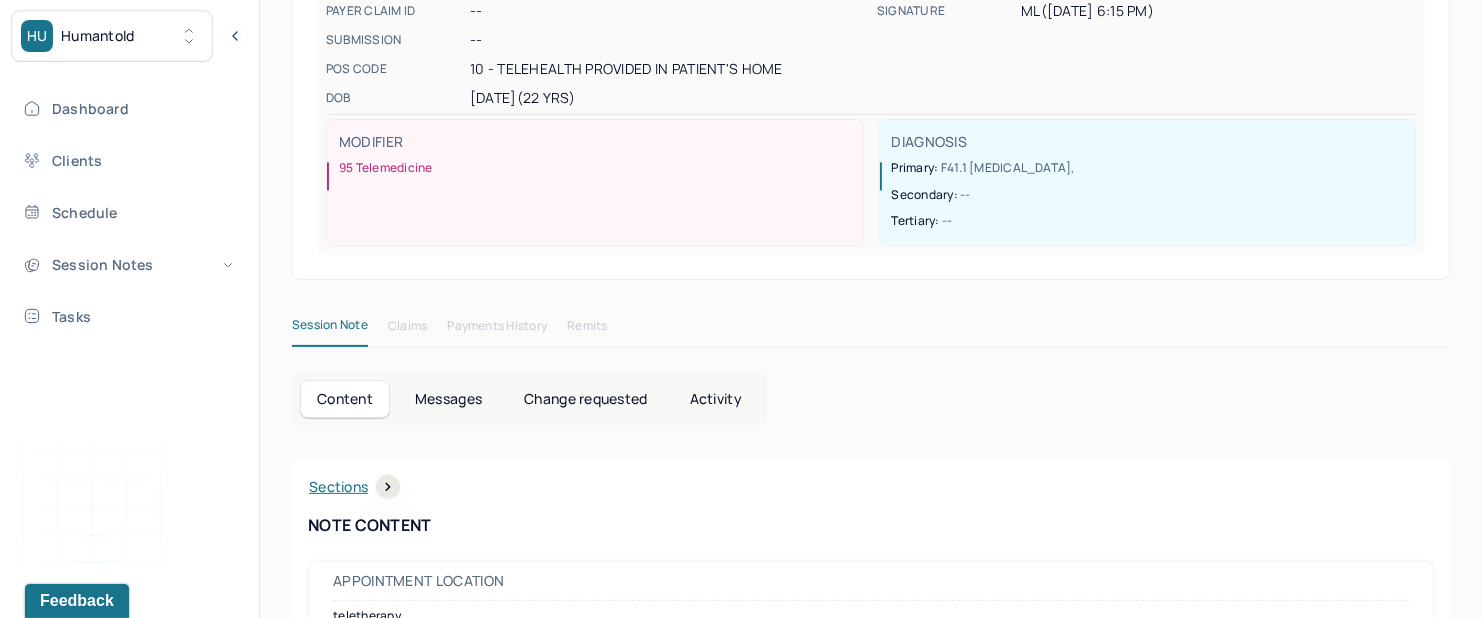 scroll, scrollTop: 0, scrollLeft: 0, axis: both 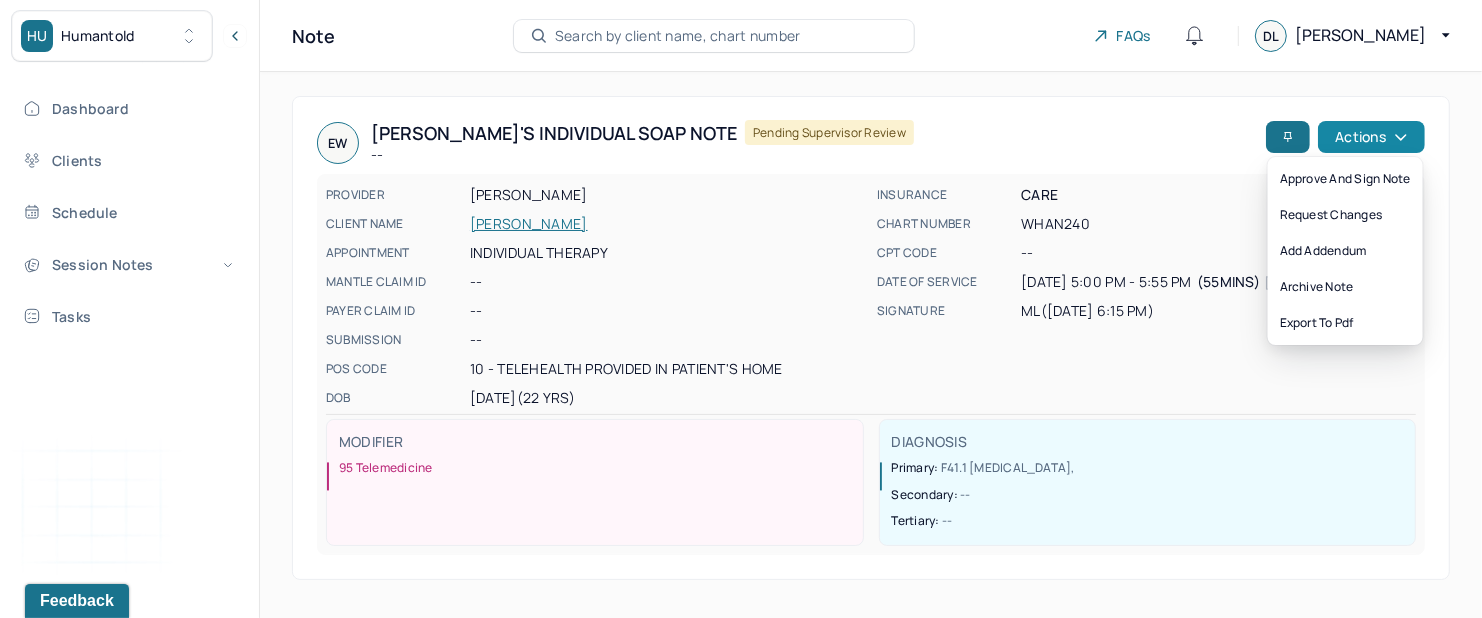 click on "Actions" at bounding box center [1371, 137] 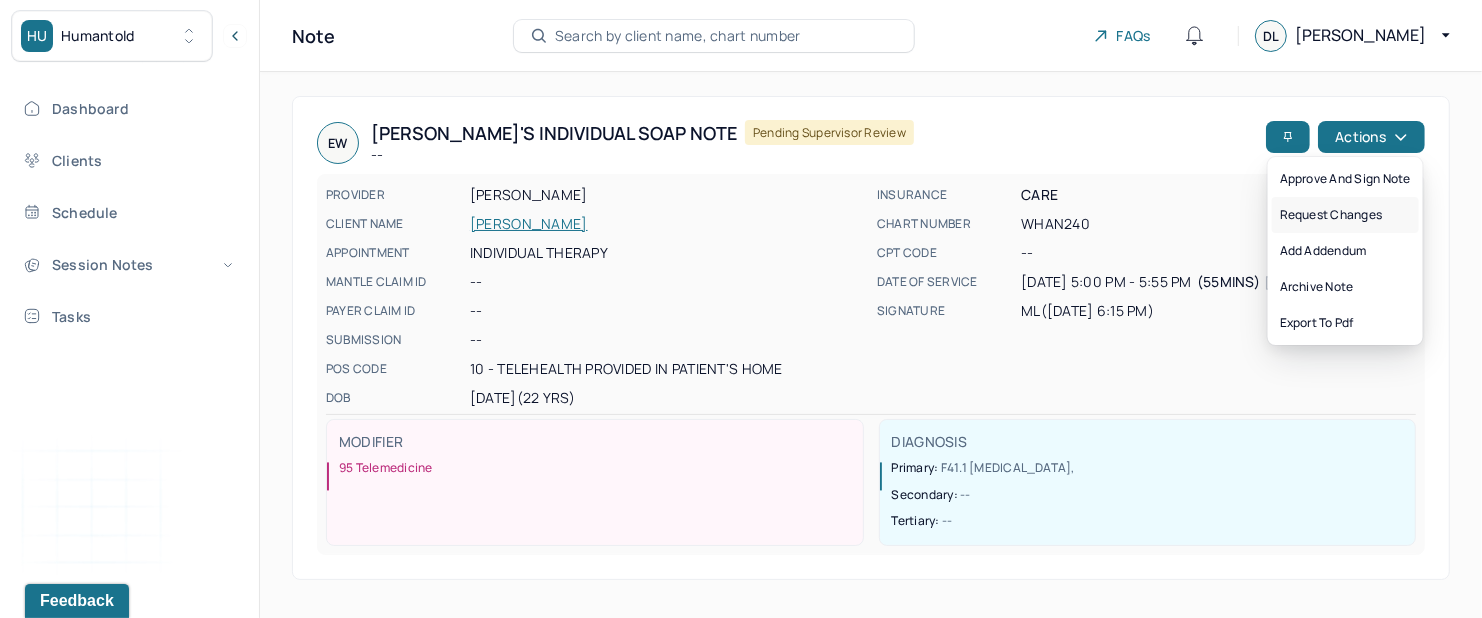 click on "Request changes" at bounding box center (1345, 215) 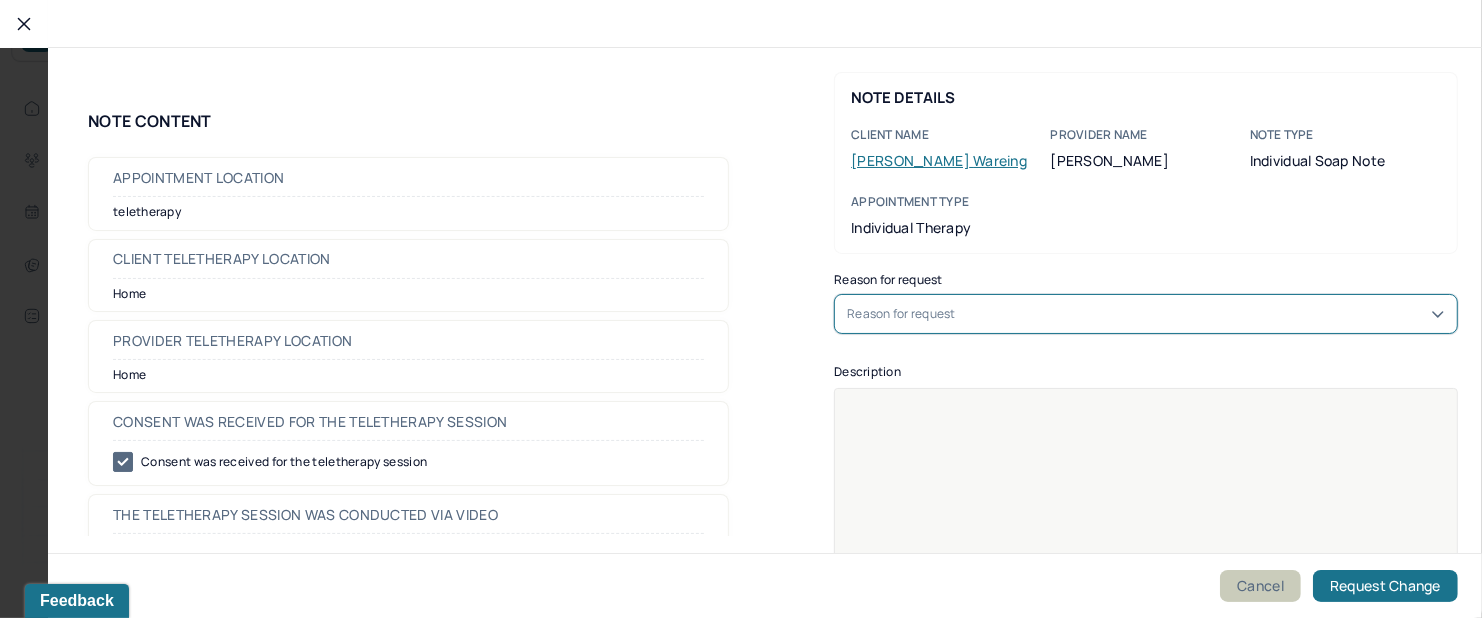 click on "Cancel" at bounding box center (1260, 586) 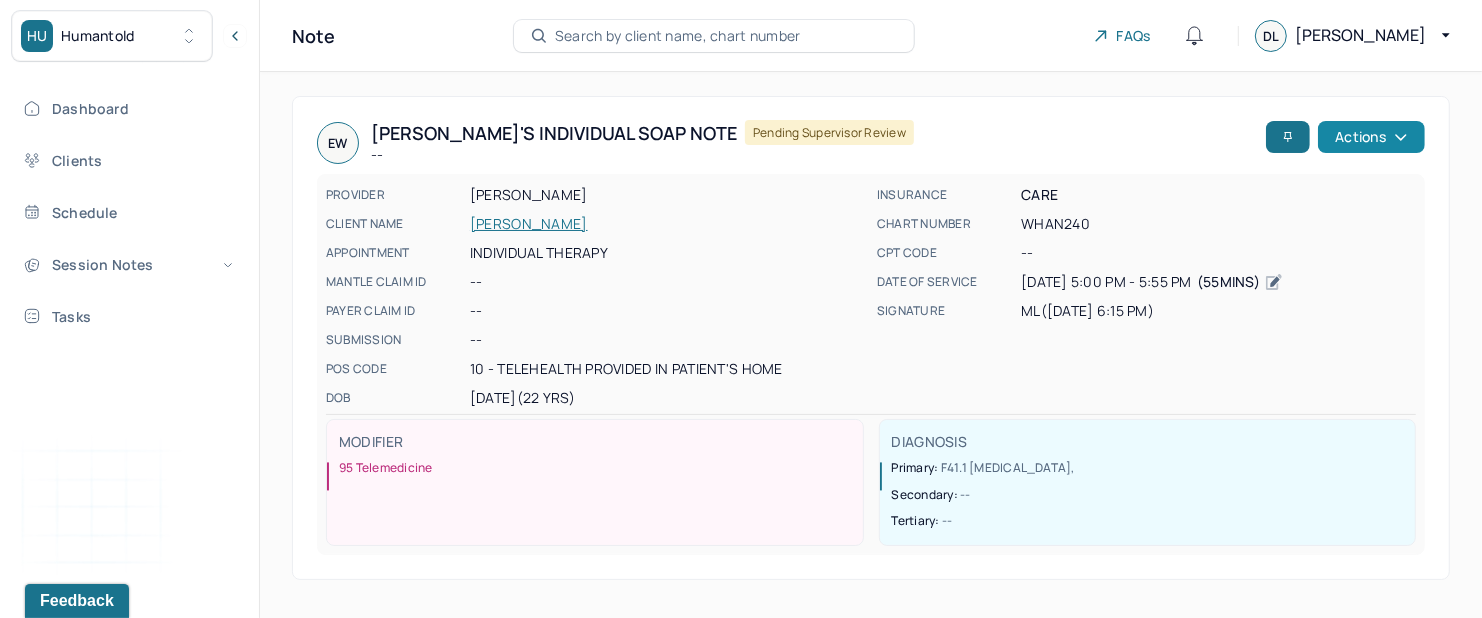 click on "Actions" at bounding box center (1371, 137) 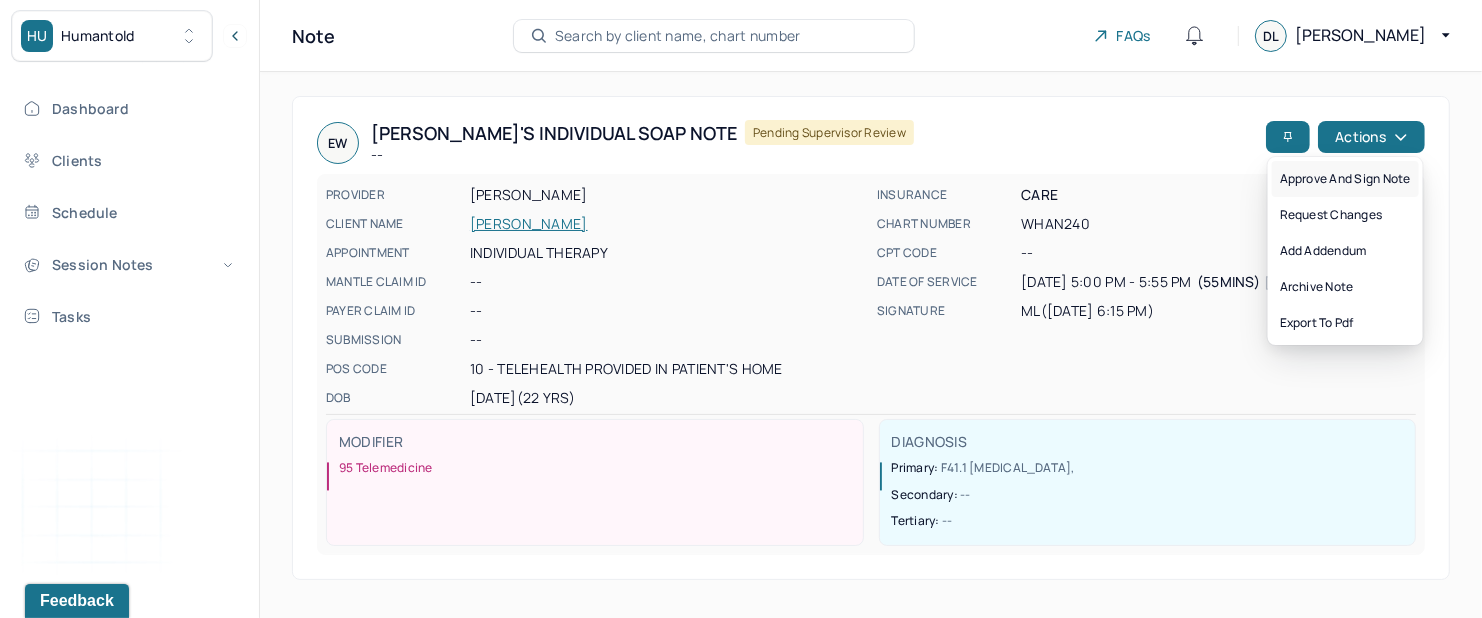 click on "Approve and sign note" at bounding box center (1345, 179) 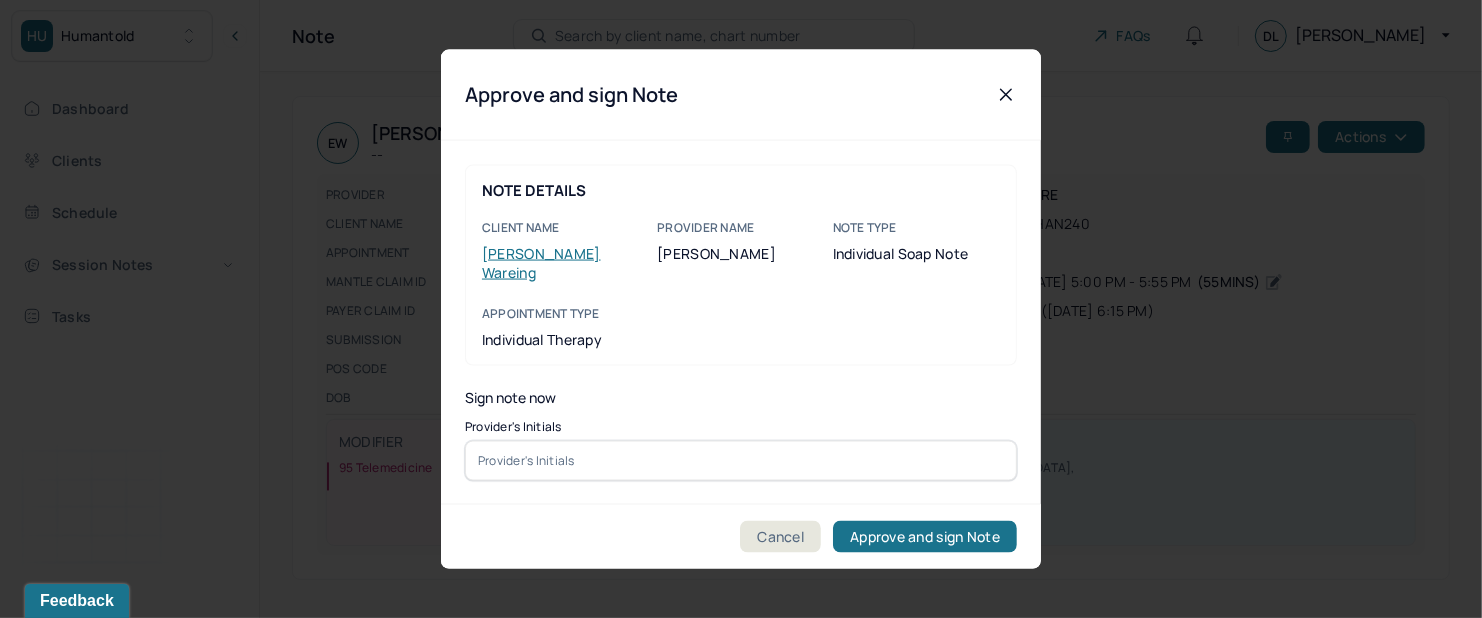 click at bounding box center [741, 460] 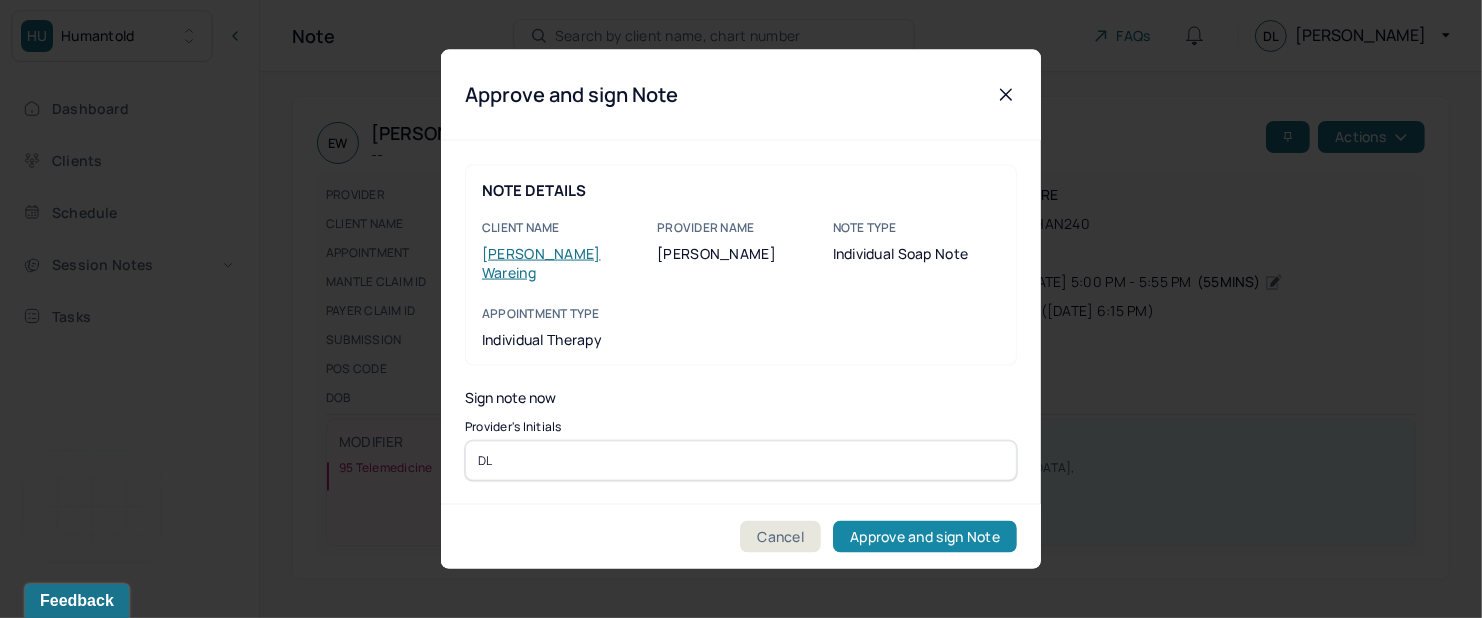 type on "DL" 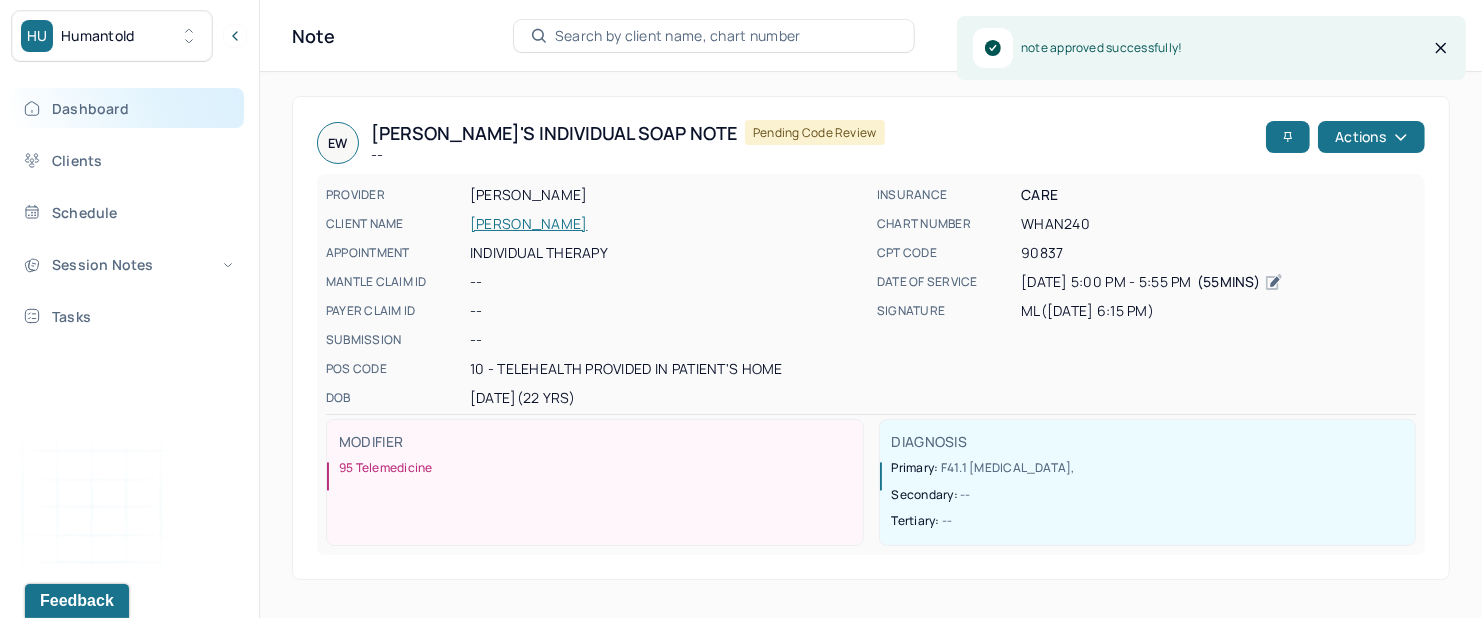 click on "Dashboard" at bounding box center (128, 108) 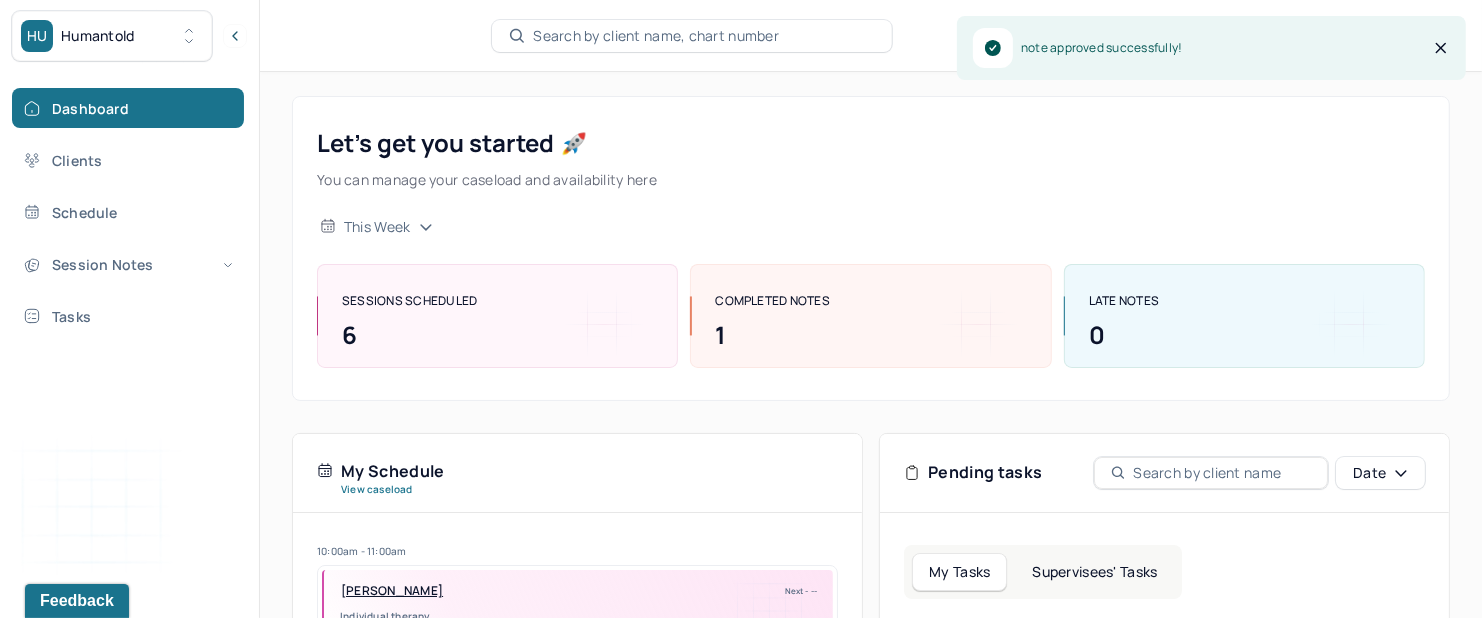 scroll, scrollTop: 247, scrollLeft: 0, axis: vertical 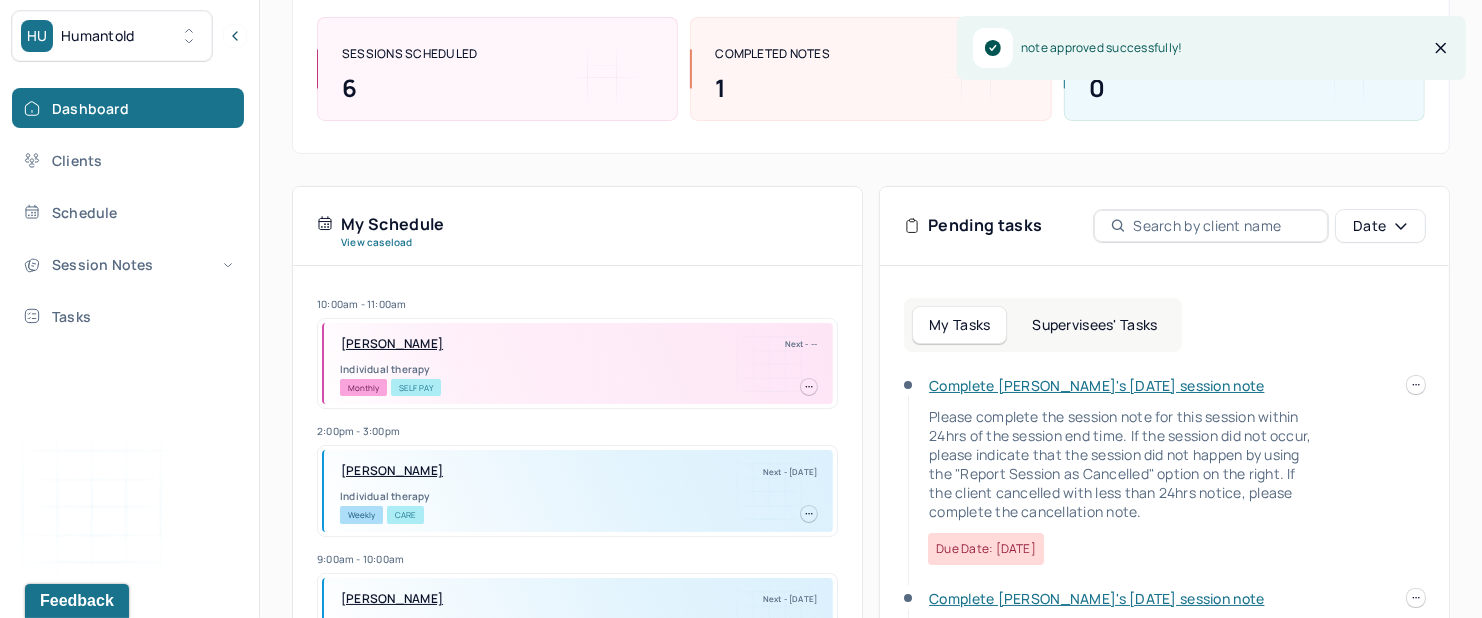 click on "Supervisees' Tasks" at bounding box center [1094, 325] 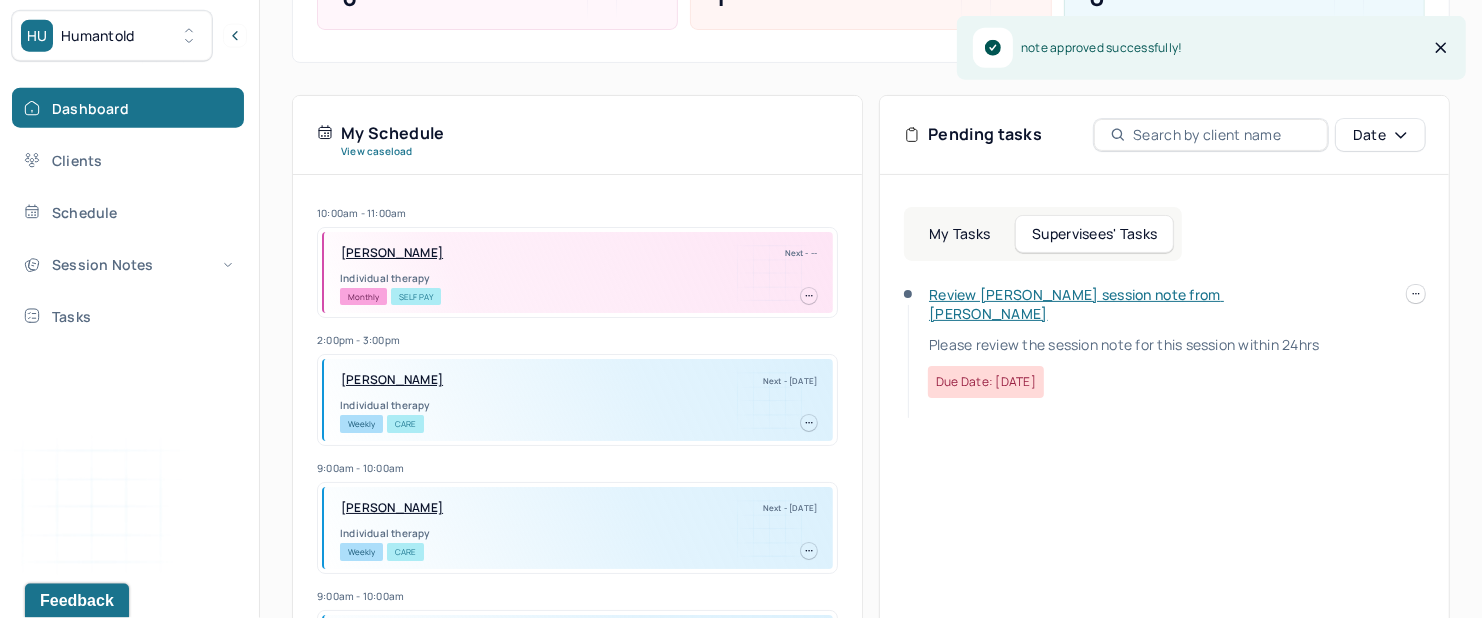 scroll, scrollTop: 239, scrollLeft: 0, axis: vertical 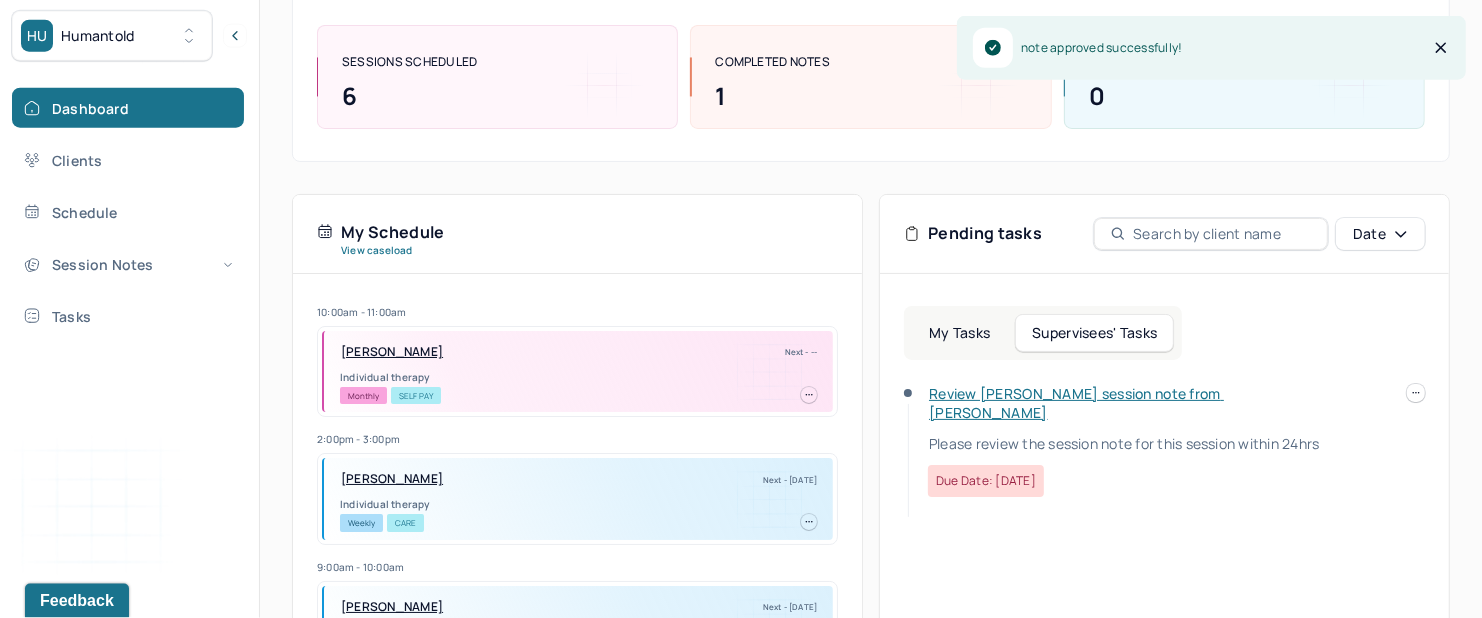 click on "Supervisees' Tasks" at bounding box center (1094, 333) 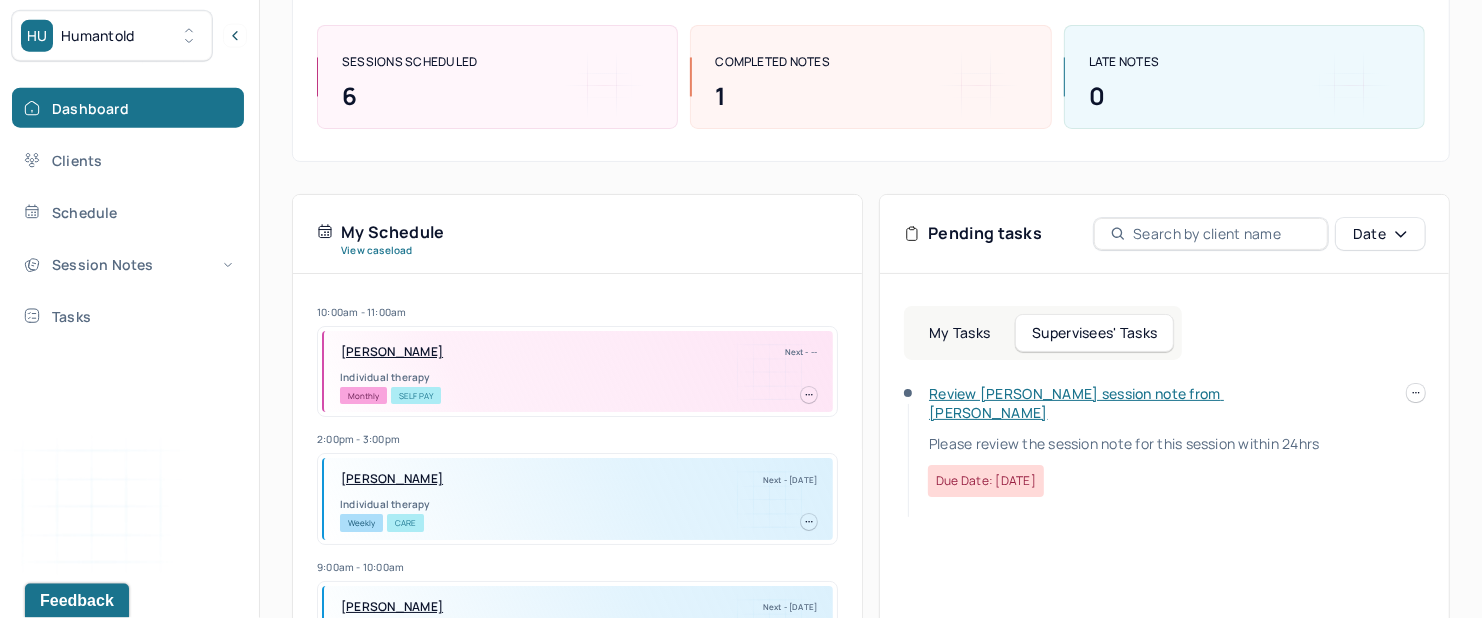 click on "Review [PERSON_NAME] session note from [PERSON_NAME]" at bounding box center (1076, 403) 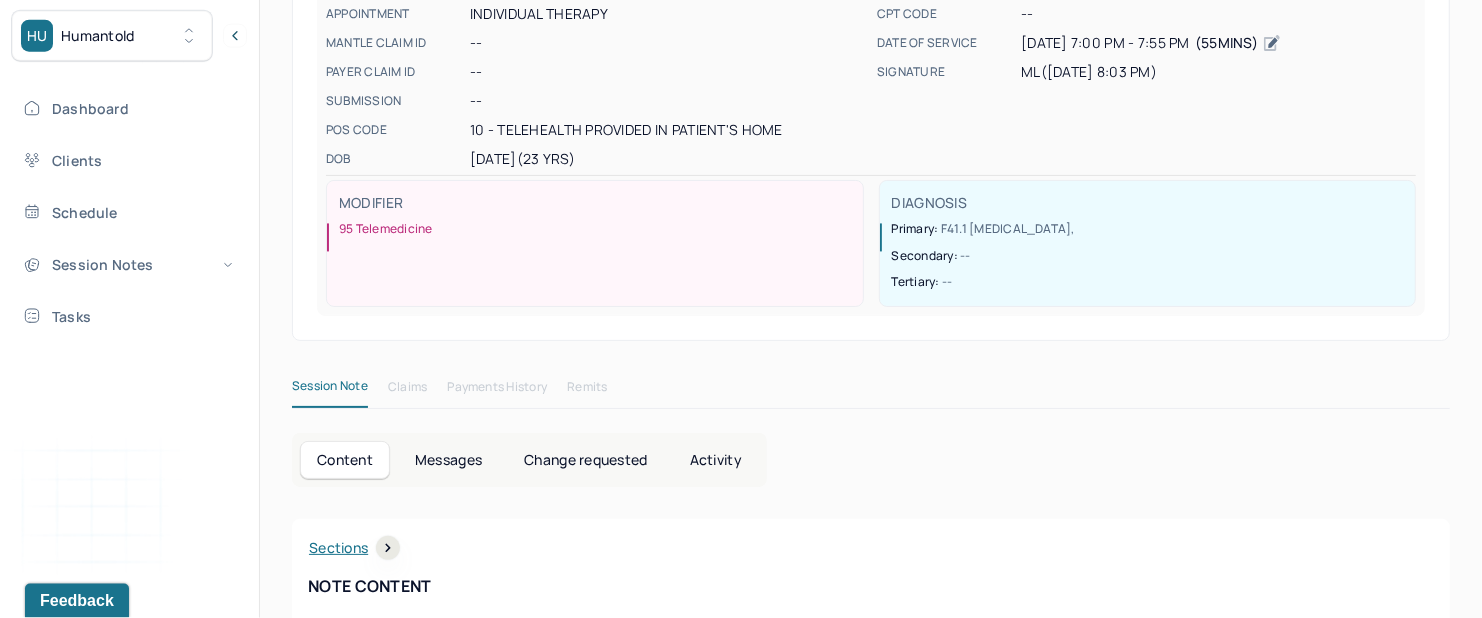 scroll, scrollTop: 0, scrollLeft: 0, axis: both 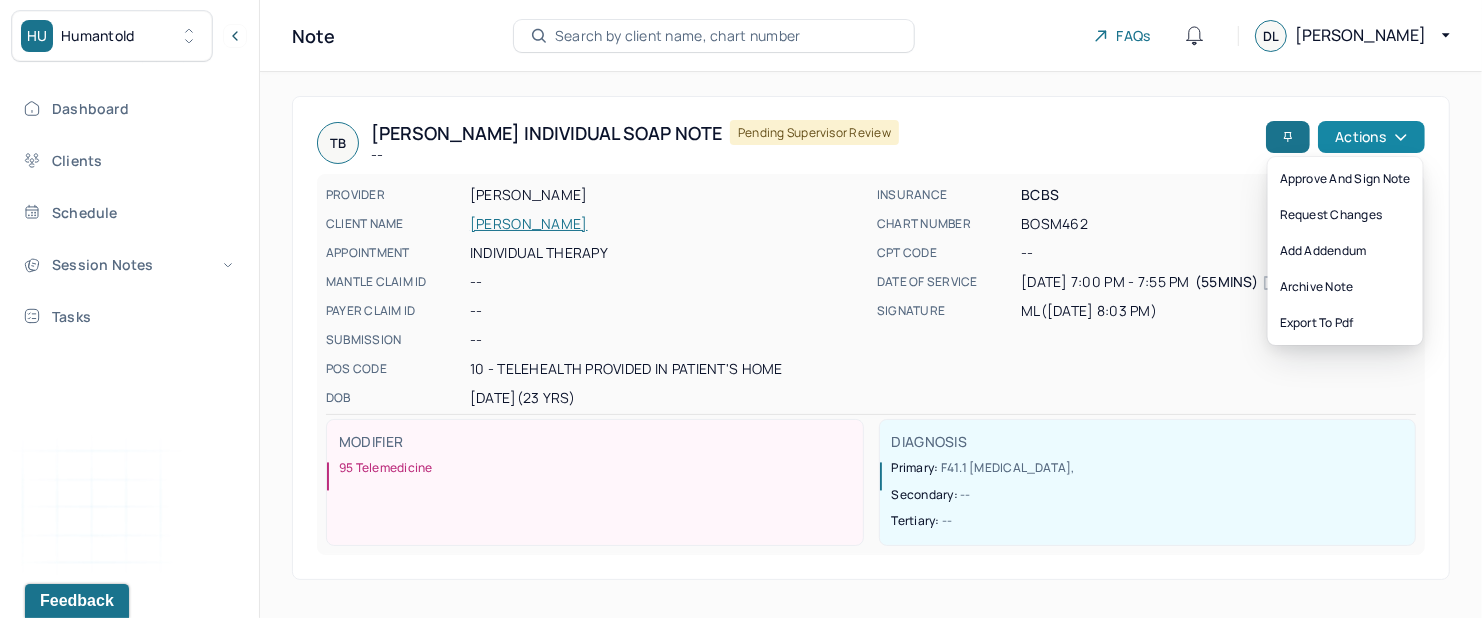 click 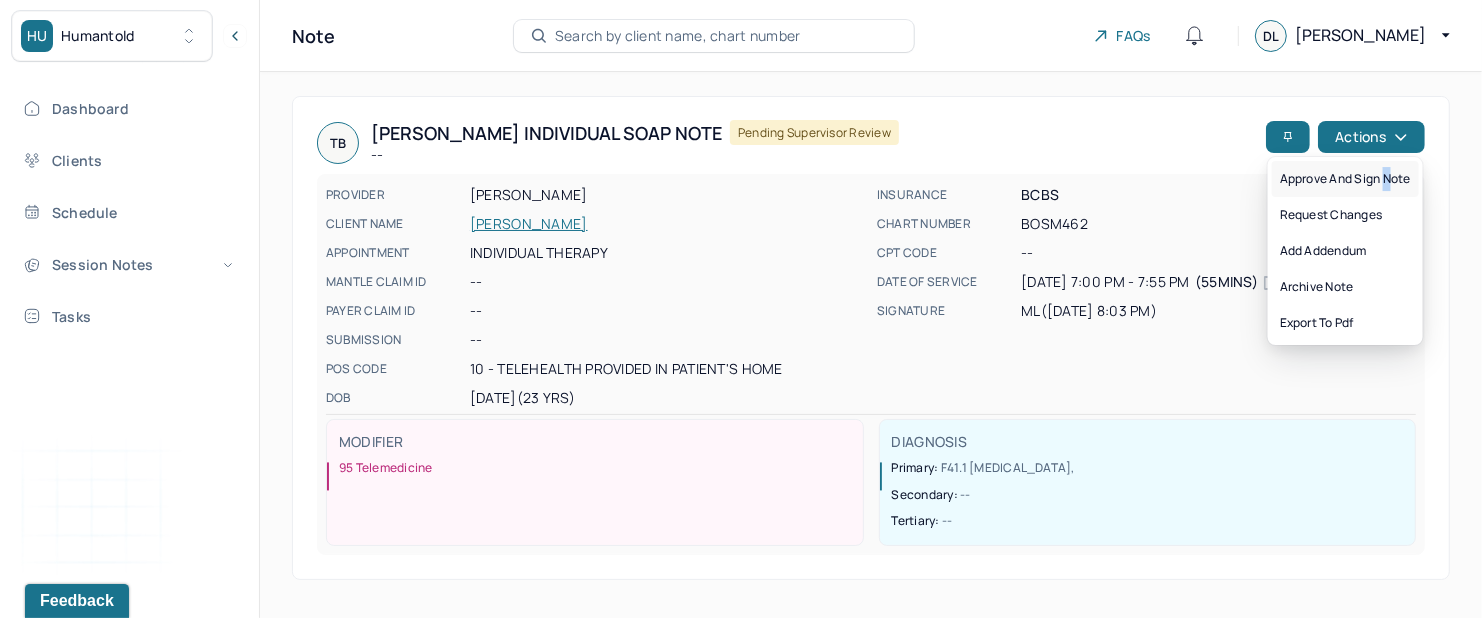 click on "Approve and sign note" at bounding box center (1345, 179) 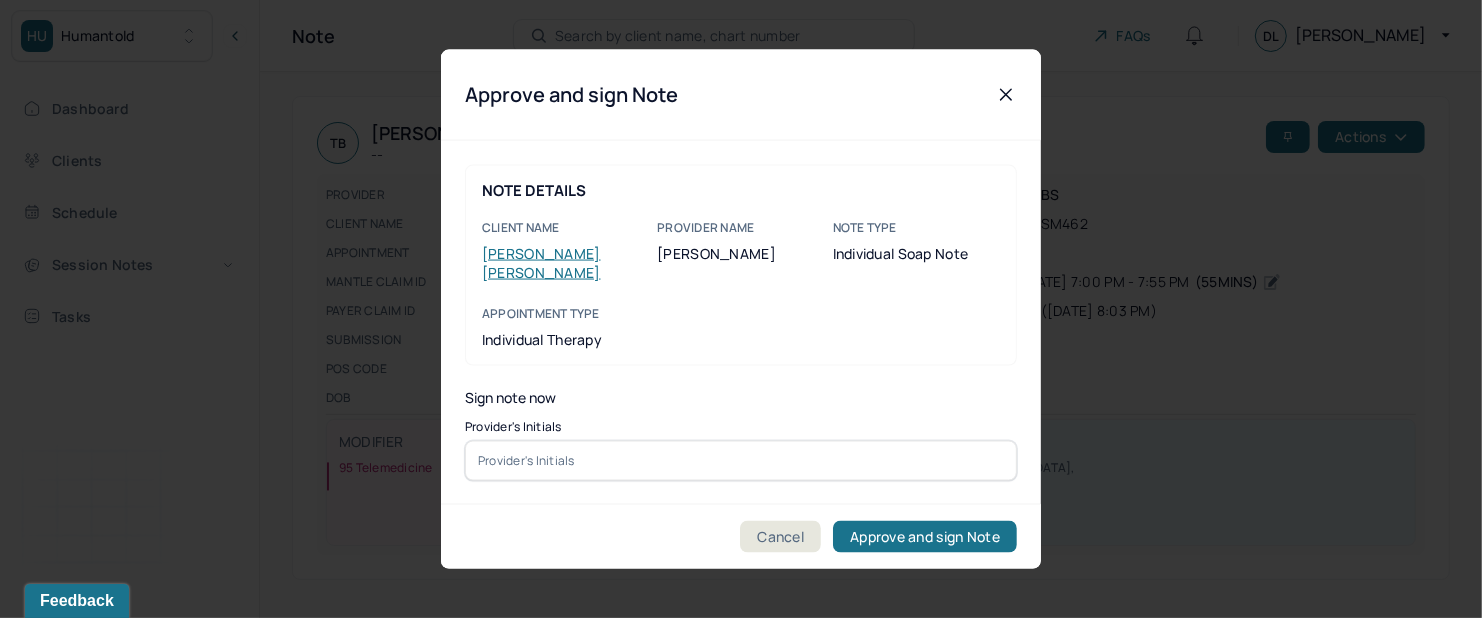 click at bounding box center (741, 460) 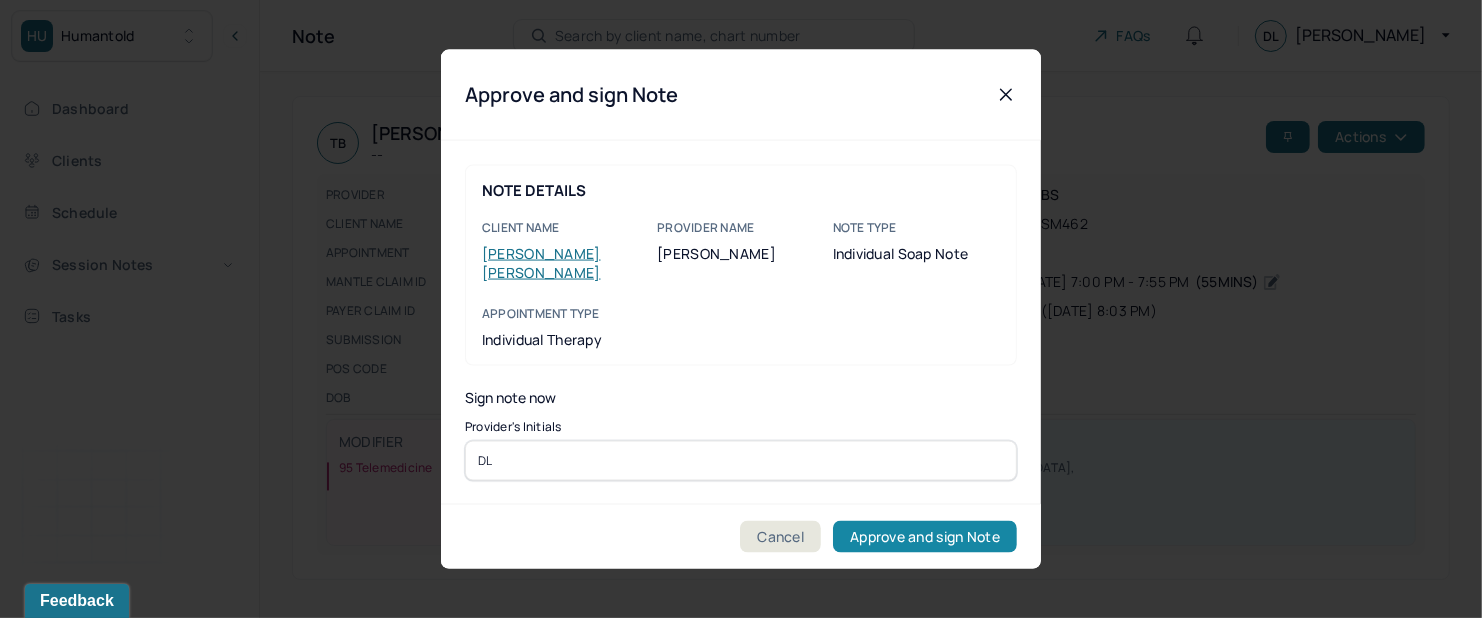 type on "DL" 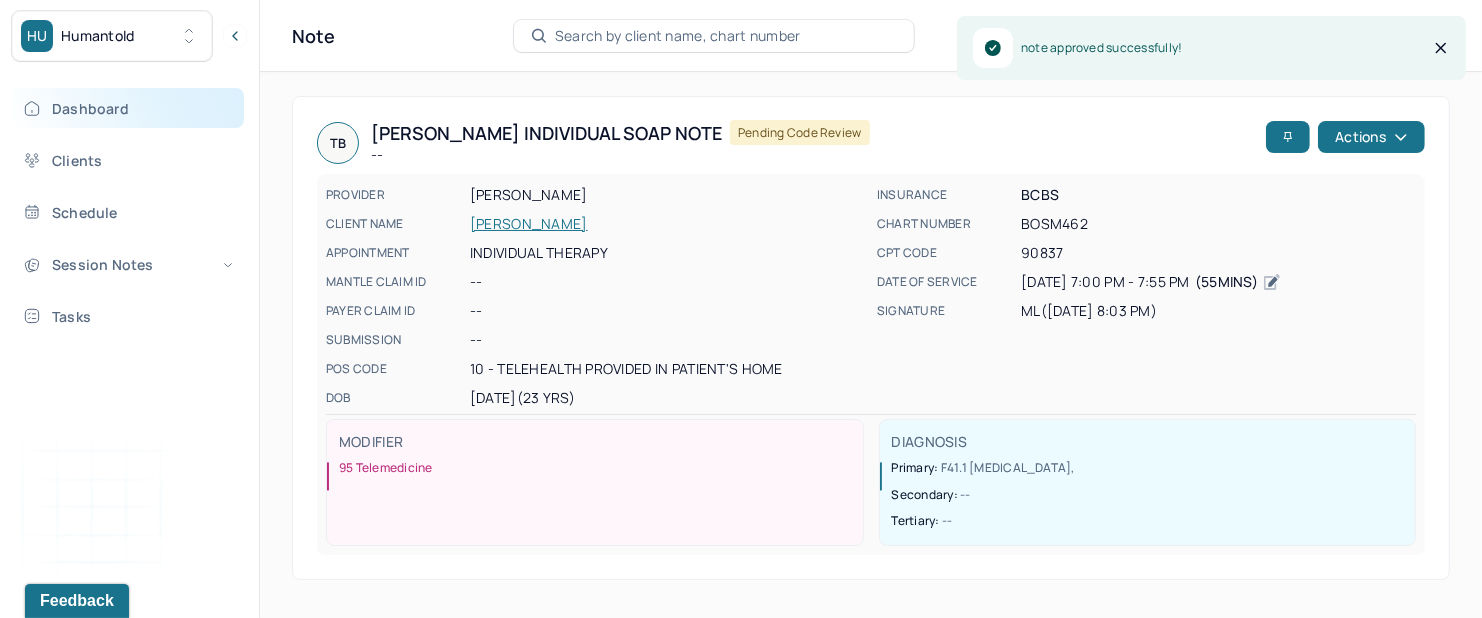 click on "Dashboard" at bounding box center (128, 108) 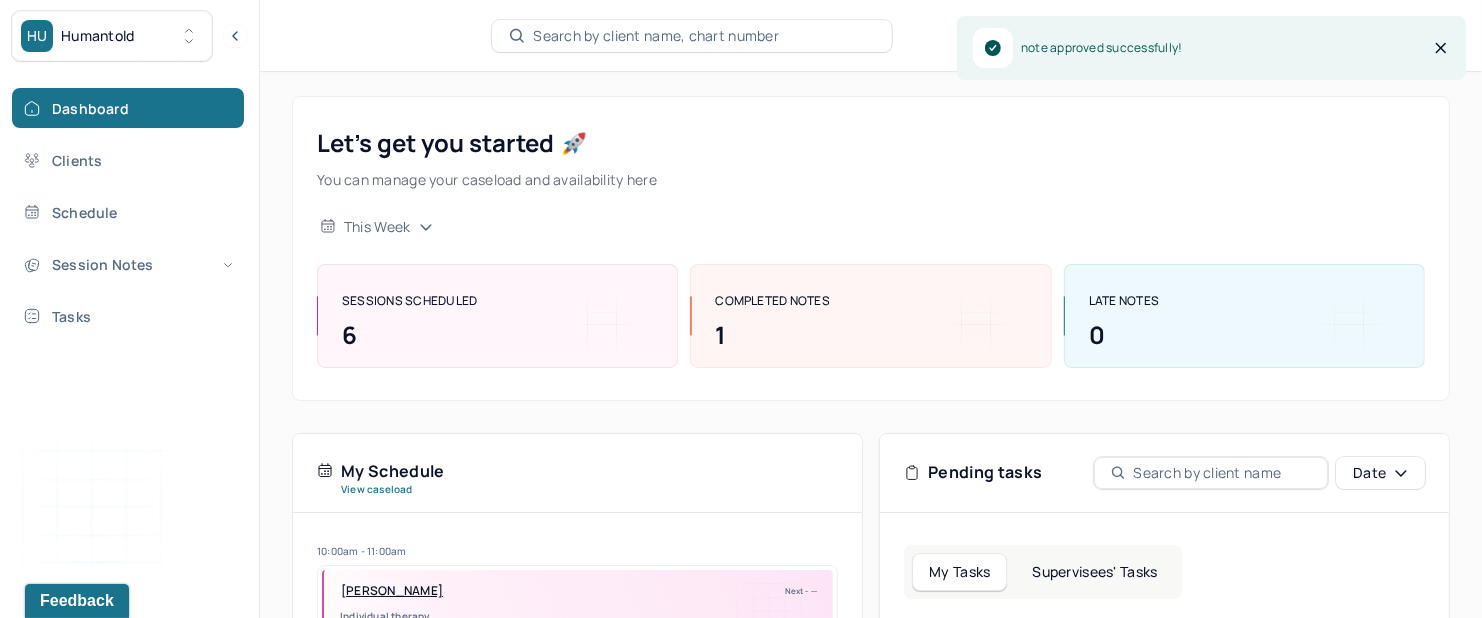 scroll, scrollTop: 279, scrollLeft: 0, axis: vertical 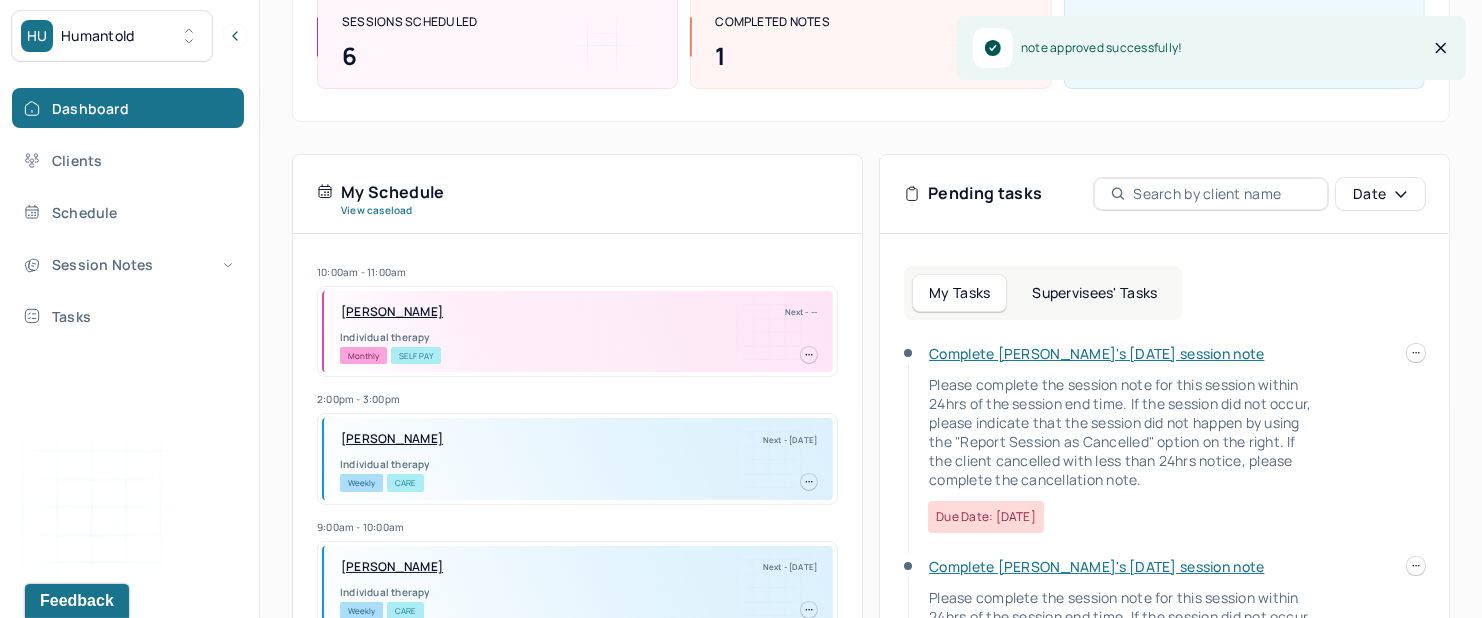 click on "Supervisees' Tasks" at bounding box center (1094, 293) 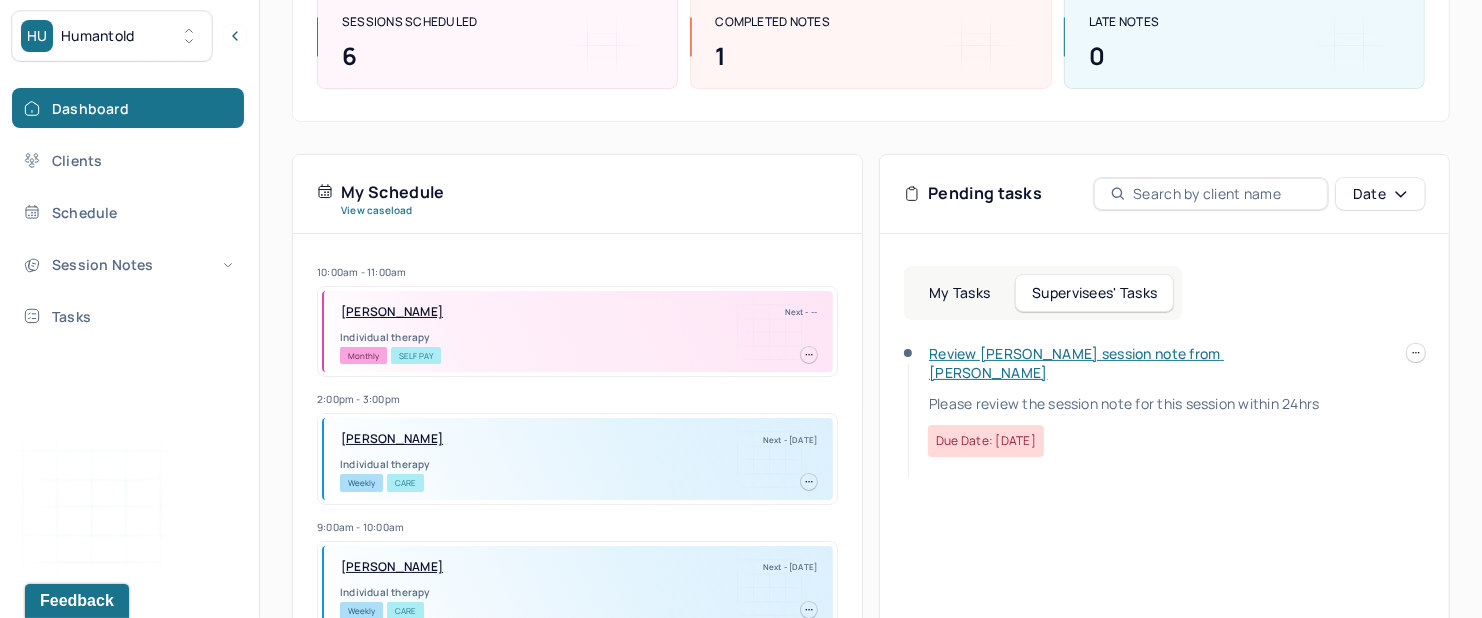 click on "Review [PERSON_NAME] session note from [PERSON_NAME] Please review the session note for this session within 24hrs Due date: [DATE]" at bounding box center [1112, 400] 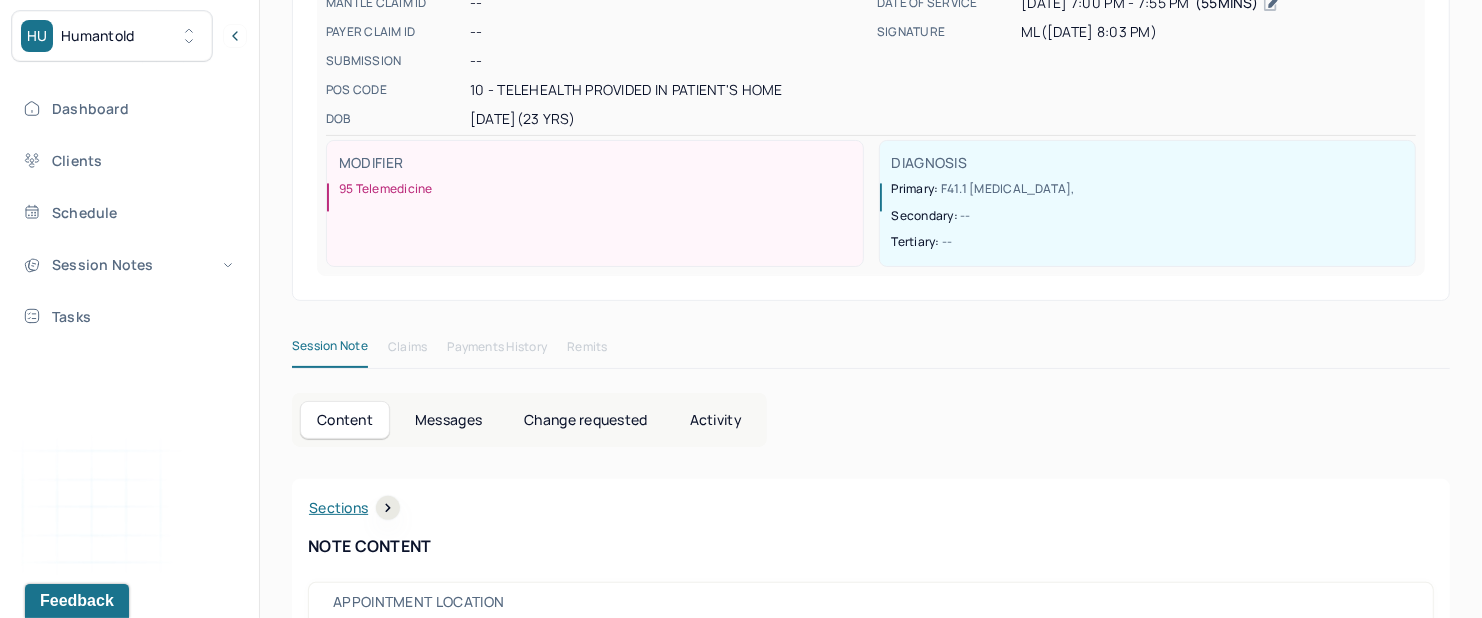 scroll, scrollTop: 0, scrollLeft: 0, axis: both 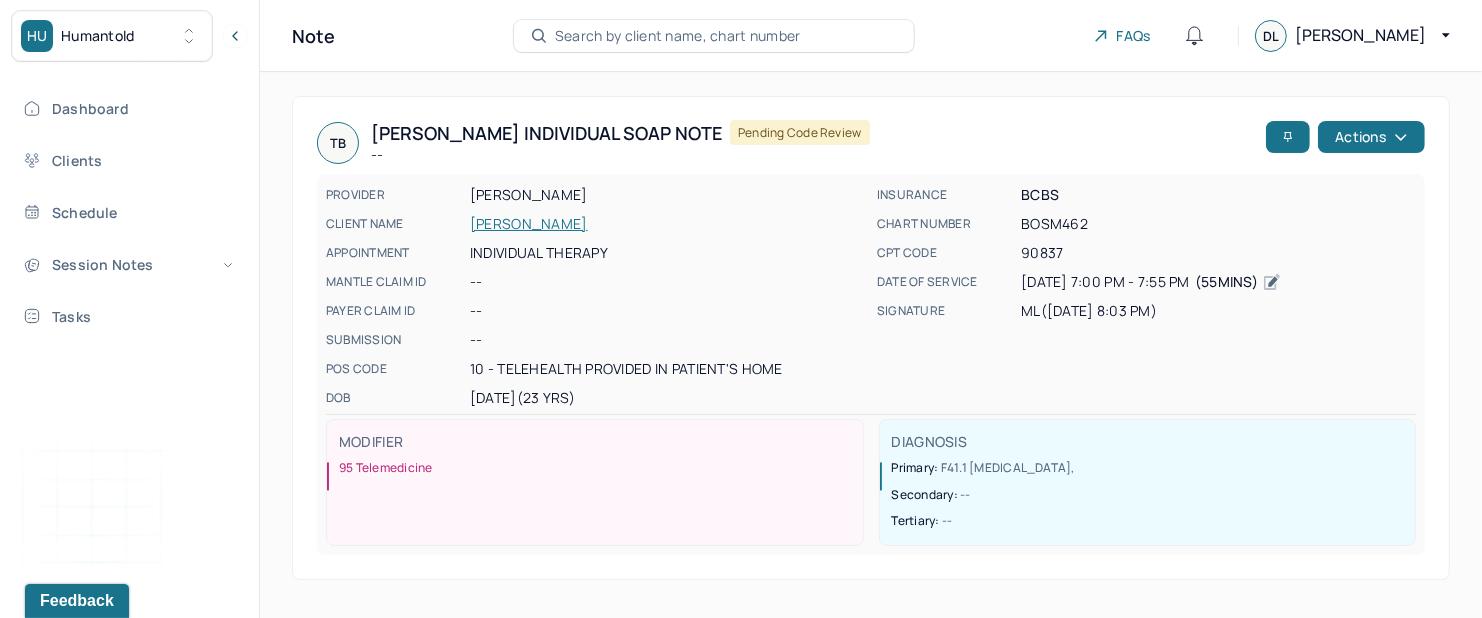 click on "[PERSON_NAME]   Individual soap note -- Pending code review       Actions   PROVIDER [PERSON_NAME] CLIENT NAME [PERSON_NAME] APPOINTMENT Individual therapy   MANTLE CLAIM ID -- PAYER CLAIM ID -- SUBMISSION -- POS CODE 10 - Telehealth Provided in Patient's Home DOB [DEMOGRAPHIC_DATA]  (23 Yrs) INSURANCE BCBS CHART NUMBER BOSM462 CPT CODE 90837 DATE OF SERVICE [DATE]   7:00 PM   -   7:55 PM ( 55mins )     SIGNATURE ML  ([DATE] 8:03 PM) MODIFIER 95 Telemedicine DIAGNOSIS Primary:   F41.1 [MEDICAL_DATA] ,  Secondary:   -- Tertiary:   --" at bounding box center (871, 338) 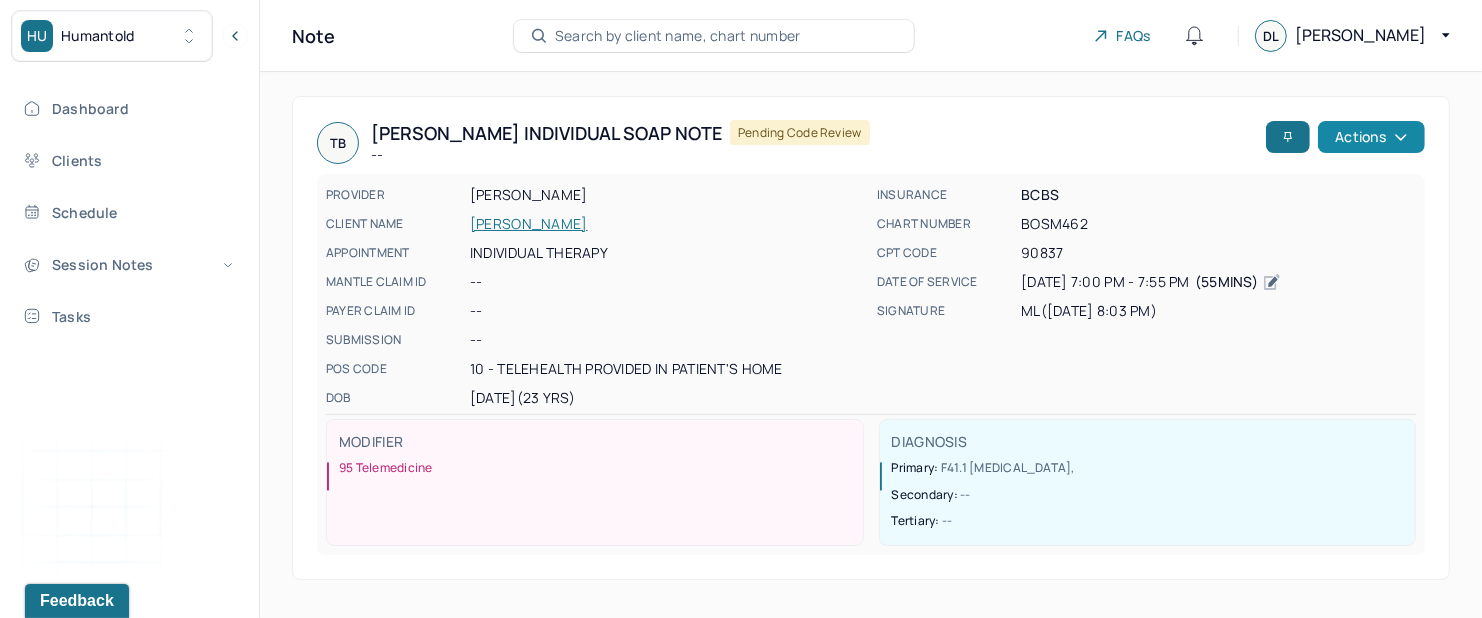 click on "Actions" at bounding box center (1371, 137) 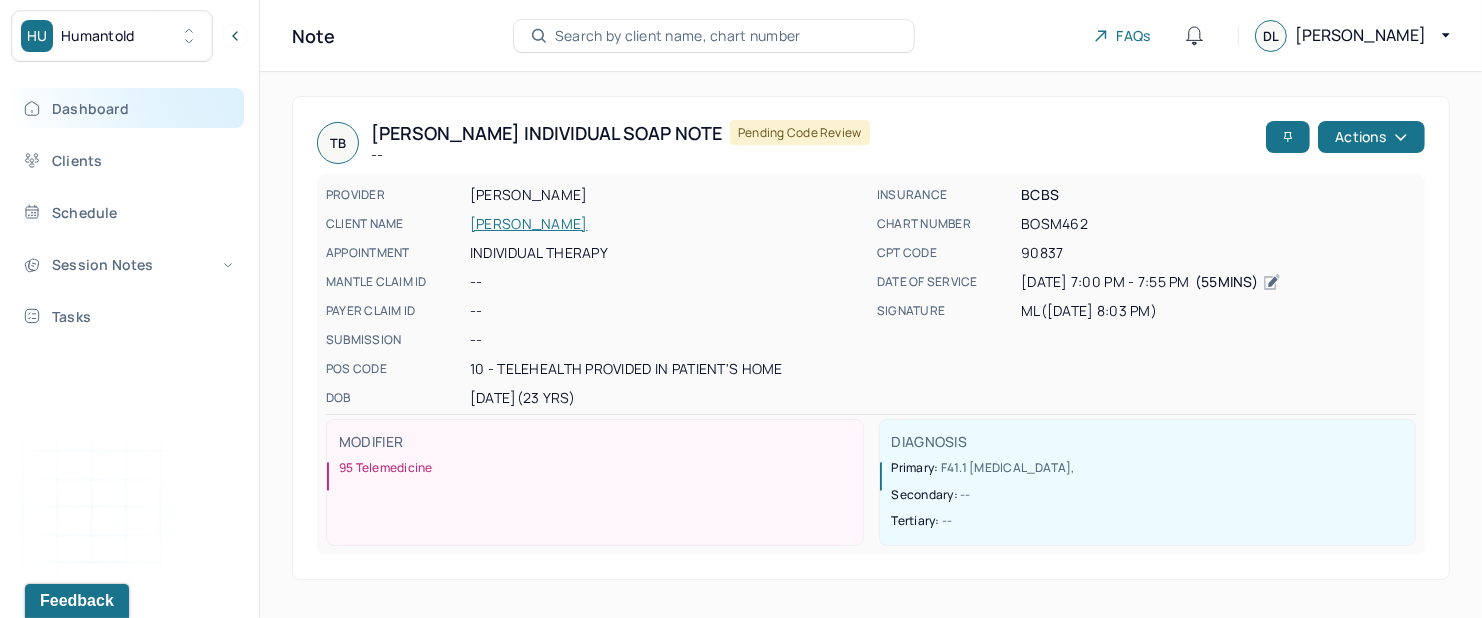 click on "Dashboard" at bounding box center (128, 108) 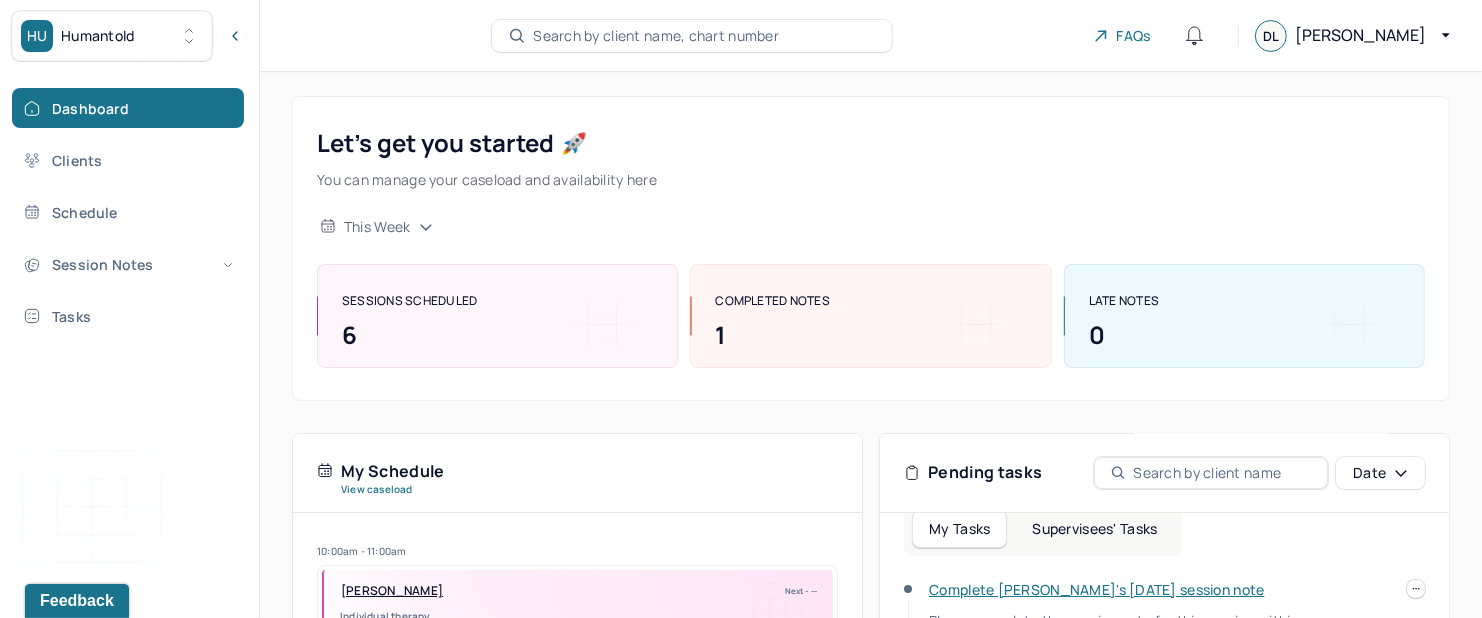 scroll, scrollTop: 69, scrollLeft: 0, axis: vertical 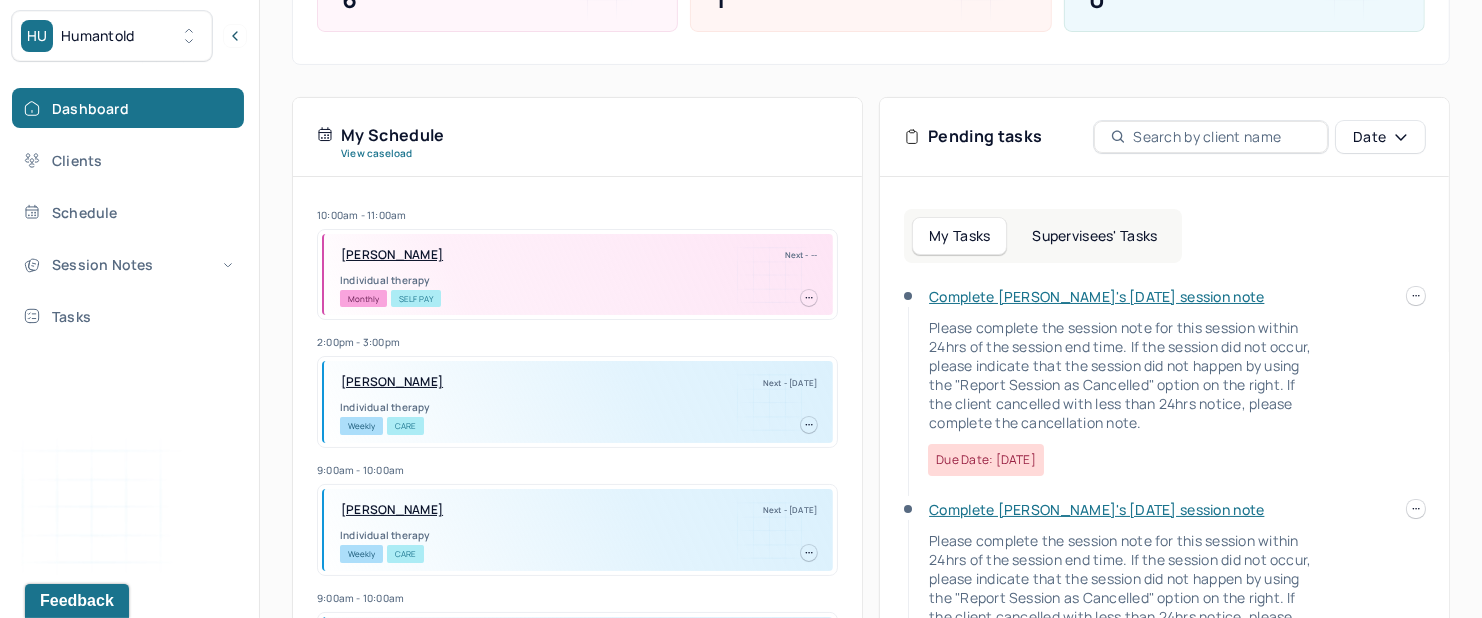 click on "Supervisees' Tasks" at bounding box center [1094, 236] 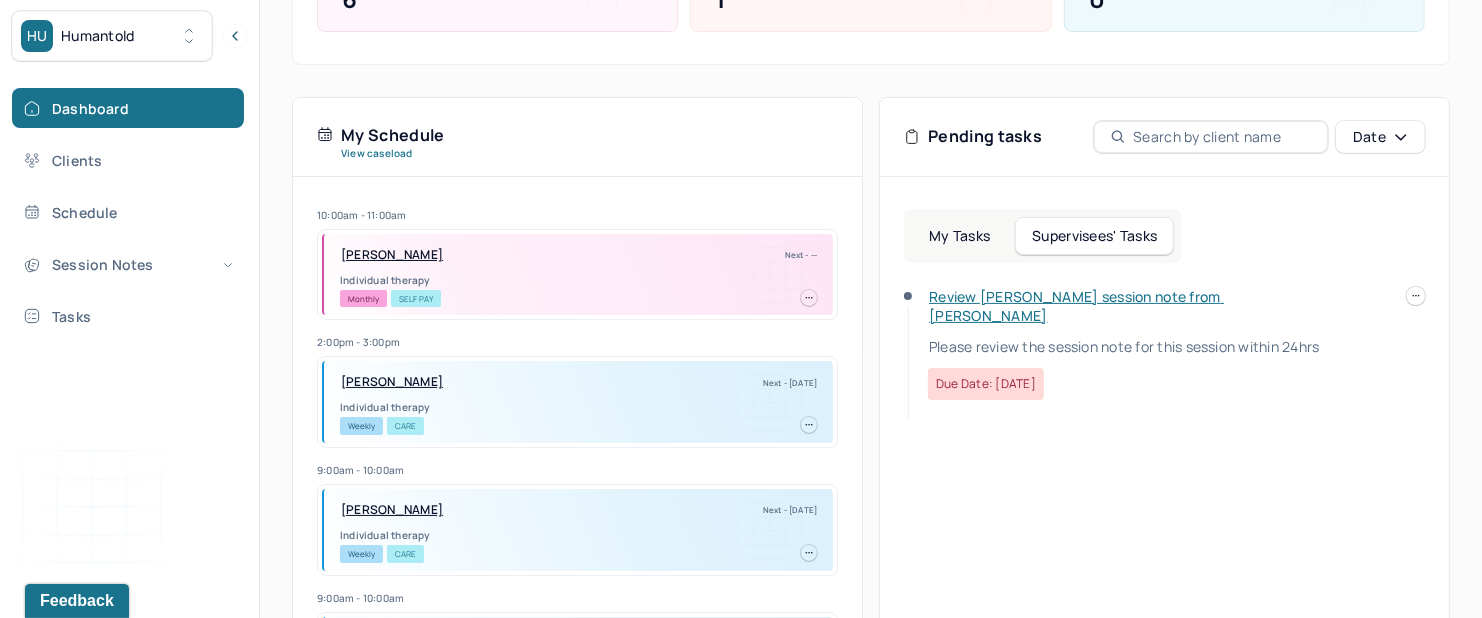 click on "Review [PERSON_NAME] session note from [PERSON_NAME]" at bounding box center (1076, 306) 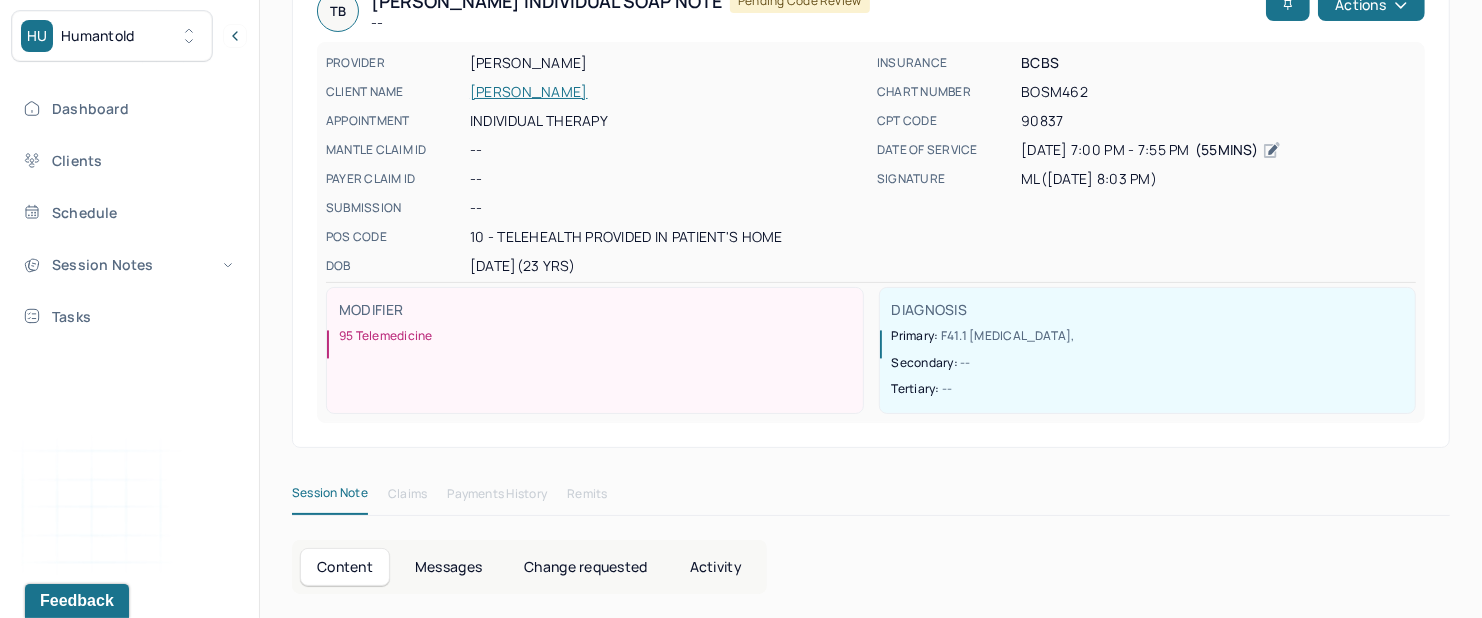 scroll, scrollTop: 0, scrollLeft: 0, axis: both 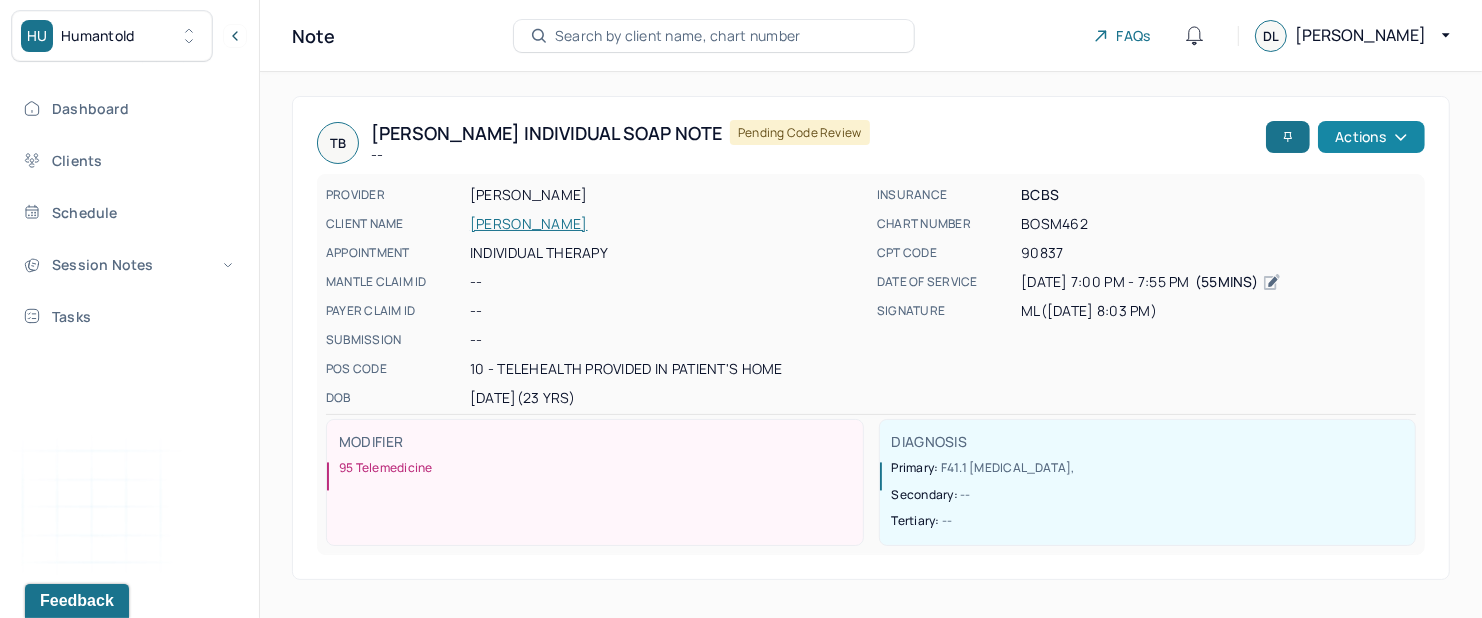 click on "[PERSON_NAME]   Individual soap note -- Pending code review       Actions   PROVIDER [PERSON_NAME] CLIENT NAME [PERSON_NAME] APPOINTMENT Individual therapy   MANTLE CLAIM ID -- PAYER CLAIM ID -- SUBMISSION -- POS CODE 10 - Telehealth Provided in Patient's Home DOB [DEMOGRAPHIC_DATA]  (23 Yrs) INSURANCE BCBS CHART NUMBER BOSM462 CPT CODE 90837 DATE OF SERVICE [DATE]   7:00 PM   -   7:55 PM ( 55mins )     SIGNATURE ML  ([DATE] 8:03 PM) MODIFIER 95 Telemedicine DIAGNOSIS Primary:   F41.1 [MEDICAL_DATA] ,  Secondary:   -- Tertiary:   --" at bounding box center (871, 338) 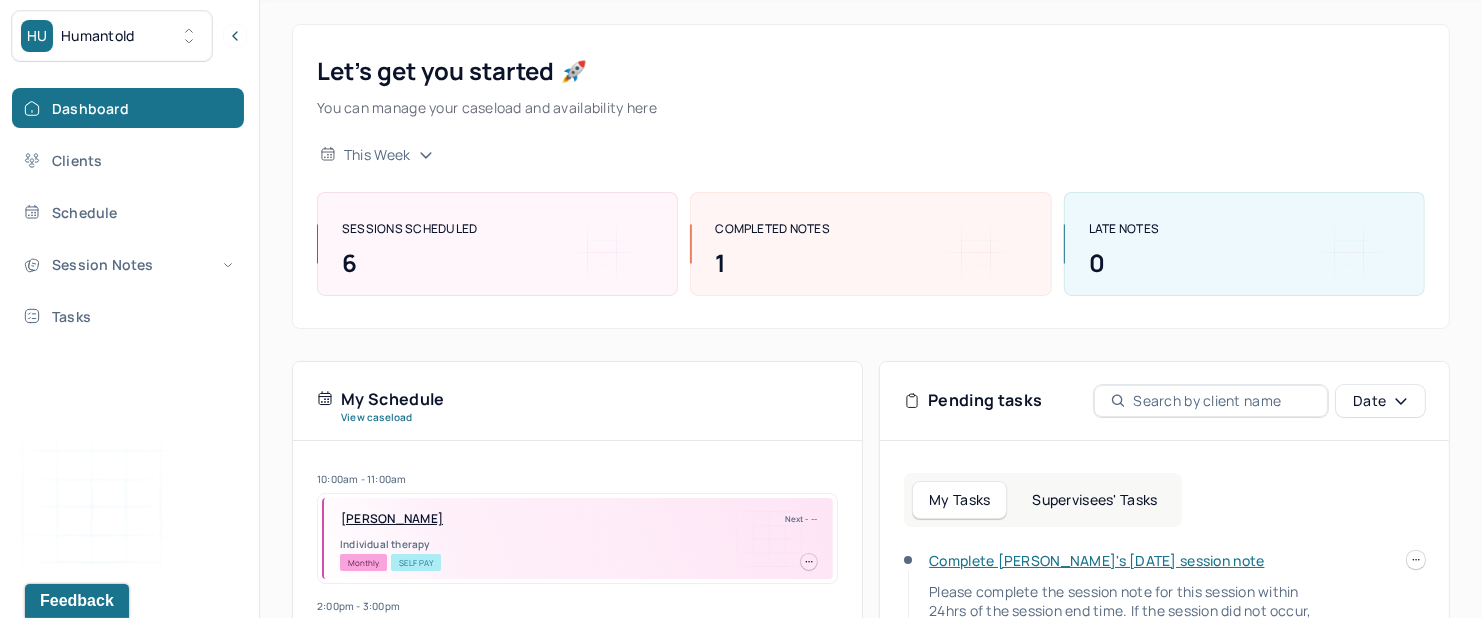 scroll, scrollTop: 165, scrollLeft: 0, axis: vertical 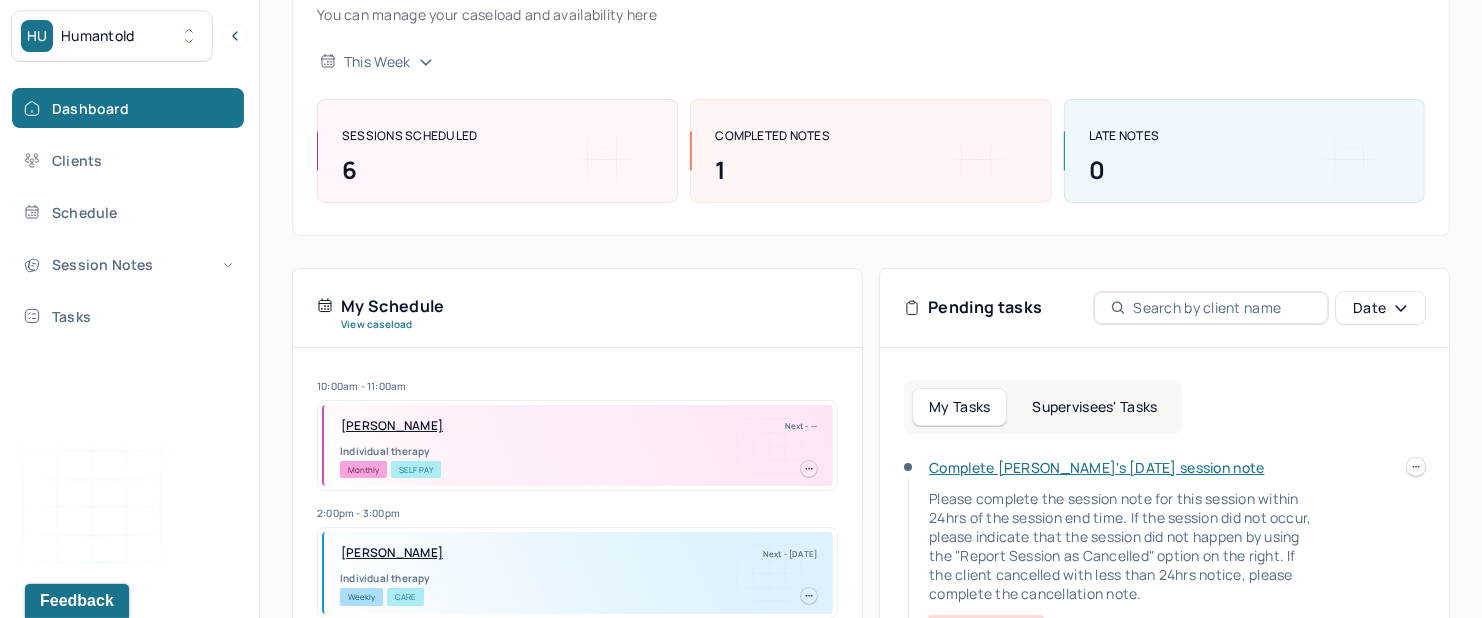 click on "Supervisees' Tasks" at bounding box center [1094, 407] 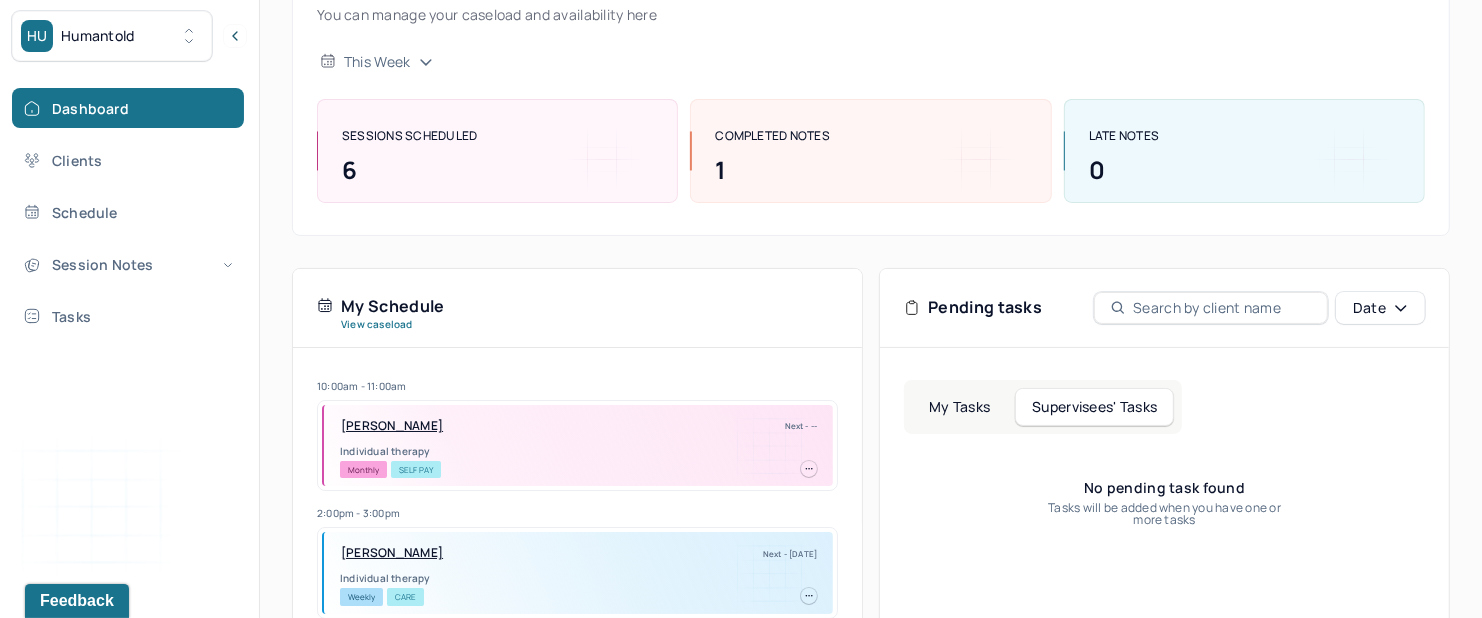 click on "My Tasks" at bounding box center [959, 407] 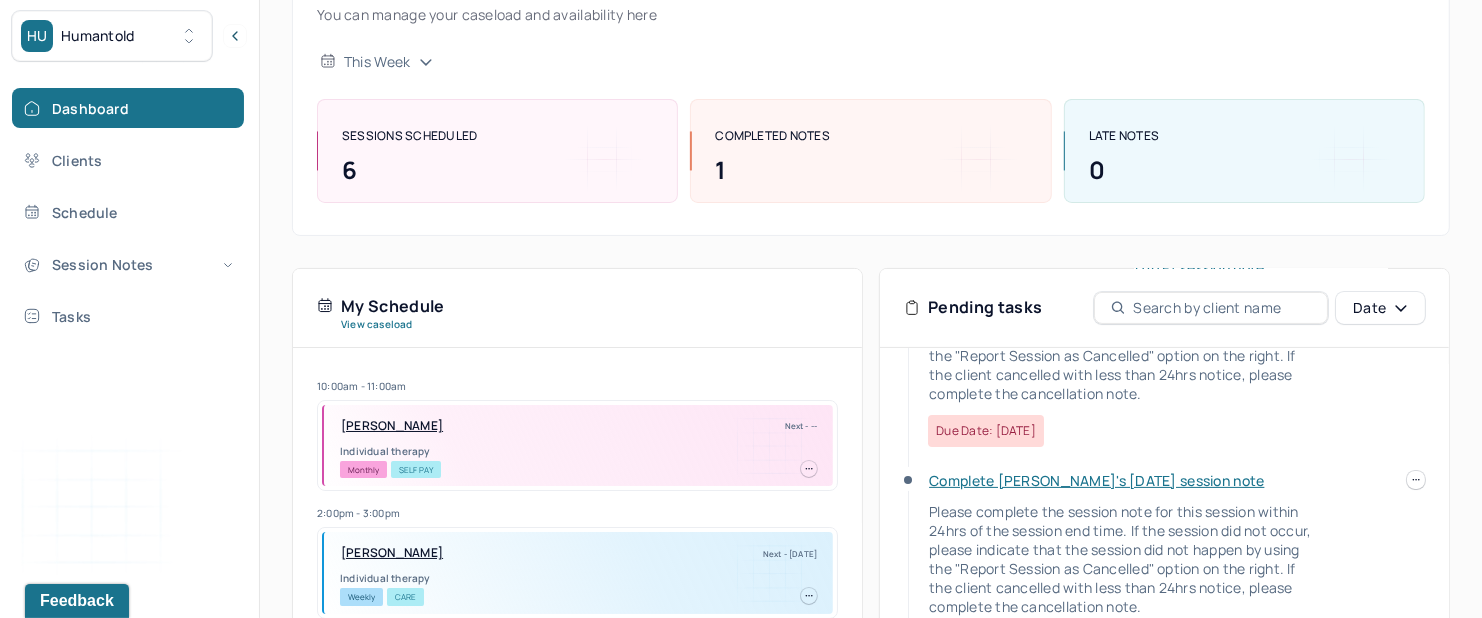 scroll, scrollTop: 417, scrollLeft: 0, axis: vertical 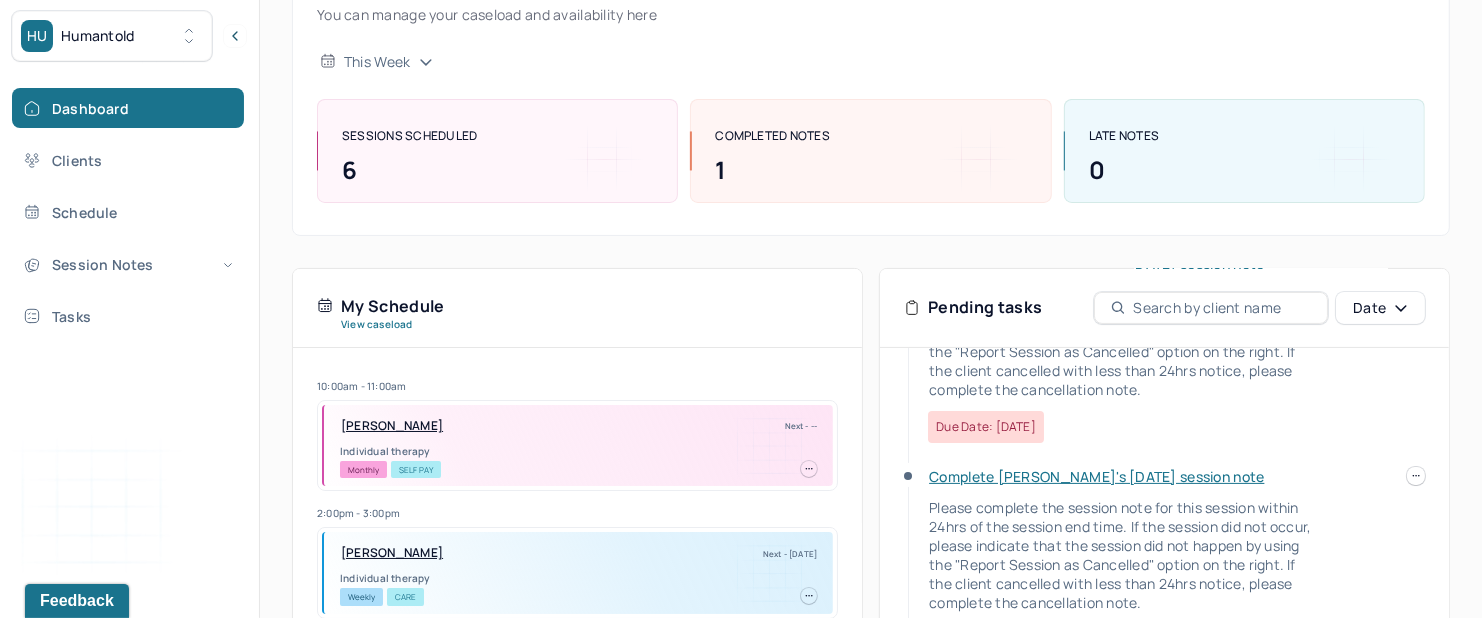 click at bounding box center [1416, 476] 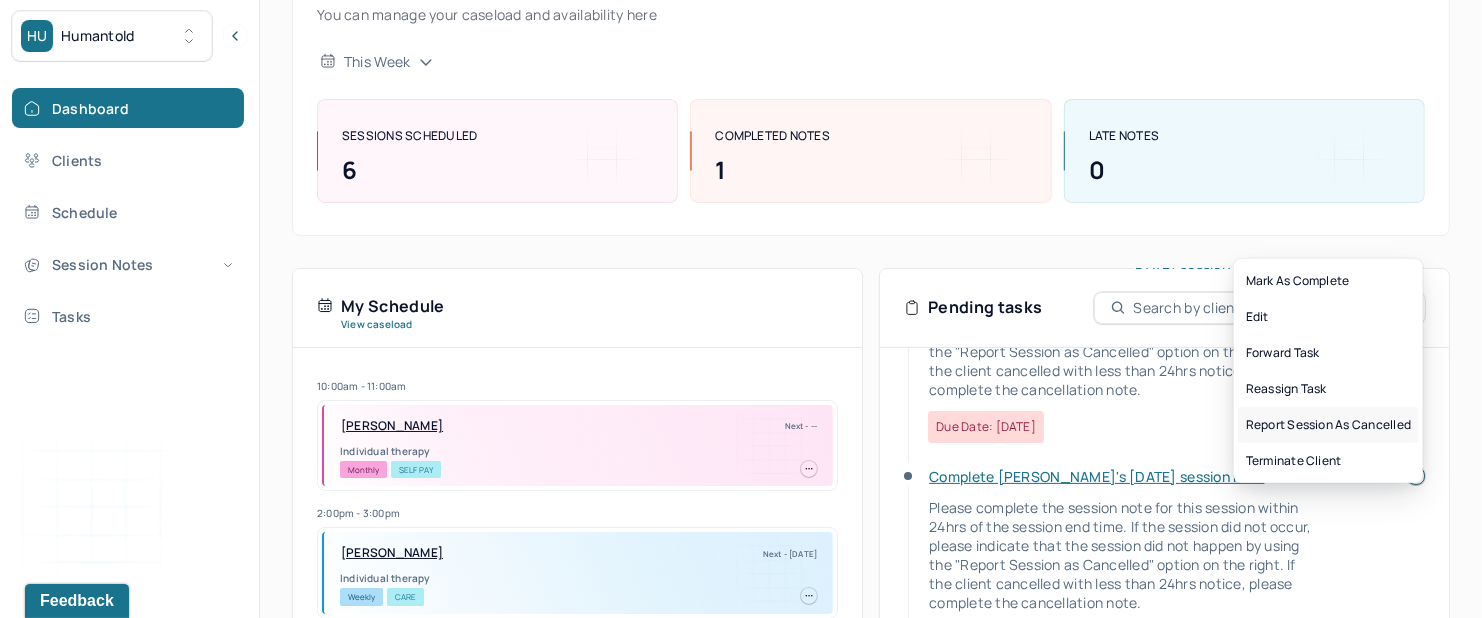click on "Report session as cancelled" at bounding box center [1328, 425] 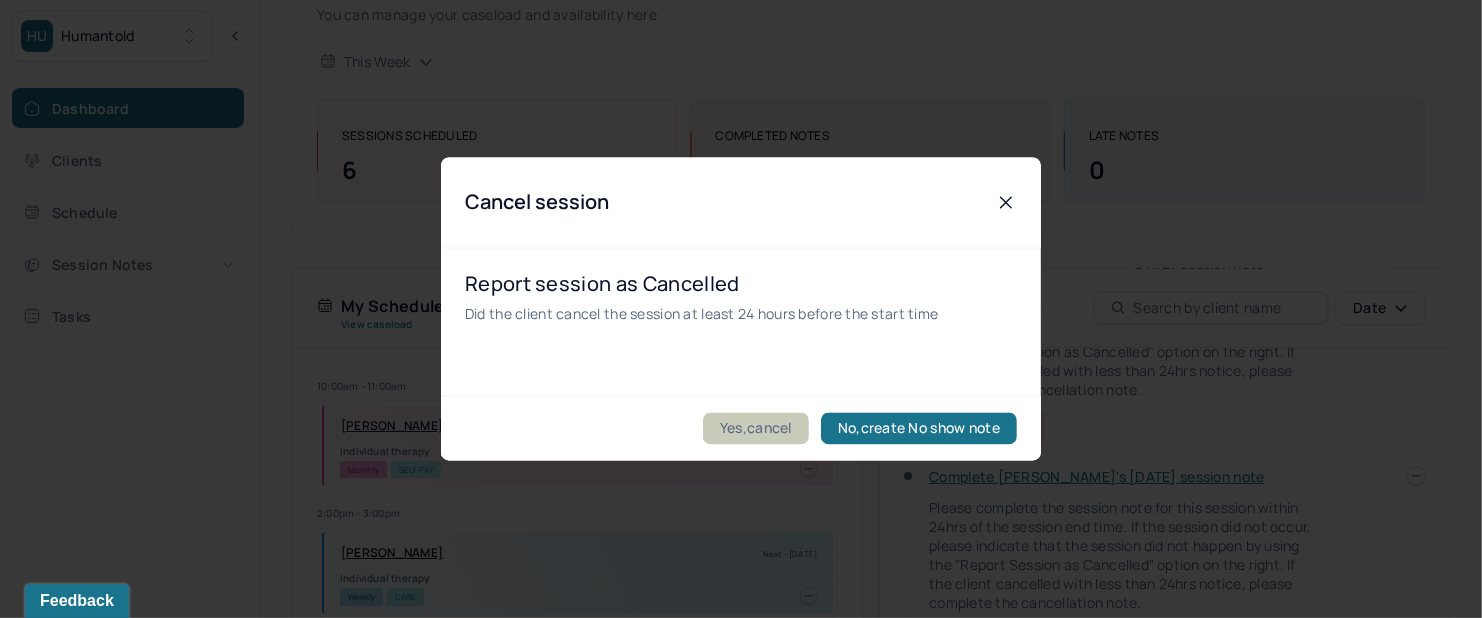 click on "Yes,cancel" at bounding box center (756, 429) 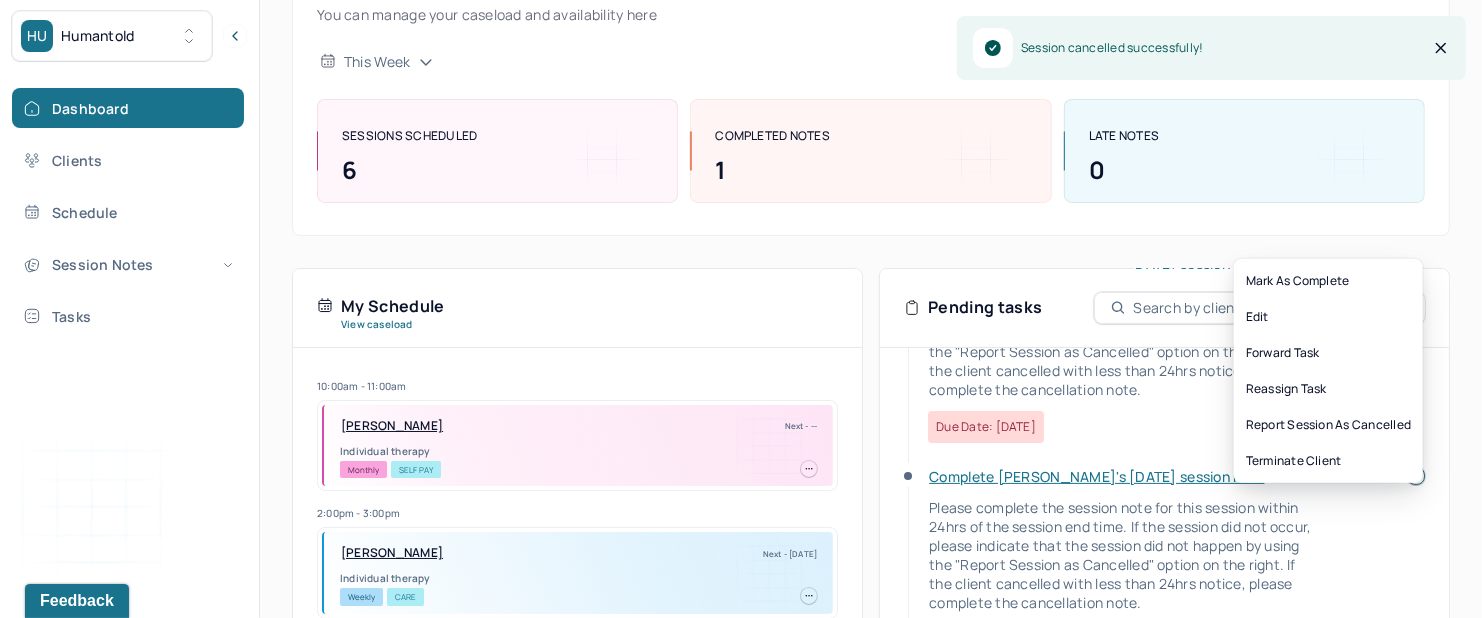 click at bounding box center (1416, 476) 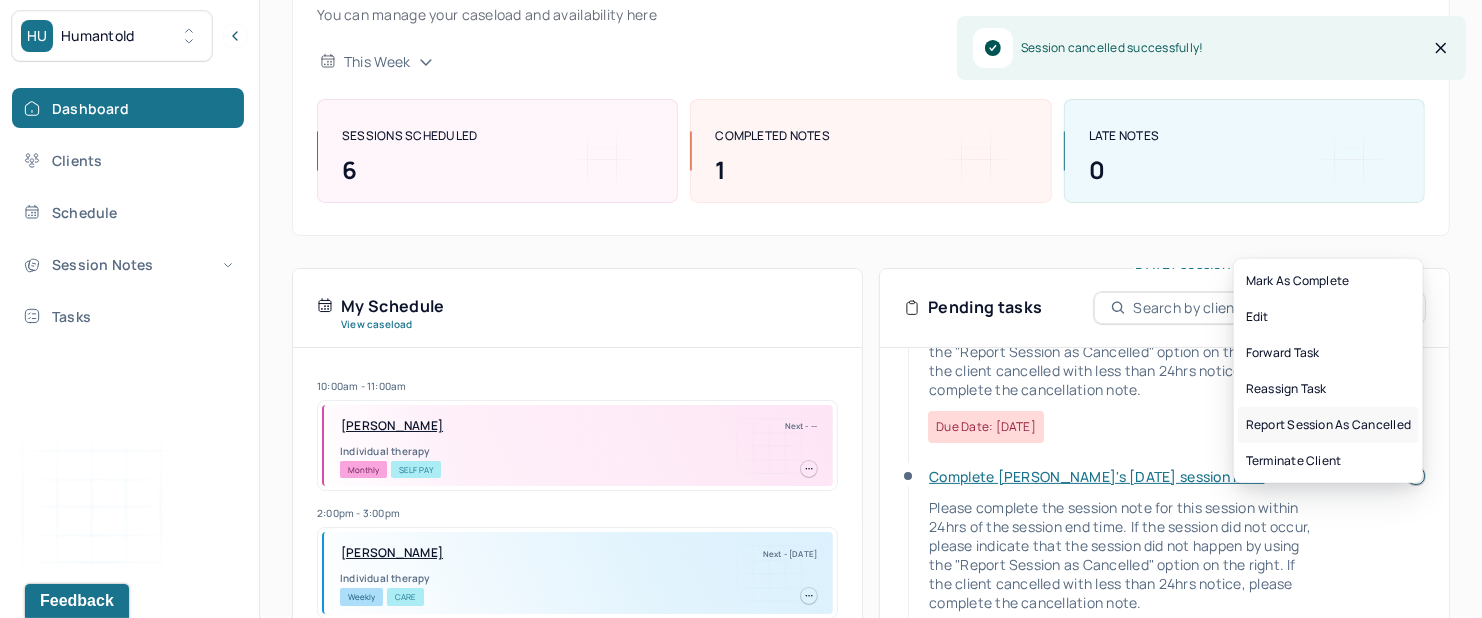 click on "Report session as cancelled" at bounding box center [1328, 425] 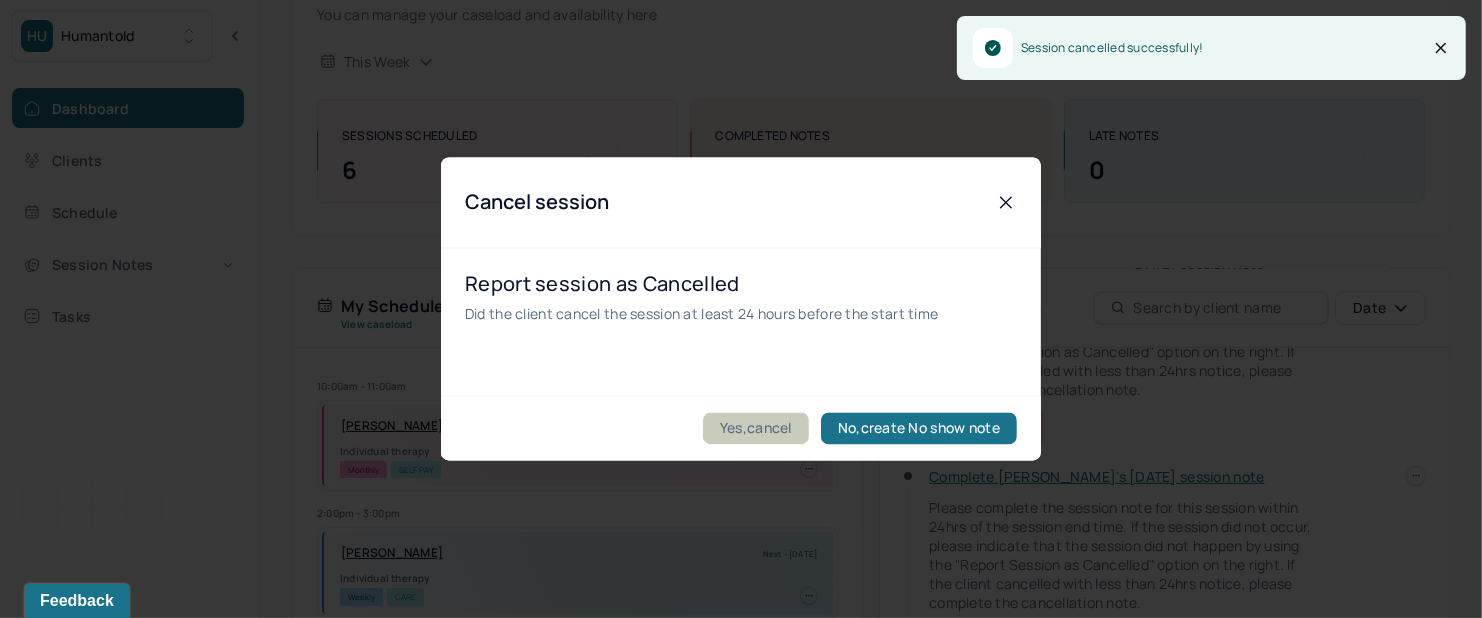 click on "Yes,cancel" at bounding box center (756, 429) 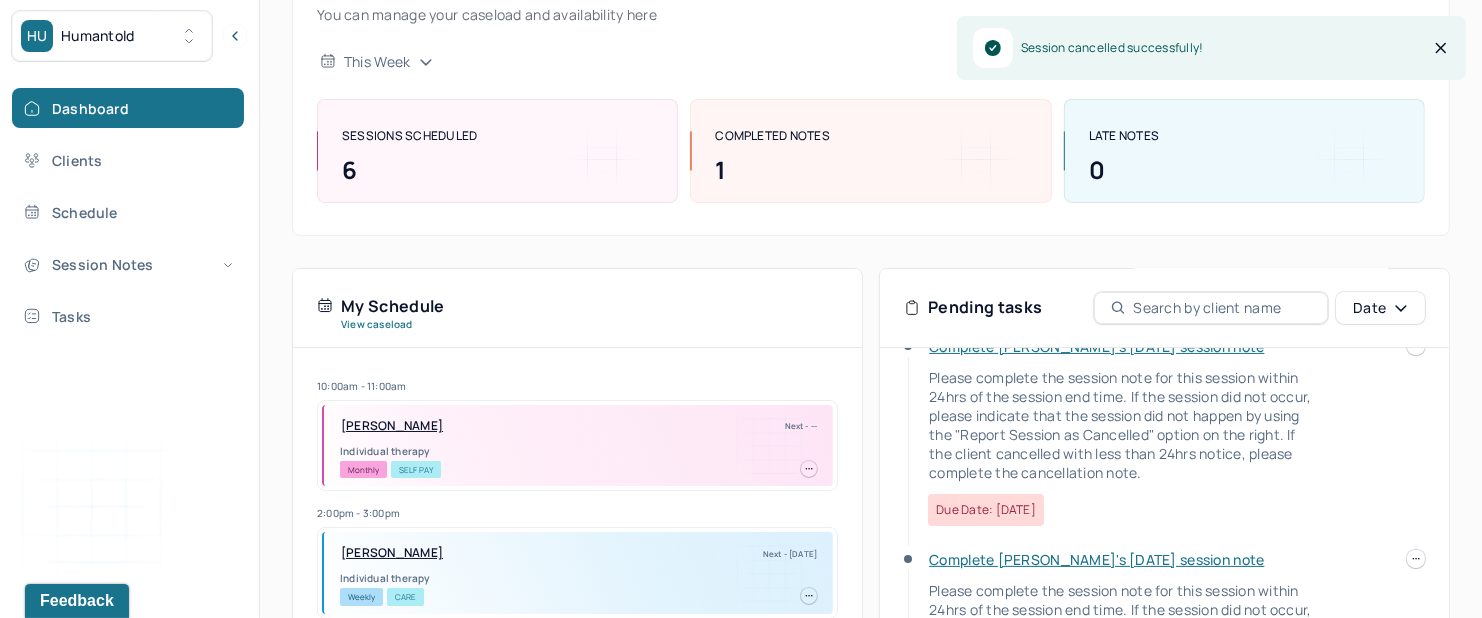 scroll, scrollTop: 367, scrollLeft: 0, axis: vertical 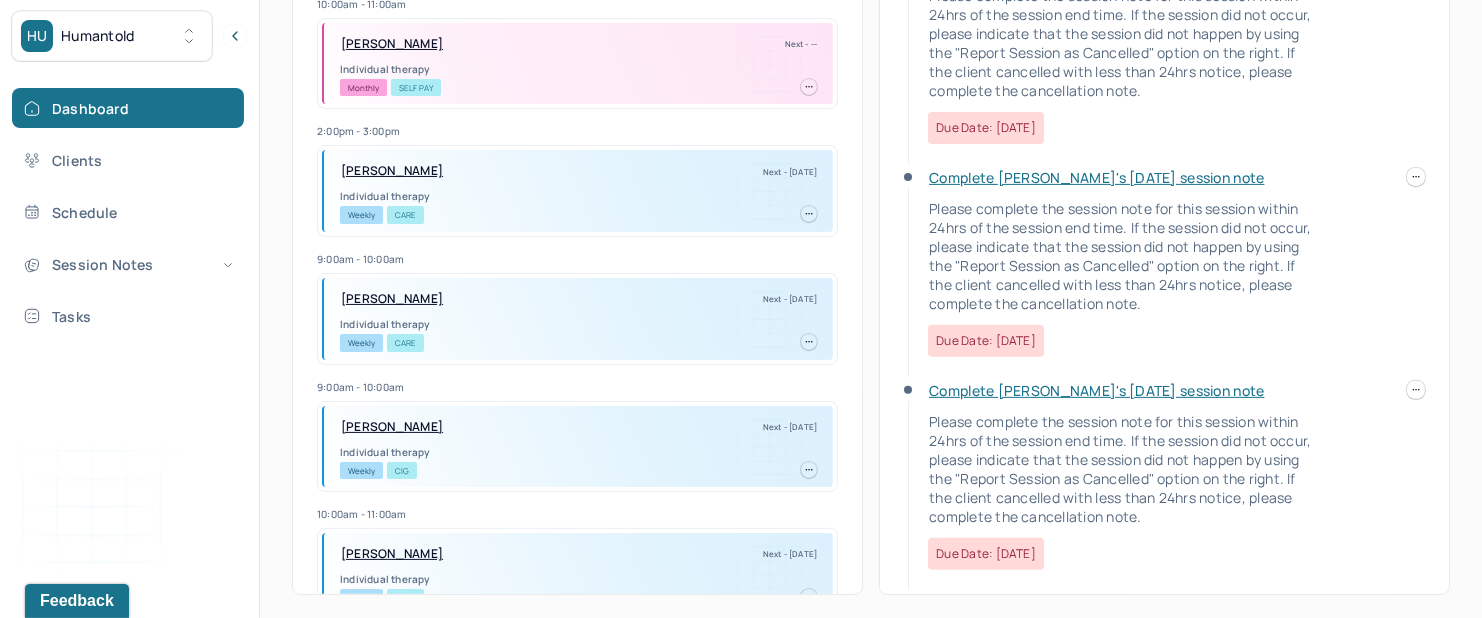 click on "HU Humantold       Dashboard Clients Schedule Session Notes Tasks DL [PERSON_NAME] provider   Logout   Search by client name, chart number     FAQs     [PERSON_NAME] Let’s get you started 🚀 You can manage your caseload and availability here   this week   SESSIONS SCHEDULED 6 COMPLETED NOTES 1 LATE NOTES 0 My Schedule View caseload 10:00am - 11:00am   [PERSON_NAME]   Next - -- Individual therapy Monthly Self Pay     2:00pm - 3:00pm   [PERSON_NAME]   Next - [DATE] Individual therapy Weekly CARE     9:00am - 10:00am   [PERSON_NAME]   Next - [DATE] Individual therapy Weekly CARE     9:00am - 10:00am   [PERSON_NAME]   Next - [DATE] Individual therapy Weekly CIG     10:00am - 11:00am   [PERSON_NAME]   Next - [DATE] Individual therapy Weekly BCBS     8:00am - 9:00am   [PERSON_NAME]   Next - [DATE] Individual therapy Weekly Self Pay     9:00am - 10:00am   [PERSON_NAME]   Next - [DATE] Individual therapy Weekly Self Pay     3:00pm - 4:00pm     Weekly CIG" at bounding box center (741, 36) 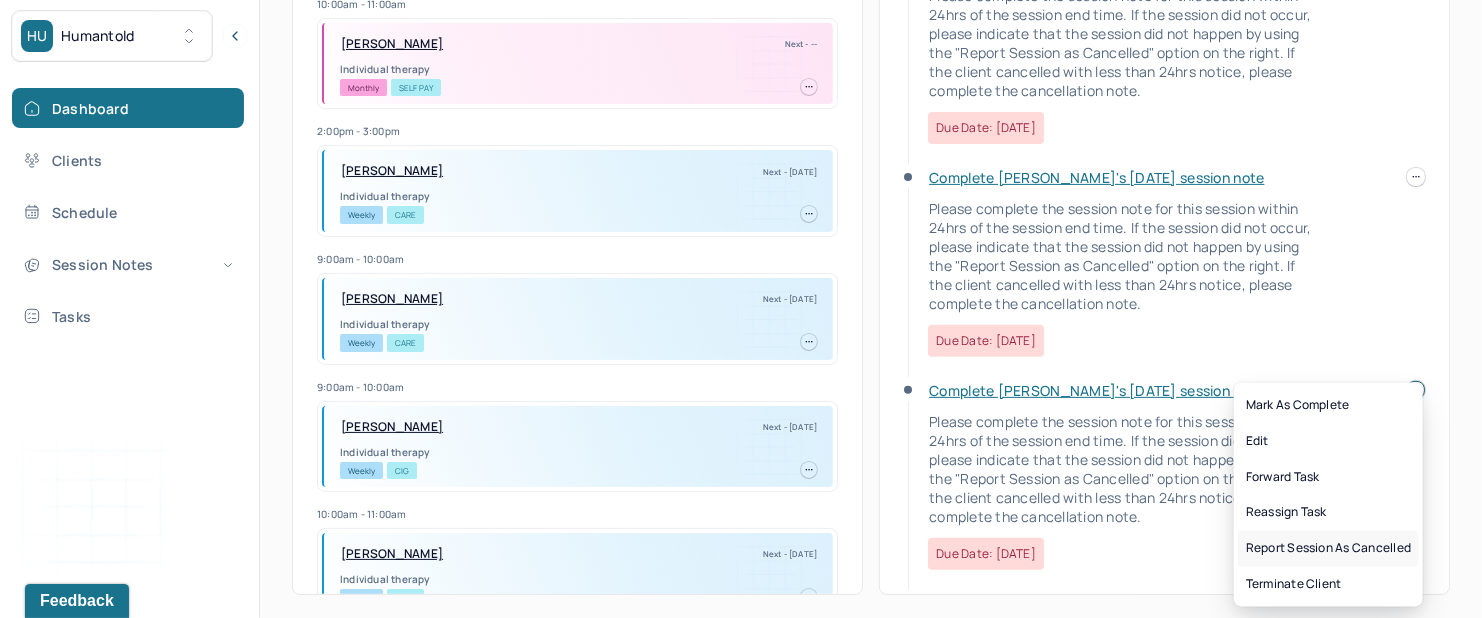 click on "Report session as cancelled" at bounding box center [1328, 549] 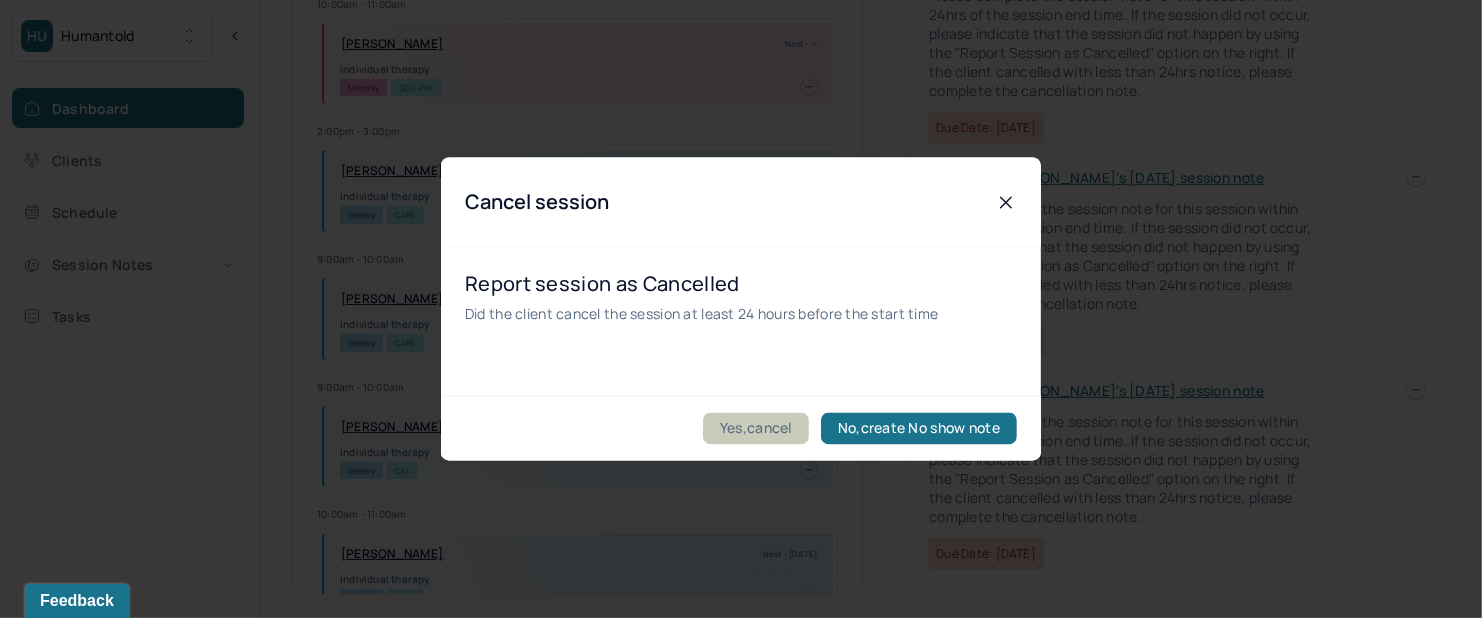 click on "Yes,cancel" at bounding box center (756, 429) 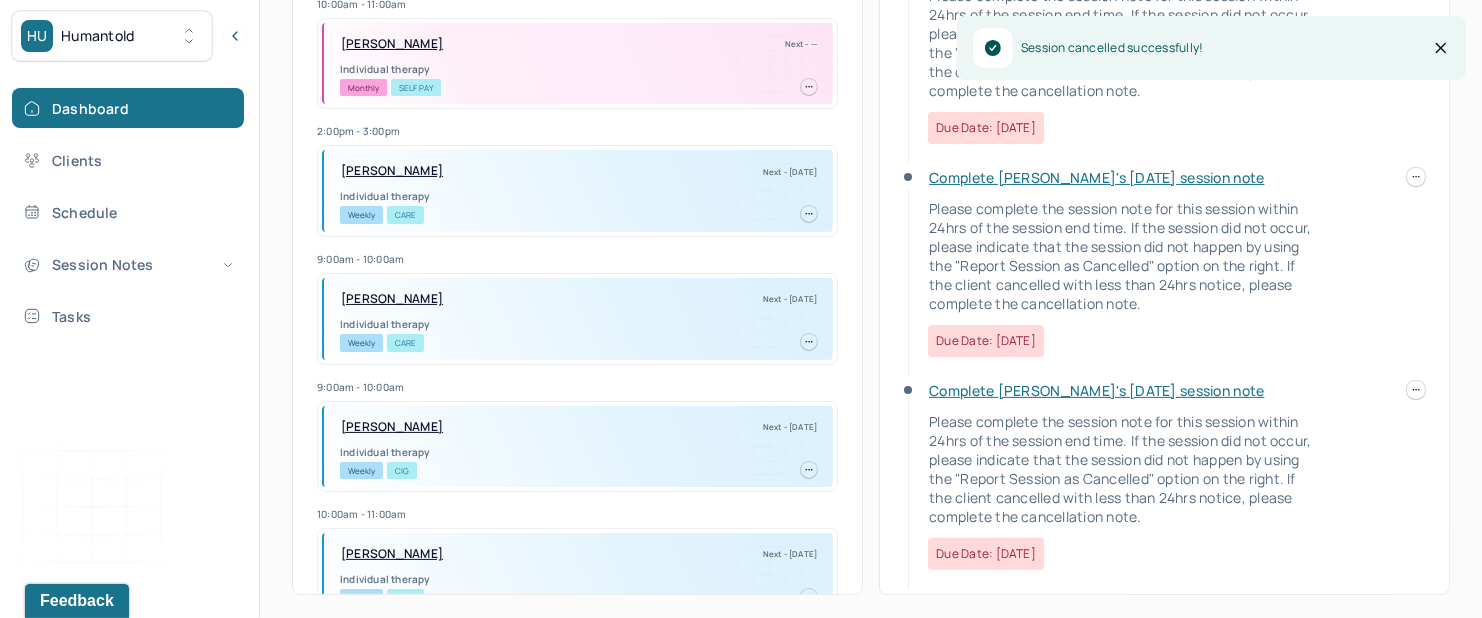 scroll, scrollTop: 0, scrollLeft: 0, axis: both 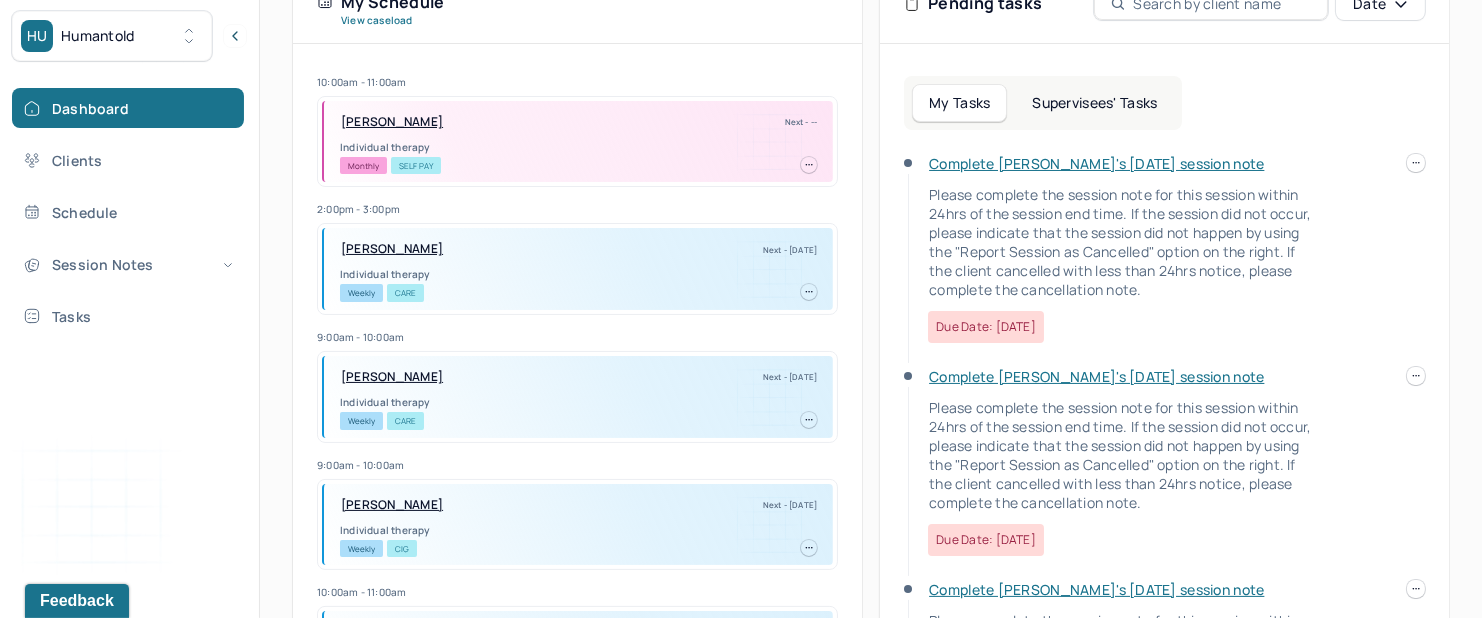 click on "Complete [PERSON_NAME]'s [DATE] session note" at bounding box center (1096, 163) 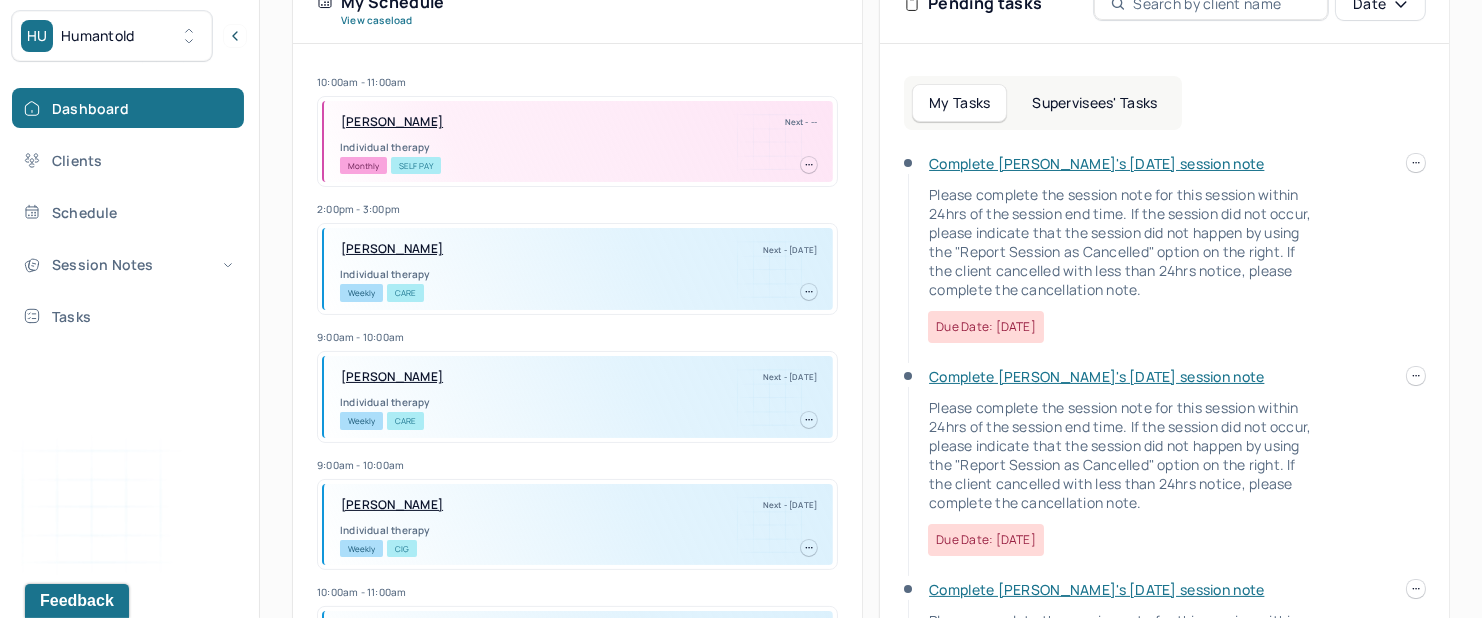scroll, scrollTop: 72, scrollLeft: 0, axis: vertical 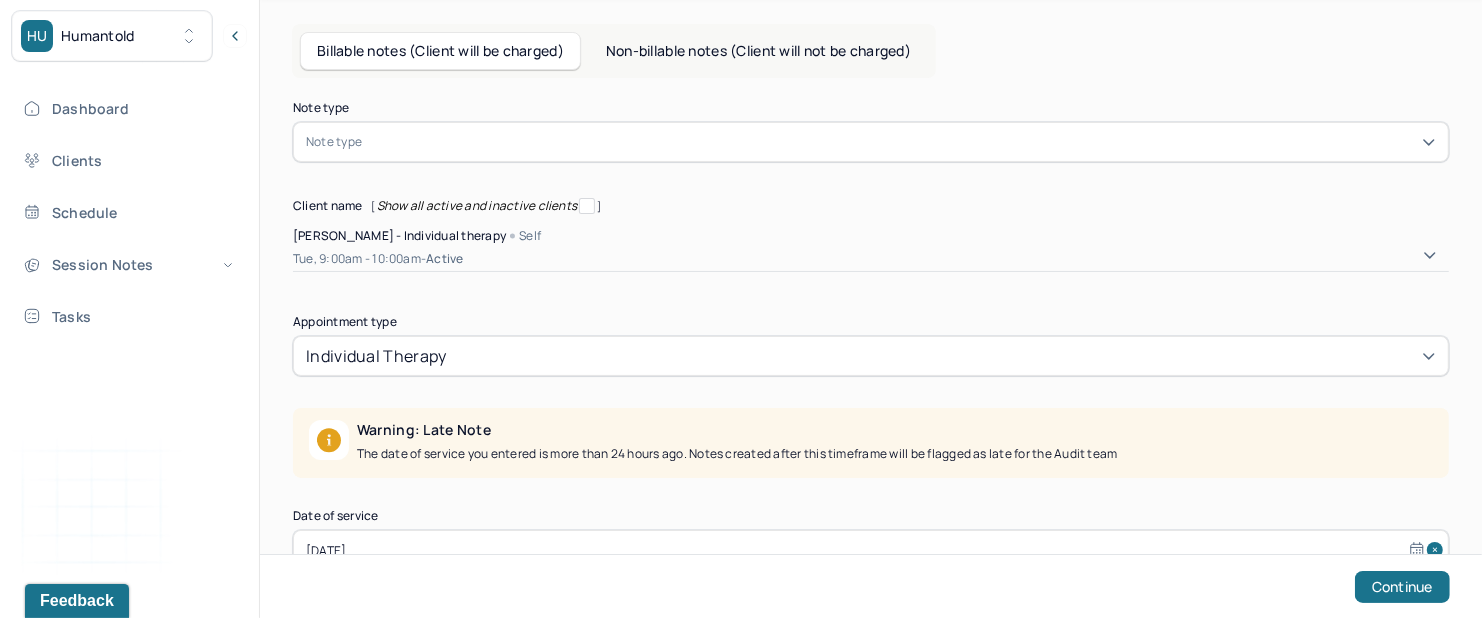 click on "Note type" at bounding box center (871, 142) 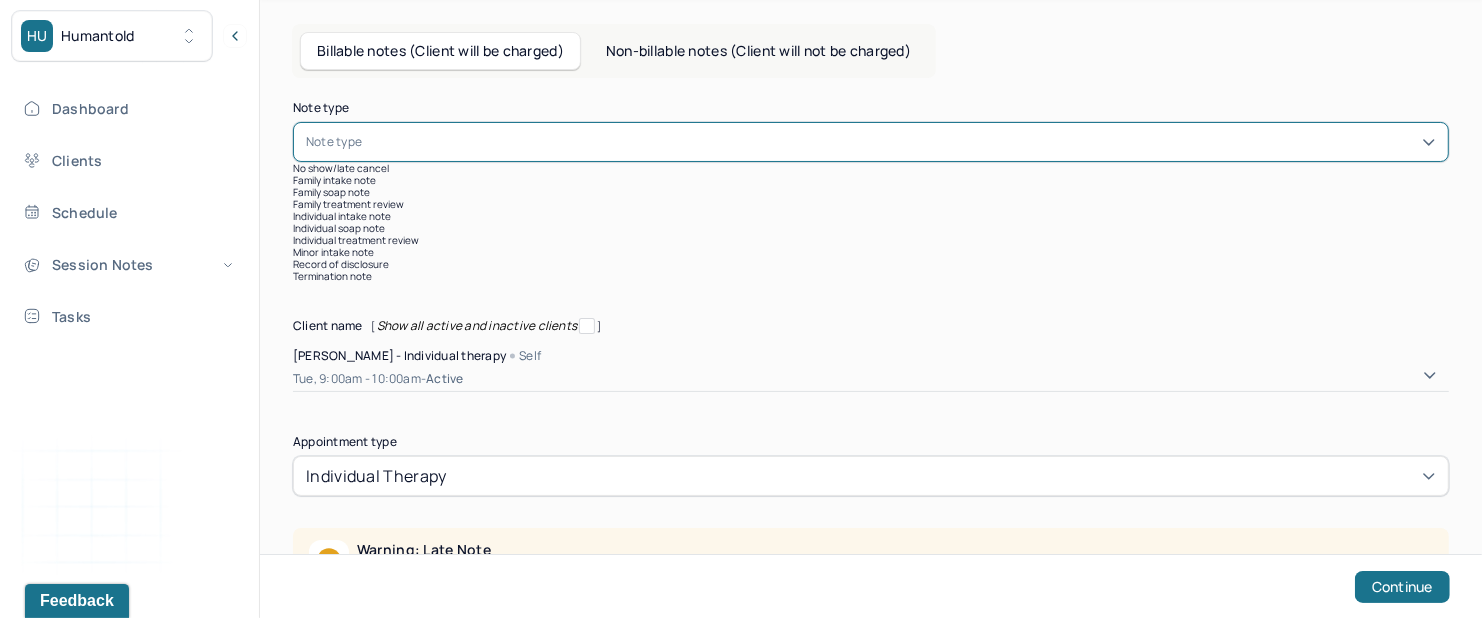 click on "Individual soap note" at bounding box center [871, 228] 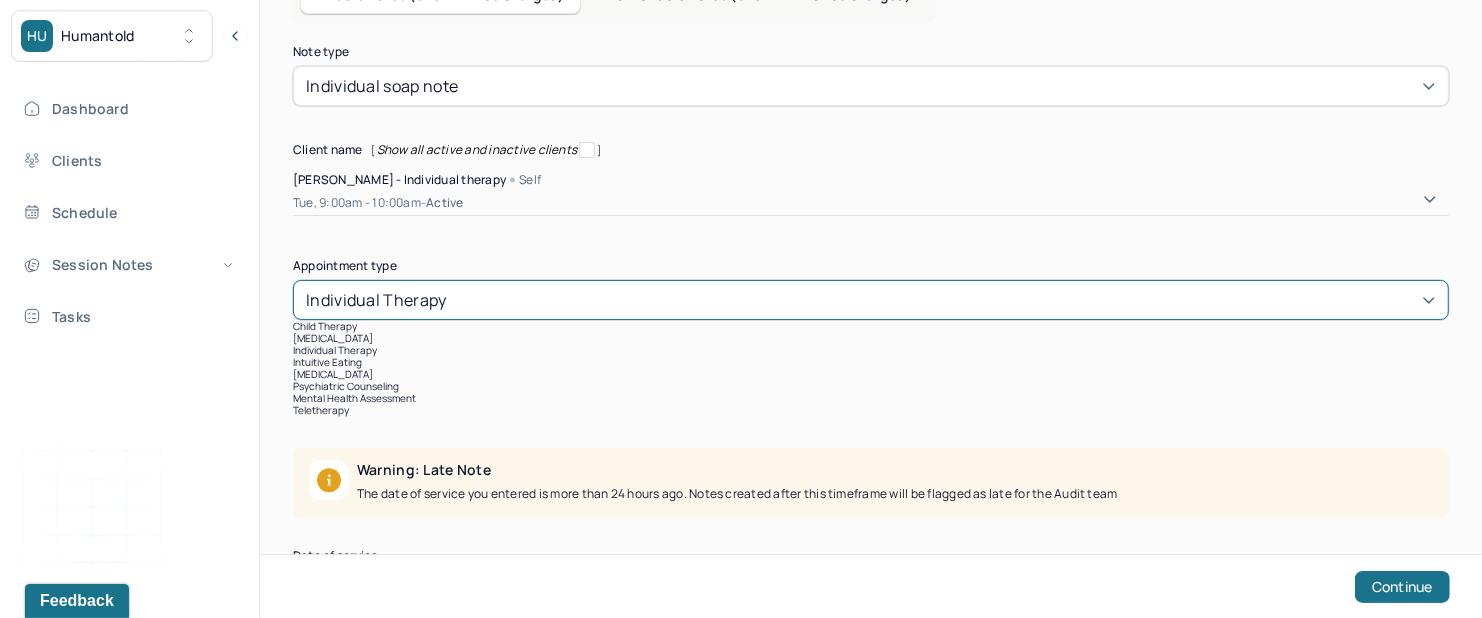 click on "[object Object] selected, 3 of 8. 8 results available. Use Up and Down to choose options, press Enter to select the currently focused option, press Escape to exit the menu, press Tab to select the option and exit the menu. individual therapy child therapy [MEDICAL_DATA] individual therapy intuitive eating [MEDICAL_DATA] psychiatric counseling mental health assessment teletherapy" at bounding box center [871, 348] 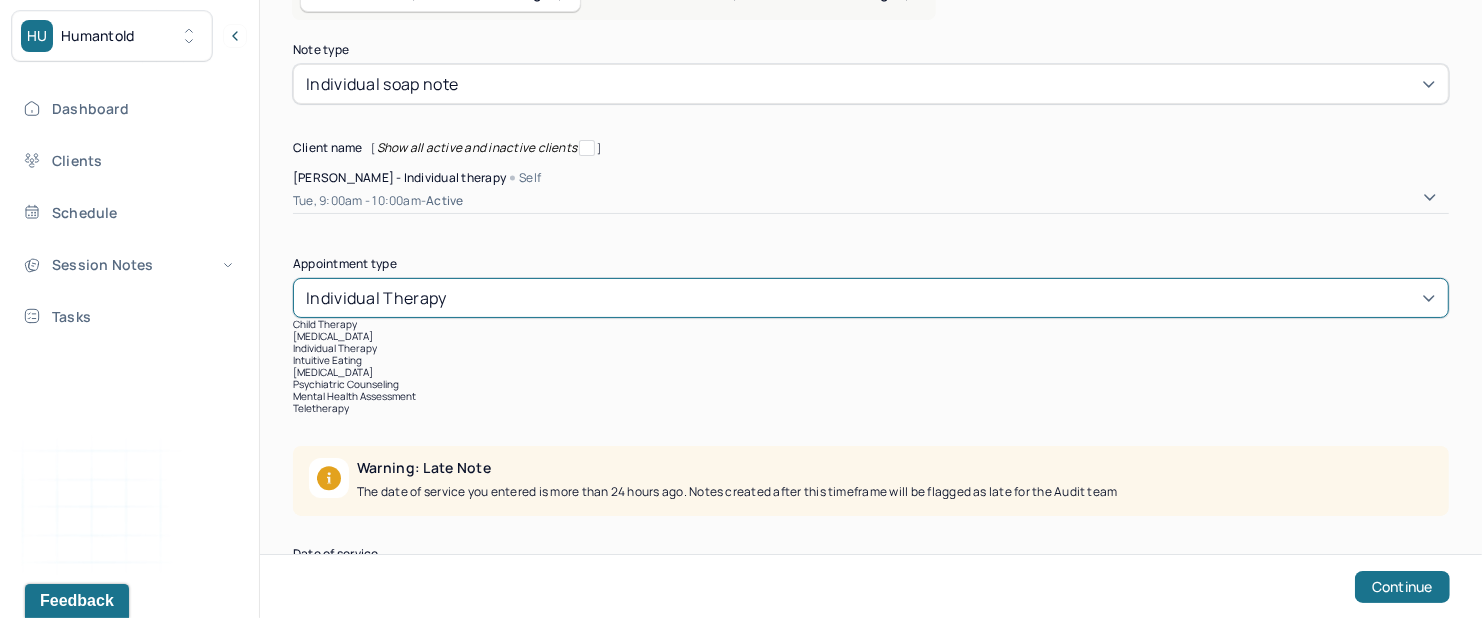 scroll, scrollTop: 134, scrollLeft: 0, axis: vertical 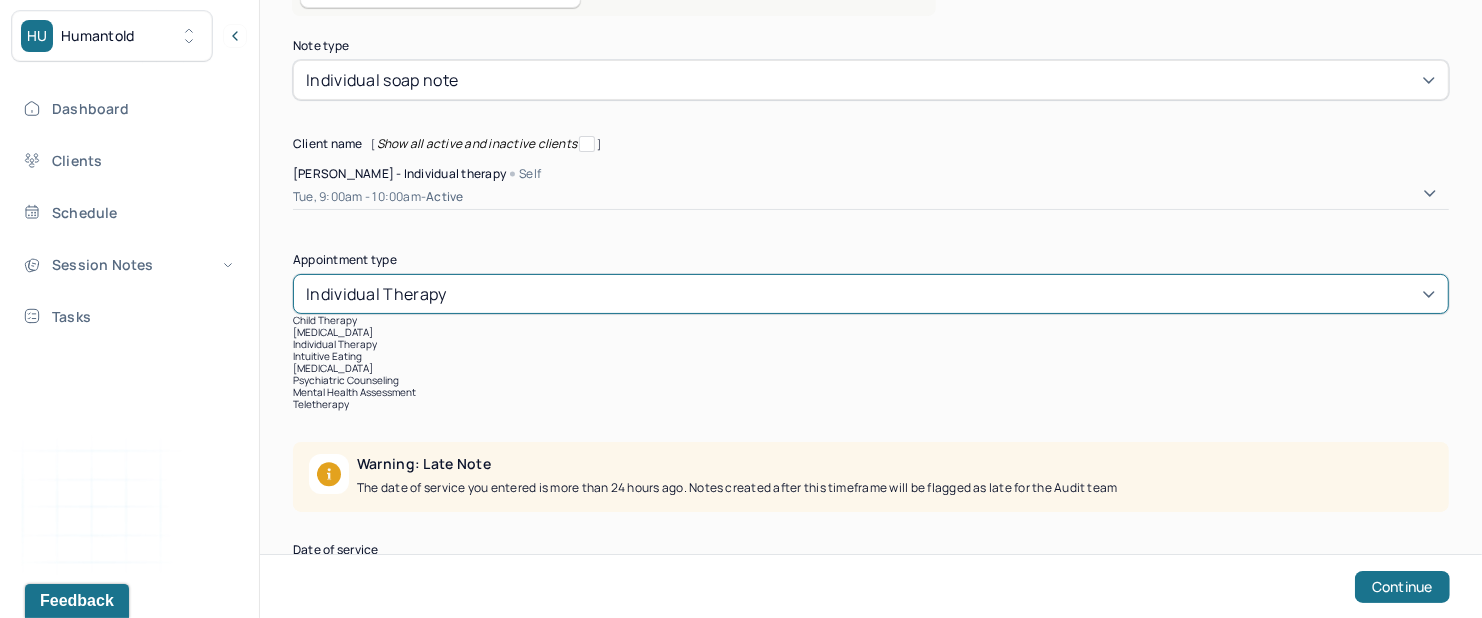 click on "teletherapy" at bounding box center (871, 404) 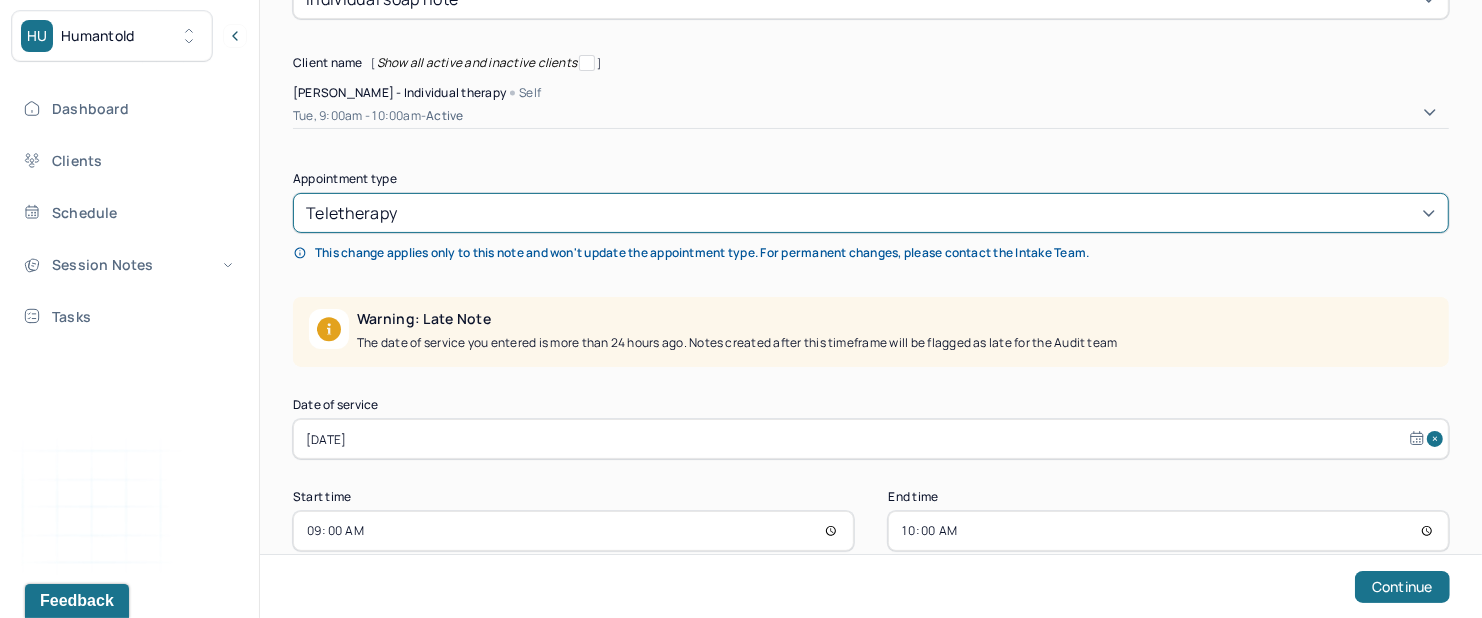 scroll, scrollTop: 243, scrollLeft: 0, axis: vertical 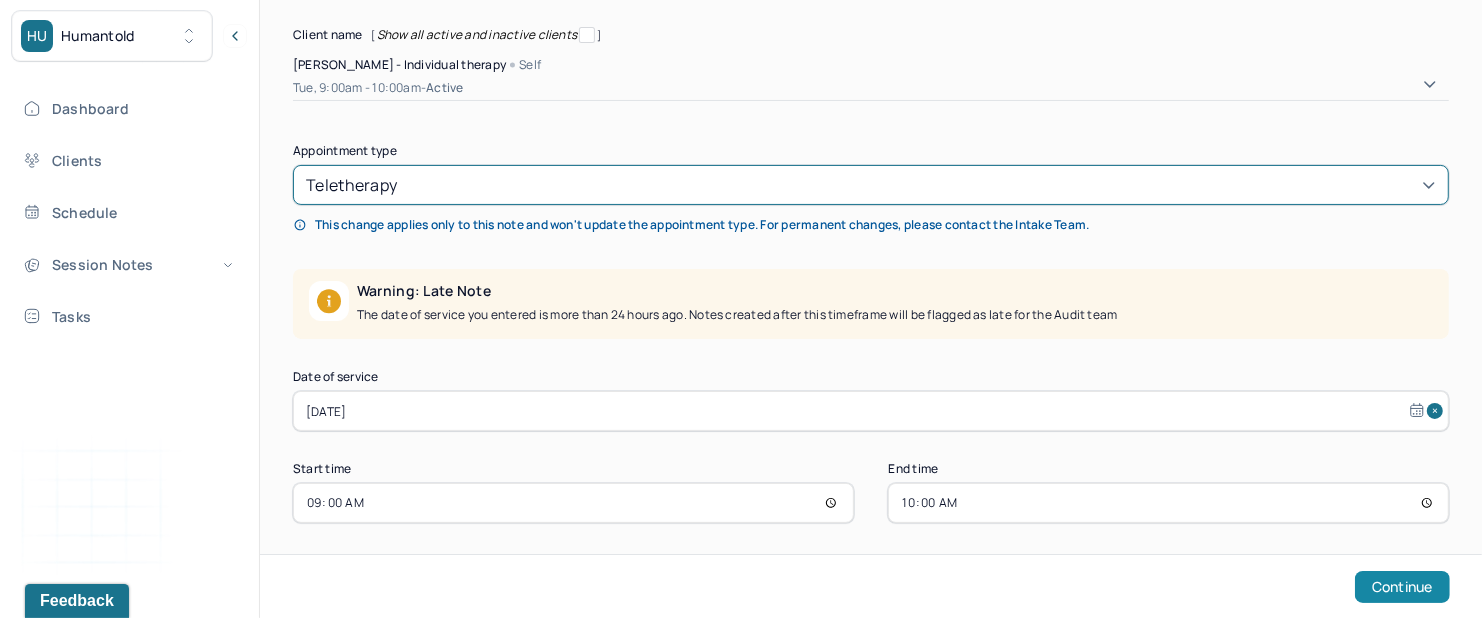 click on "Continue" at bounding box center (1402, 587) 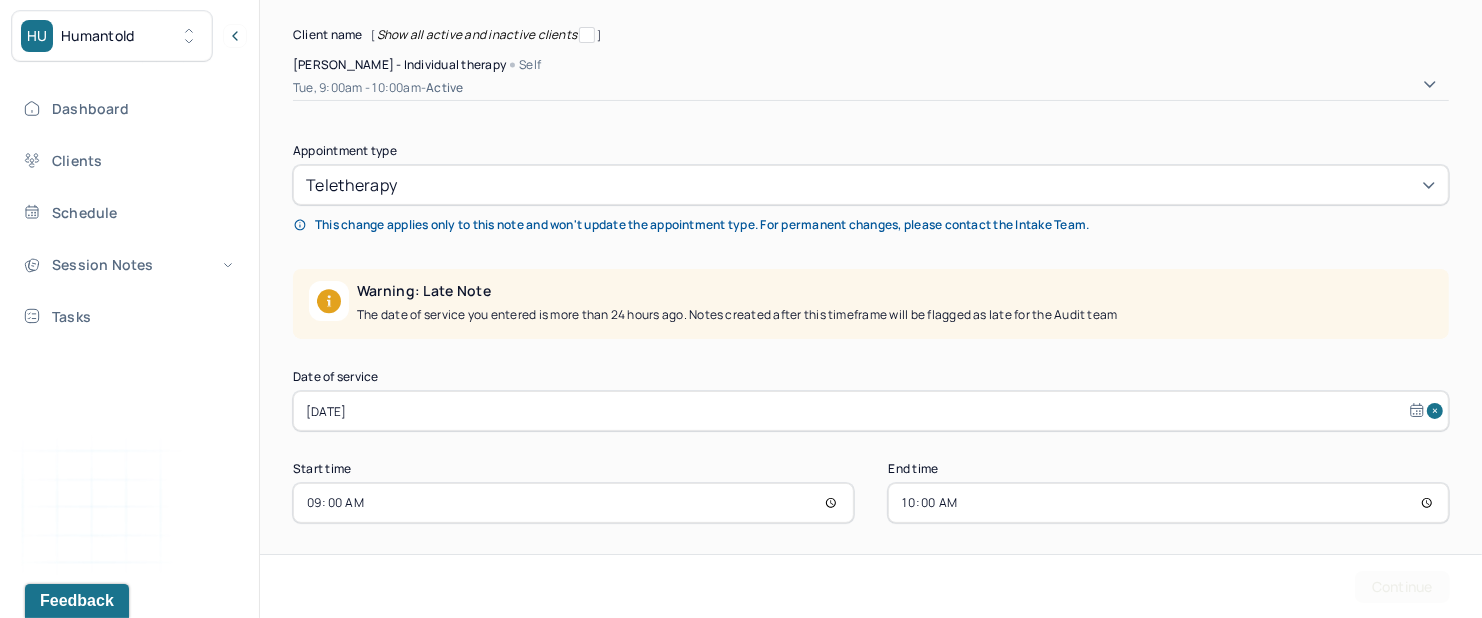 scroll, scrollTop: 0, scrollLeft: 0, axis: both 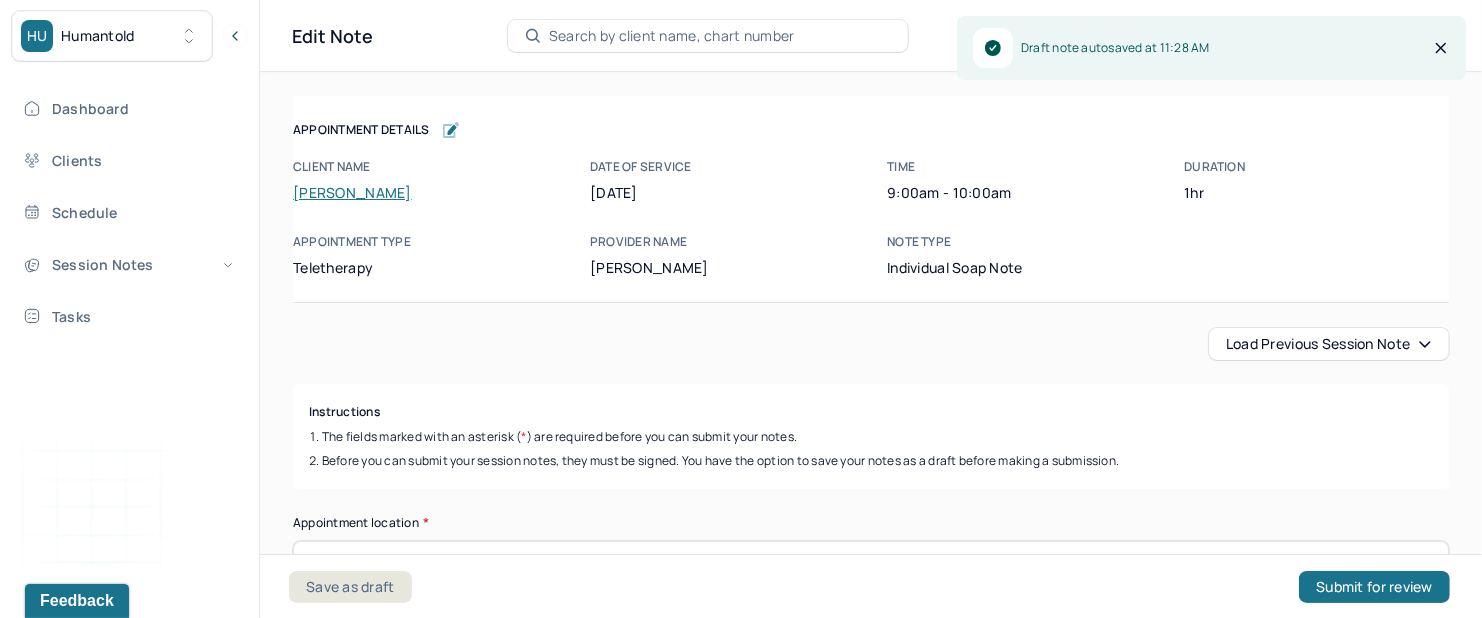 click on "Load previous session note" at bounding box center [1329, 344] 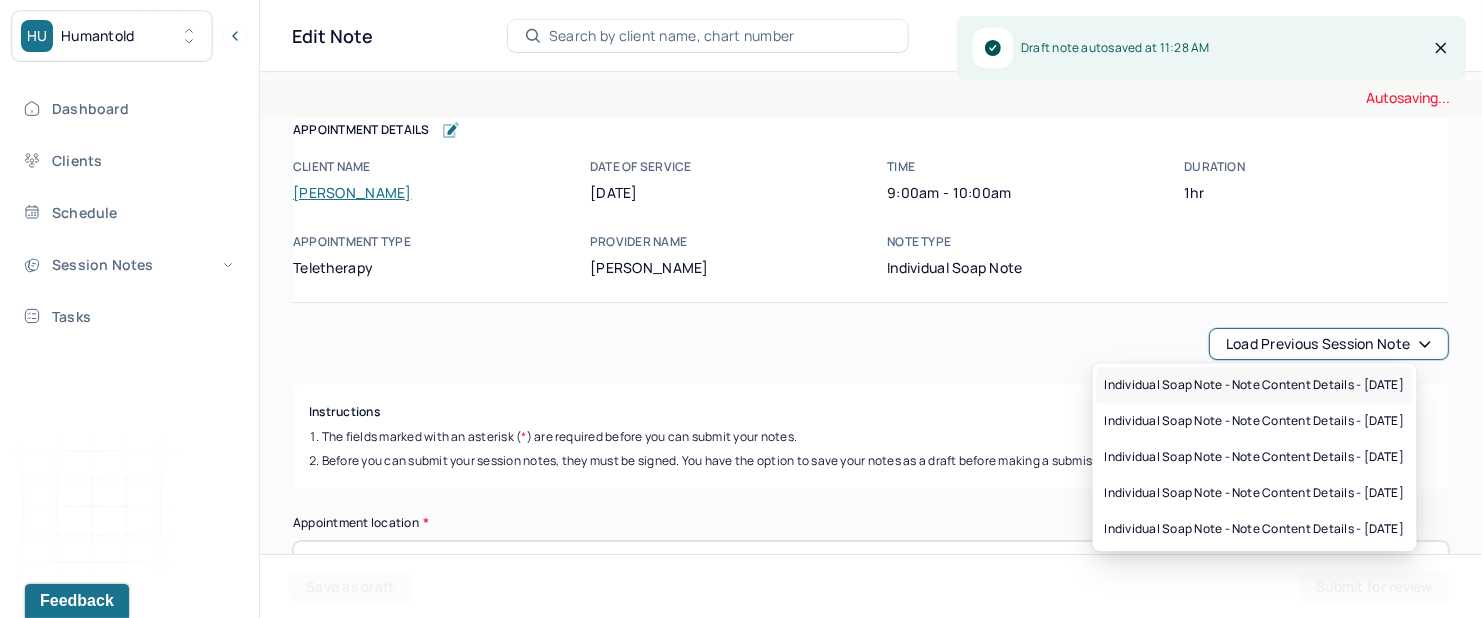 click on "Individual soap note   - Note content Details -   [DATE]" at bounding box center (1255, 385) 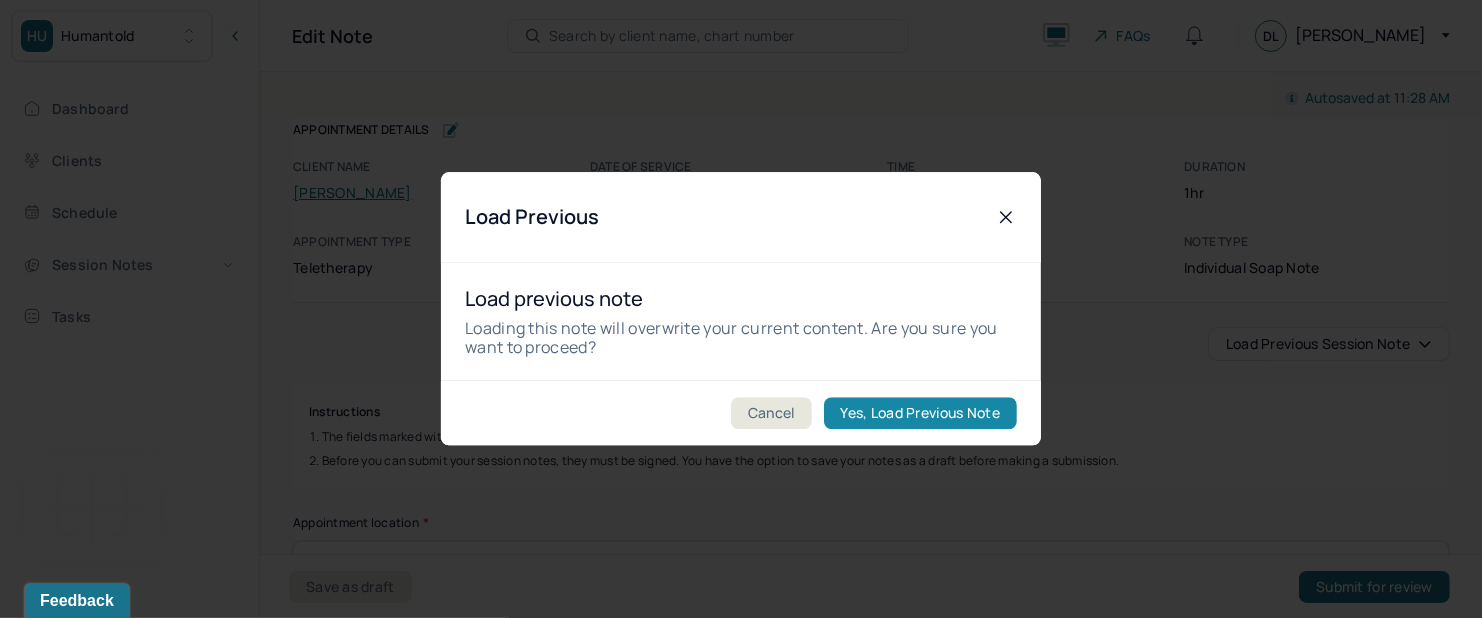 click on "Yes, Load Previous Note" at bounding box center [920, 414] 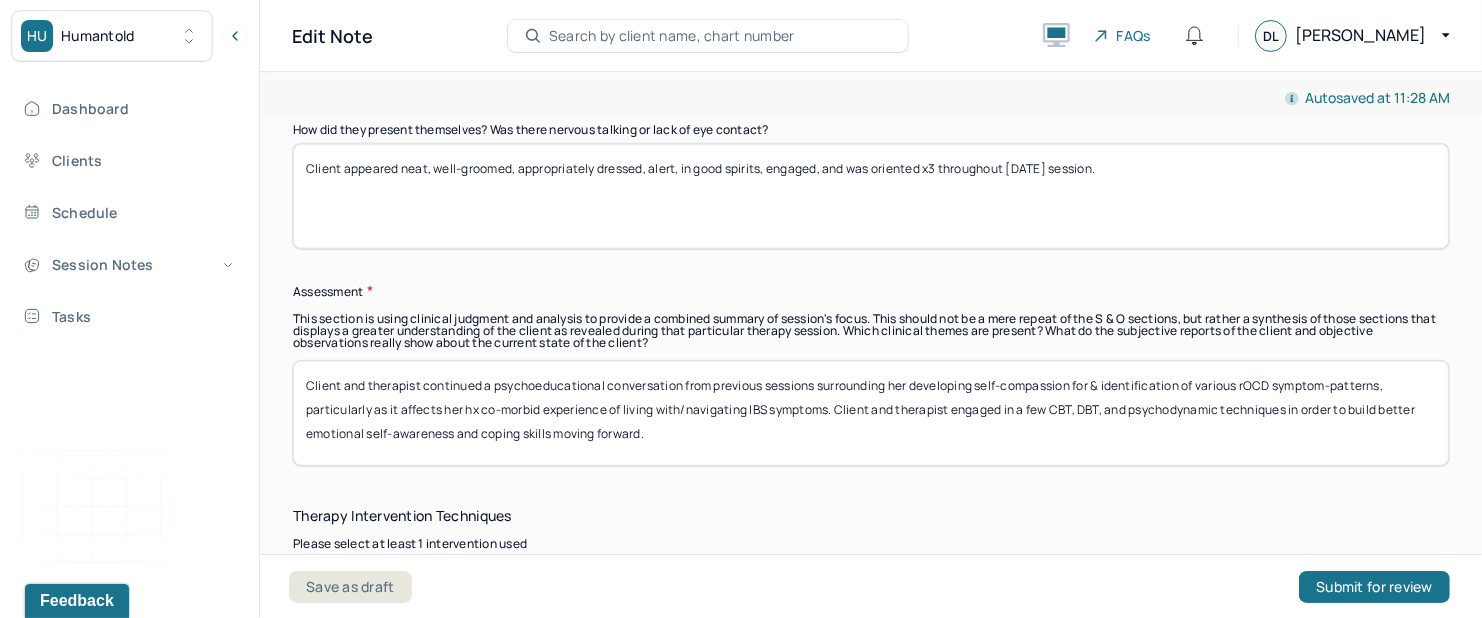 scroll, scrollTop: 1708, scrollLeft: 0, axis: vertical 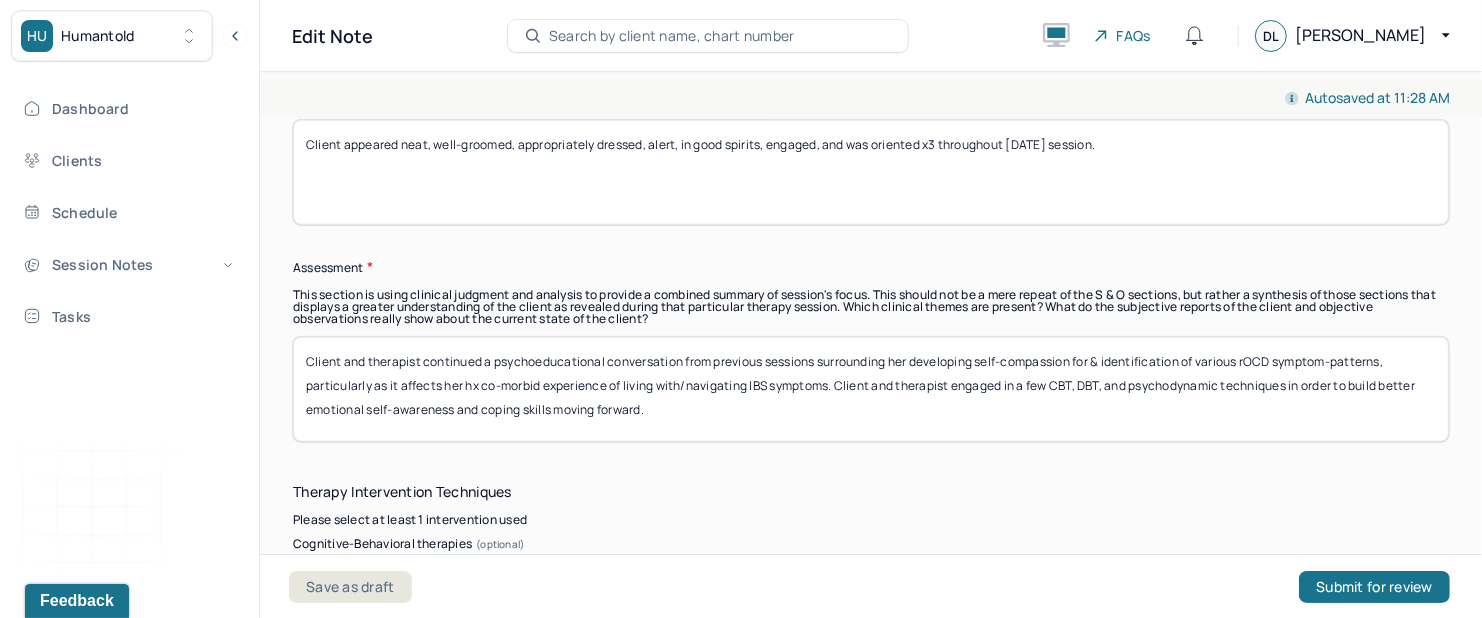 click on "Client and therapist continued a psychoeducational conversation from previous sessions surrounding her developing self-compassion for & identification of various rOCD symptom-patterns, particularly as it affects her hx co-morbid experience of living with/navigating IBS symptoms. Client and therapist engaged in a few CBT, DBT, and psychodynamic techniques in order to build better emotional self-awareness and coping skills moving forward." at bounding box center [871, 389] 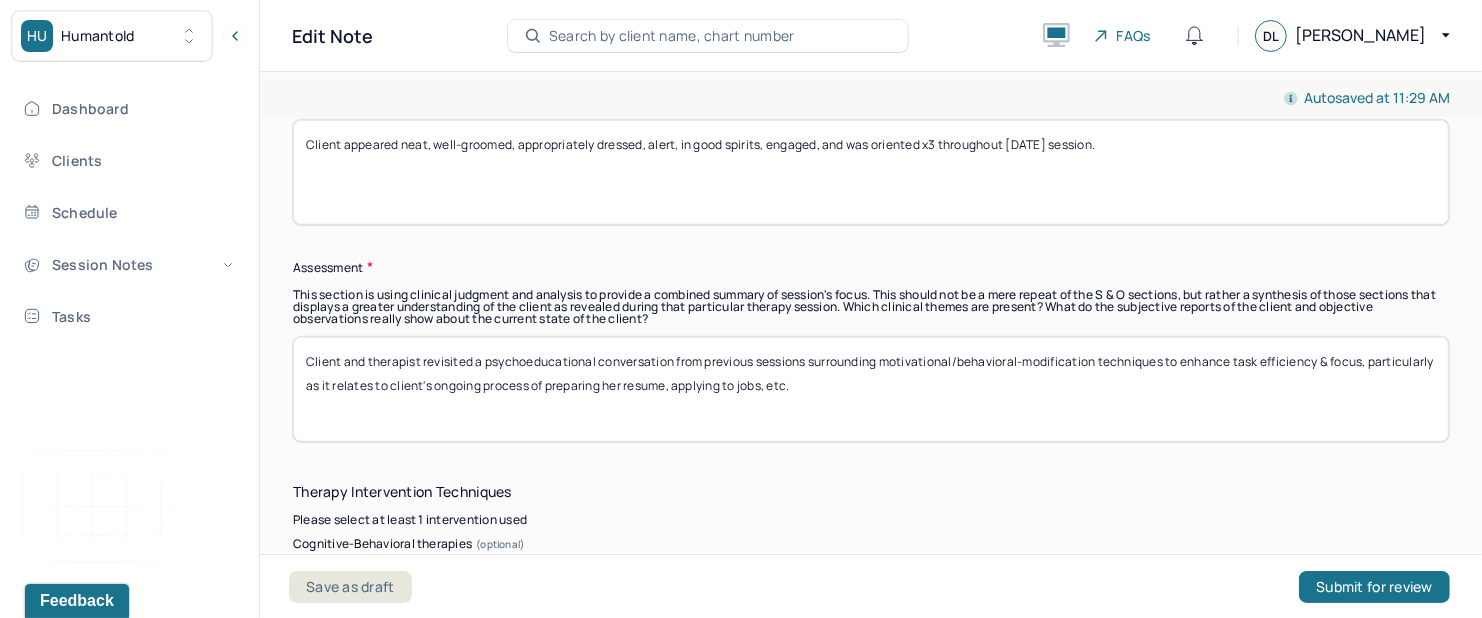 paste on "Client and therapist engaged in a few CBT, DBT, and psychodynamic techniques in order to build better emotional self-awareness and coping skills moving forward." 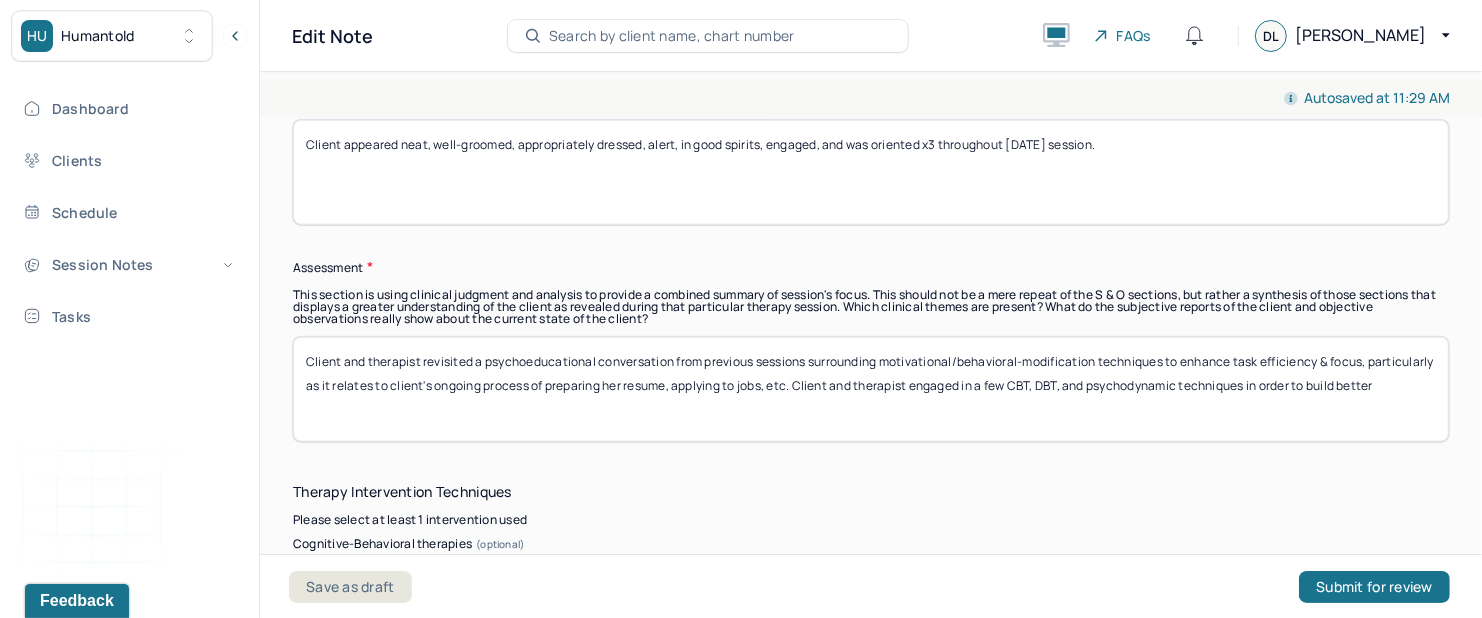 scroll, scrollTop: 0, scrollLeft: 0, axis: both 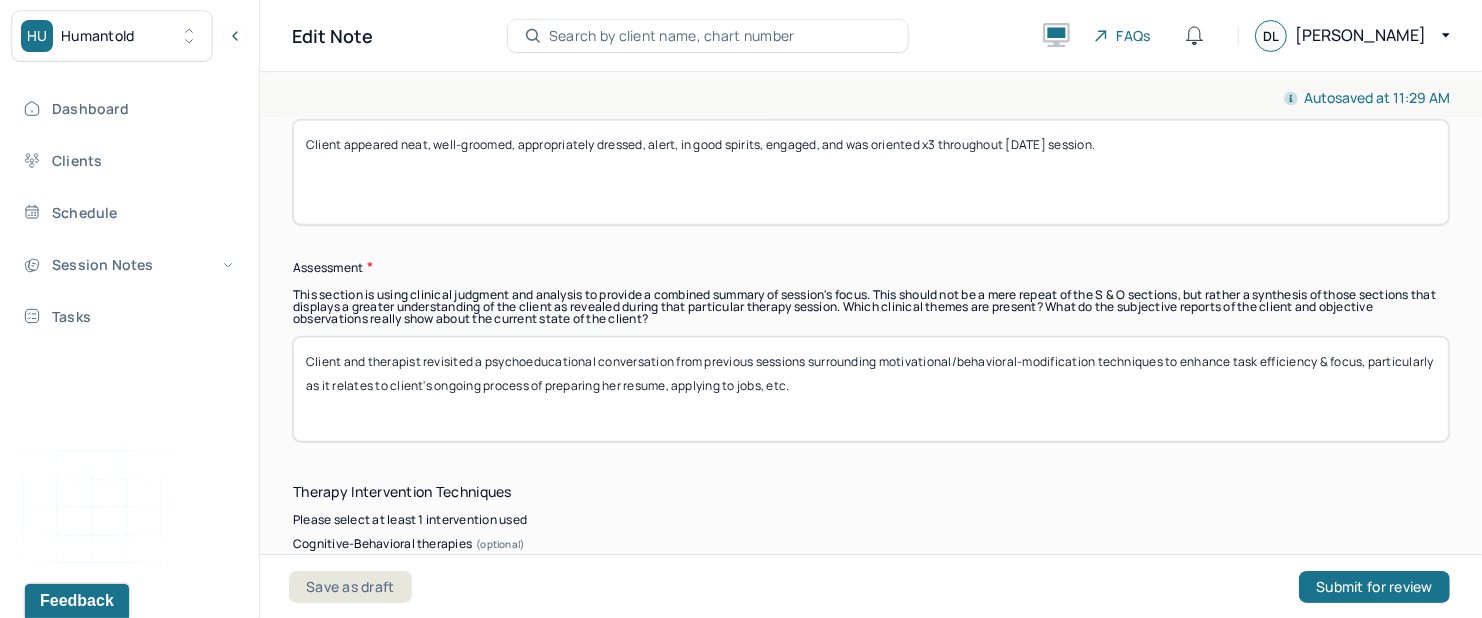 paste on "Client and therapist engaged in a few CBT, DBT, and psychodynamic techniques in order to build better emotional self-awareness and coping skills moving forward." 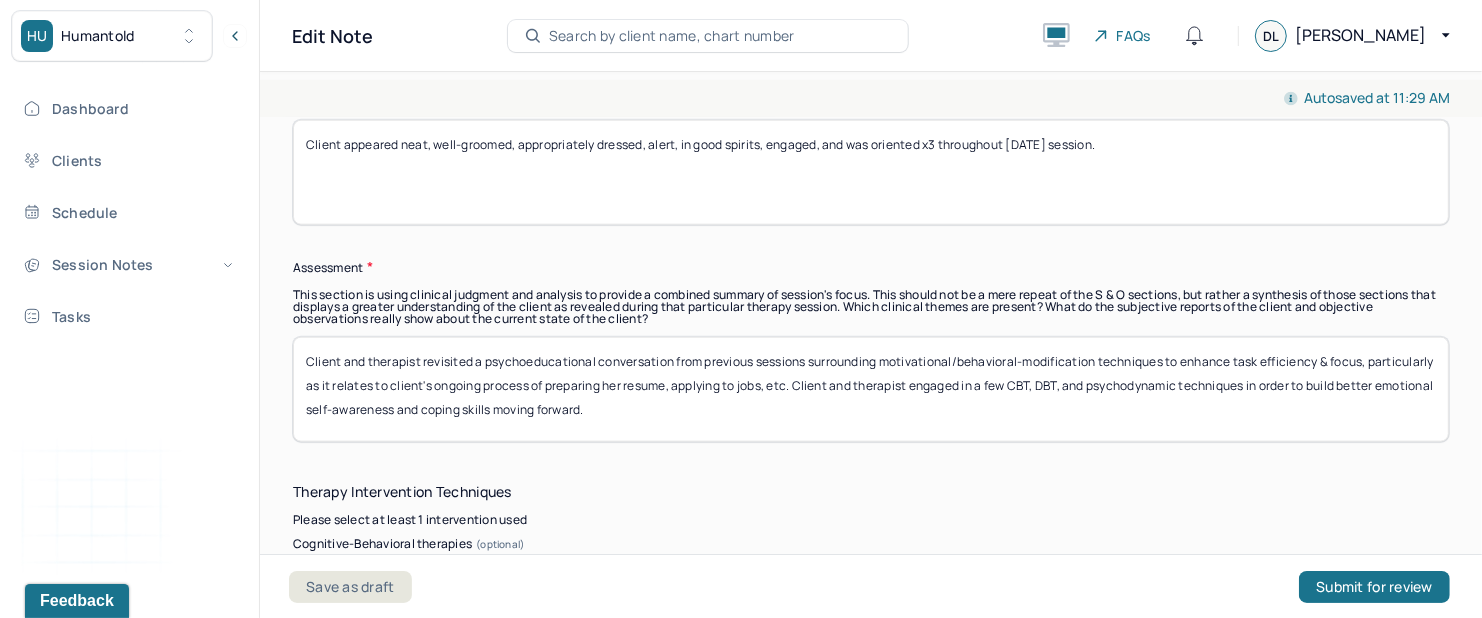 scroll, scrollTop: 0, scrollLeft: 0, axis: both 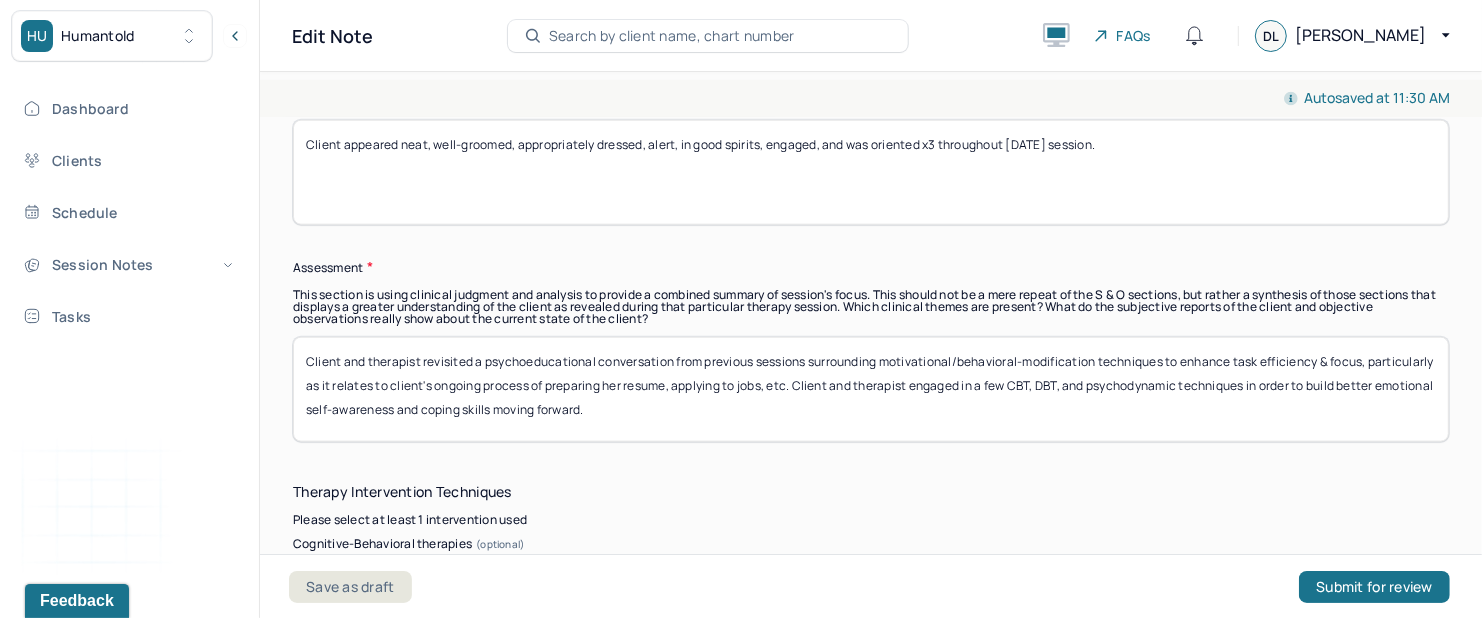 click on "Client and therapist revisited a psychoeducational conversation from previous sessions surrounding motivational/behavioral-modification techniques to enhance task efficiency & focus, particularly as it relates to client's ongoing process of preparing her resume, applying to jobs, etc. Client and therapist engaged in a few CBT, DBT, and psychodynamic techniques in order to build better emotional self-awareness and coping skills moving forward." at bounding box center (871, 389) 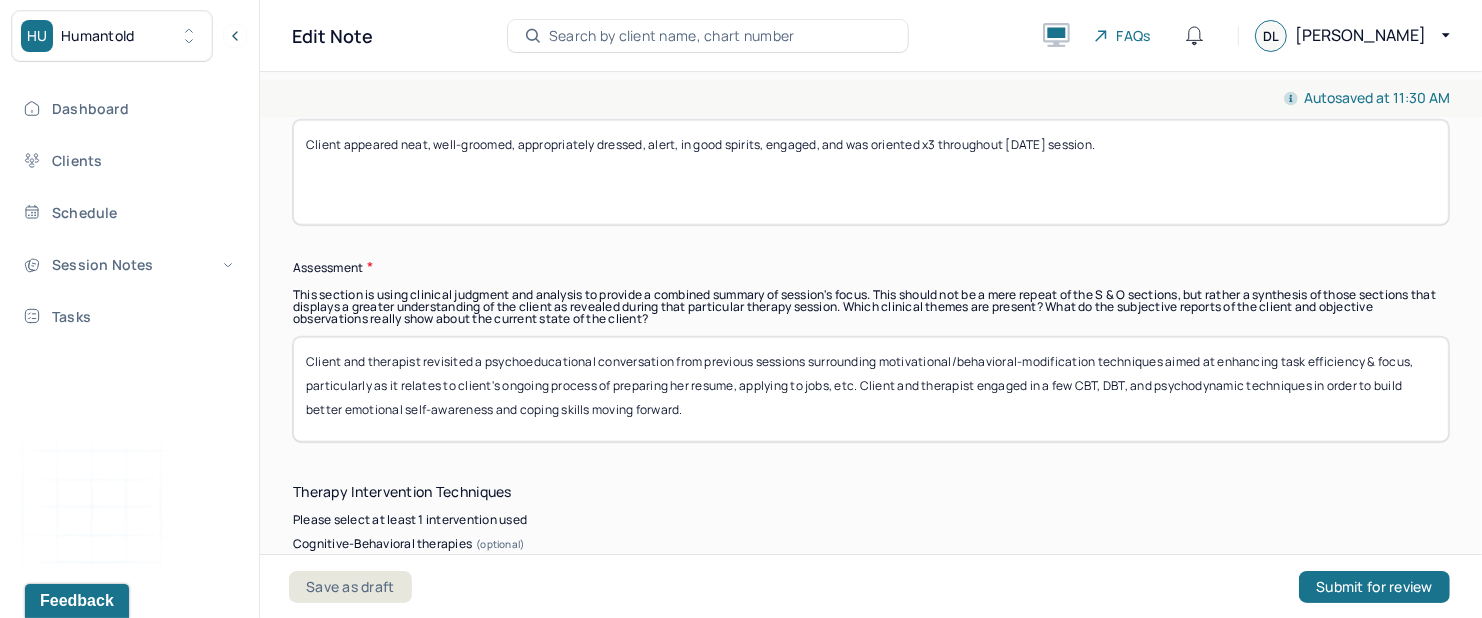 click on "Client and therapist revisited a psychoeducational conversation from previous sessions surrounding motivational/behavioral-modification techniques aimed at enhancing task efficiency & focus, particularly as it relates to client's ongoing process of preparing her resume, applying to jobs, etc. Client and therapist engaged in a few CBT, DBT, and psychodynamic techniques in order to build better emotional self-awareness and coping skills moving forward." at bounding box center (871, 389) 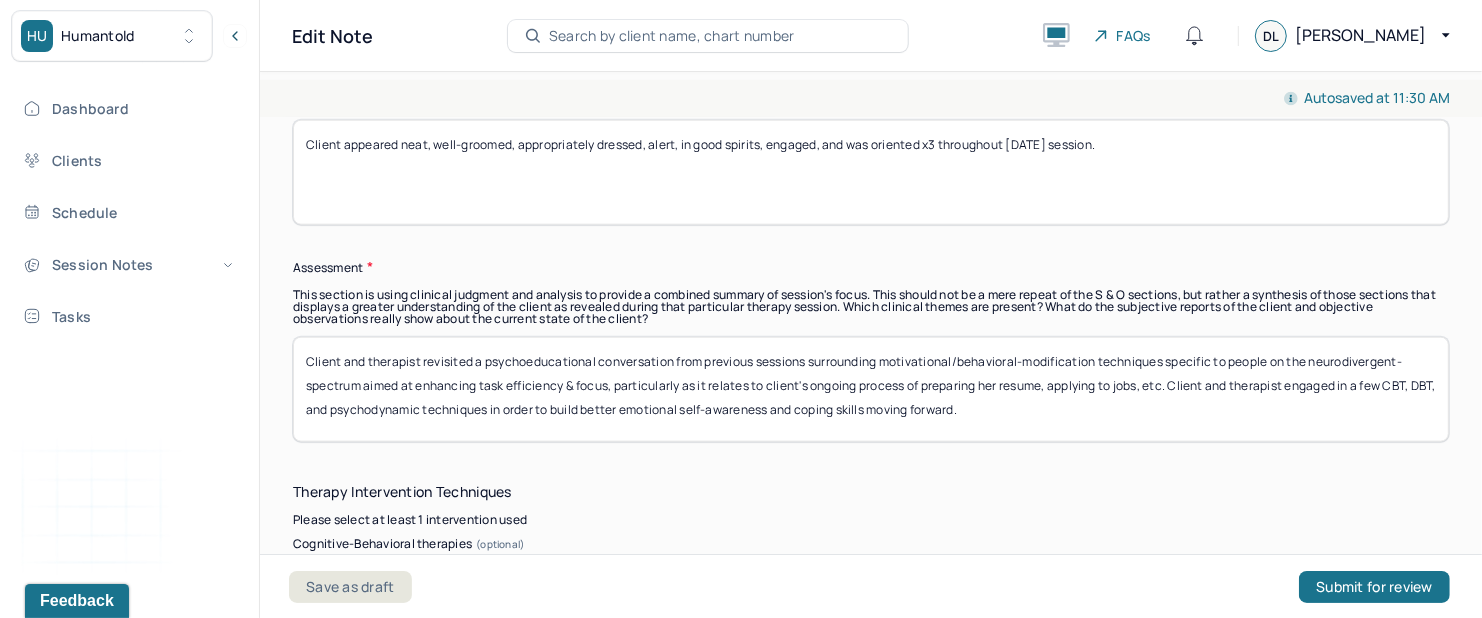 scroll, scrollTop: 1459, scrollLeft: 0, axis: vertical 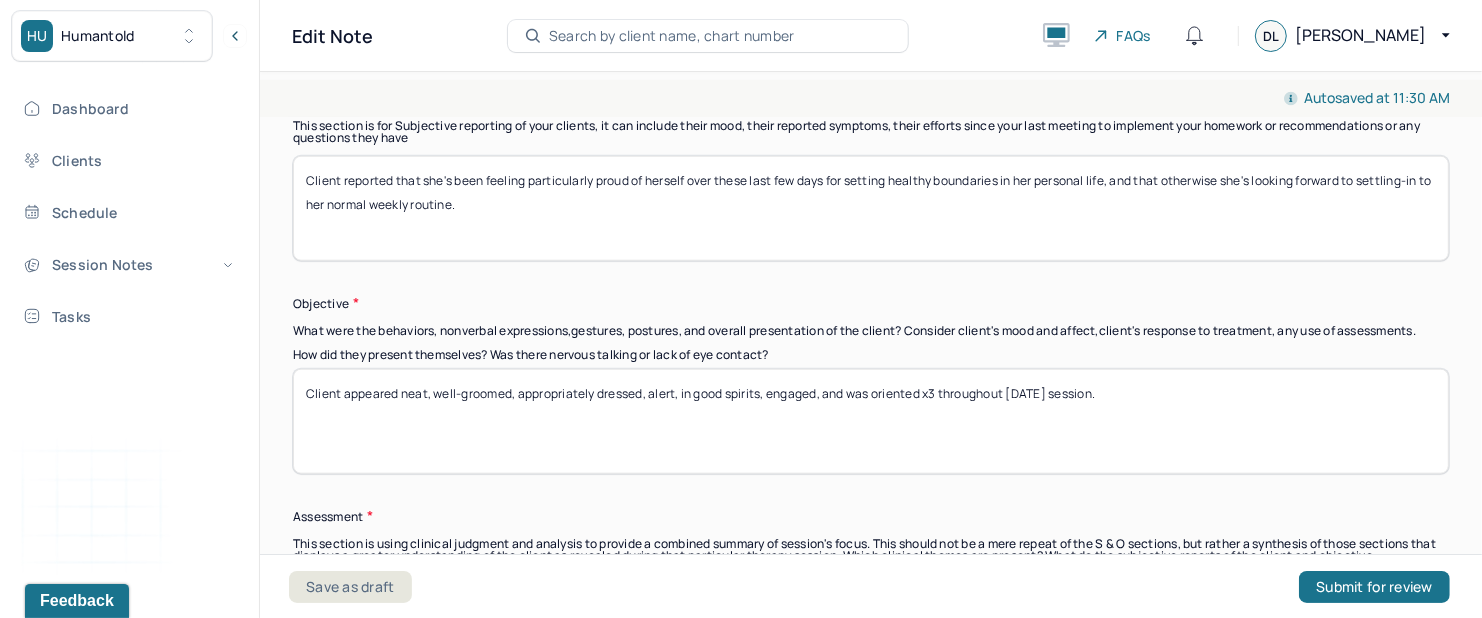 type on "Client and therapist revisited a psychoeducational conversation from previous sessions surrounding motivational/behavioral-modification techniques specific to people on the neurodivergent-spectrum aimed at enhancing task efficiency & focus, particularly as it relates to client's ongoing process of preparing her resume, applying to jobs, etc. Client and therapist engaged in a few CBT, DBT, and psychodynamic techniques in order to build better emotional self-awareness and coping skills moving forward." 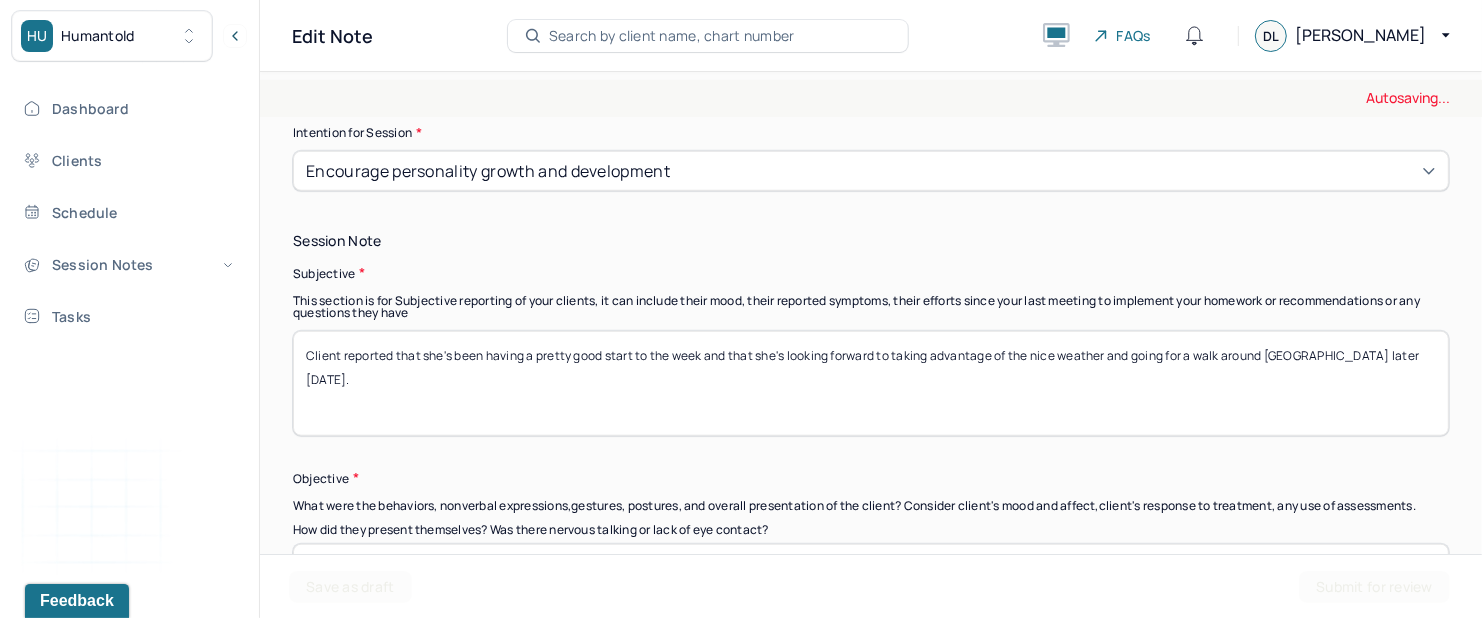 scroll, scrollTop: 1149, scrollLeft: 0, axis: vertical 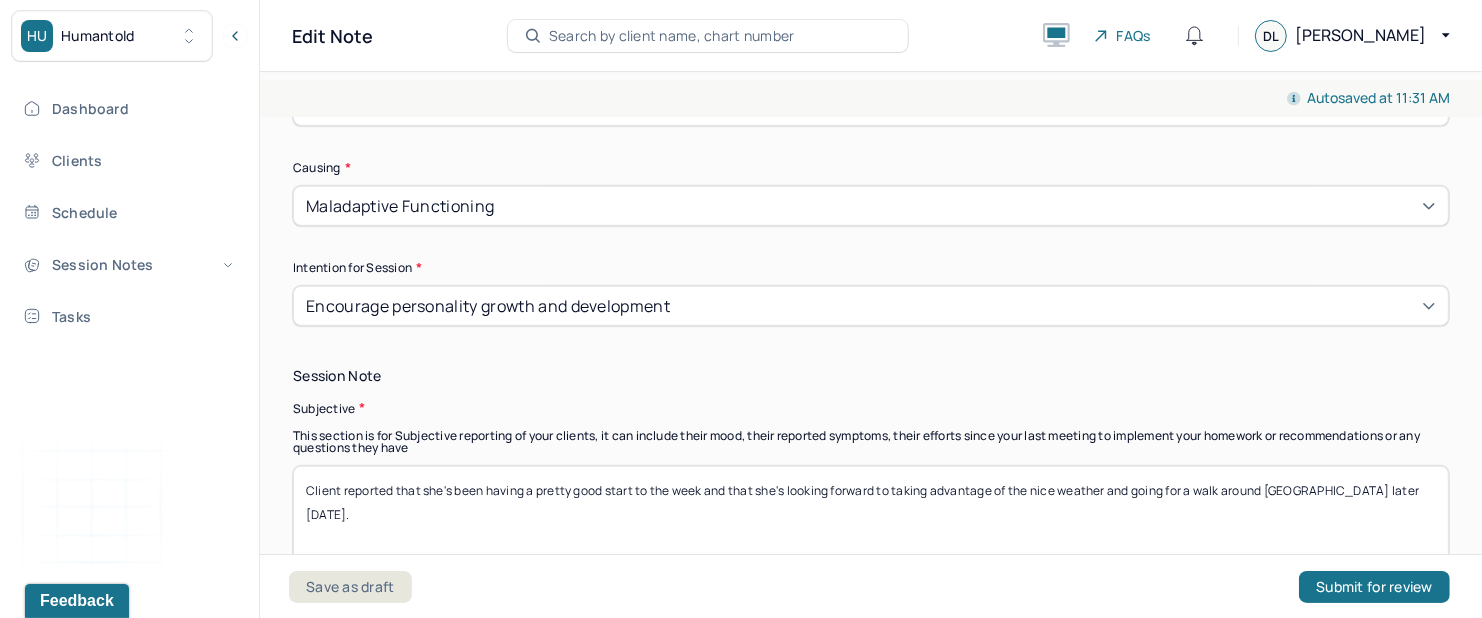 type on "Client reported that she's been having a pretty good start to the week and that she's looking forward to taking advantage of the nice weather and going for a walk around [GEOGRAPHIC_DATA] later [DATE]." 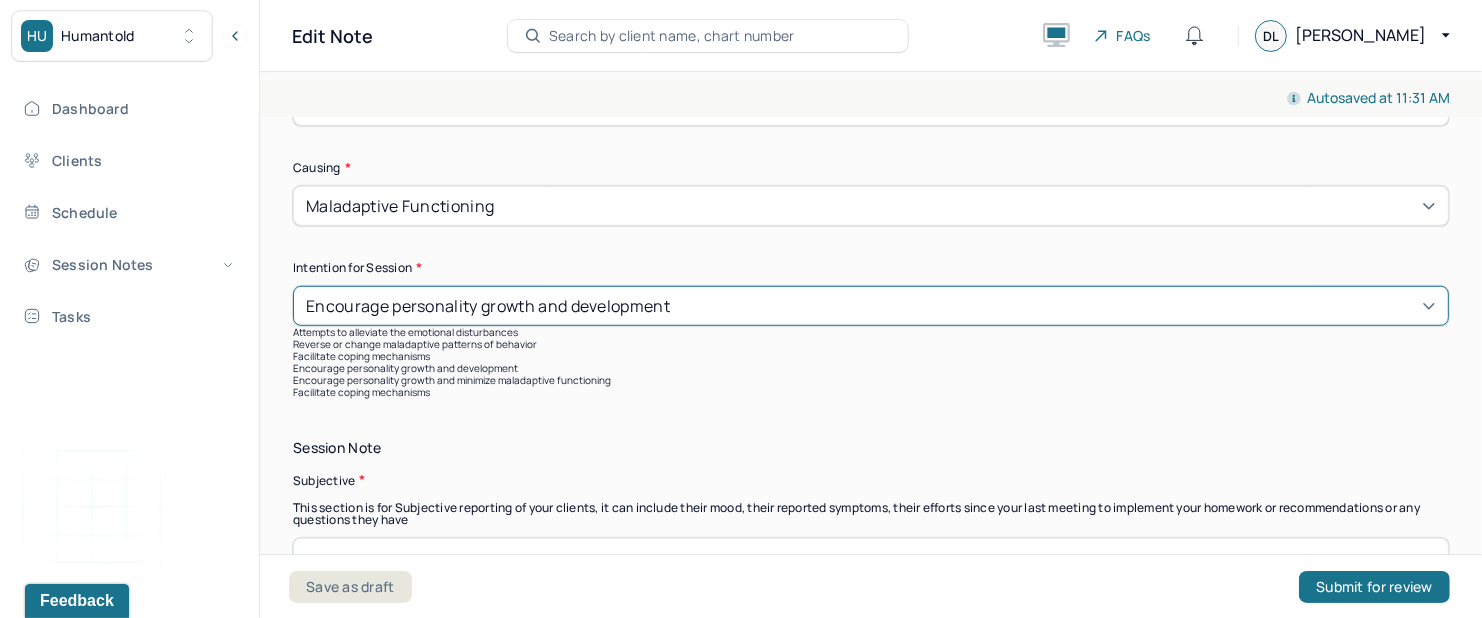 click on "Facilitate coping mechanisms" at bounding box center (871, 356) 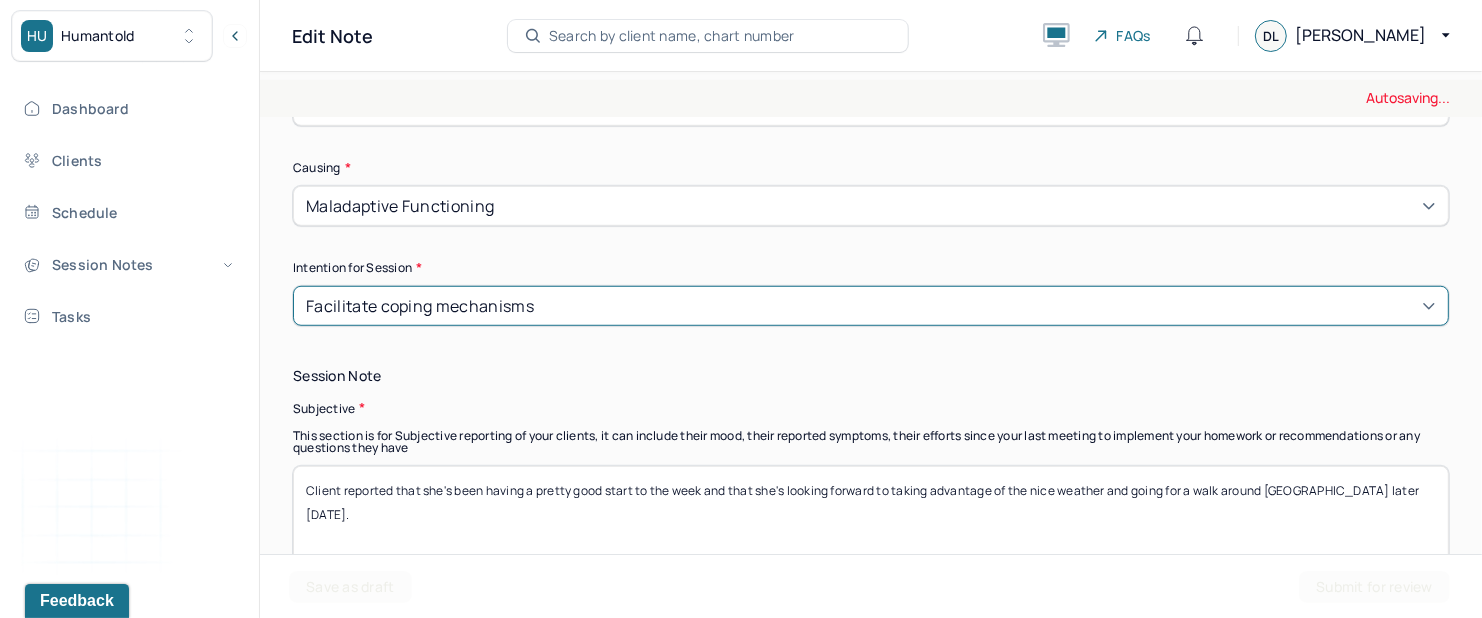 scroll, scrollTop: 932, scrollLeft: 0, axis: vertical 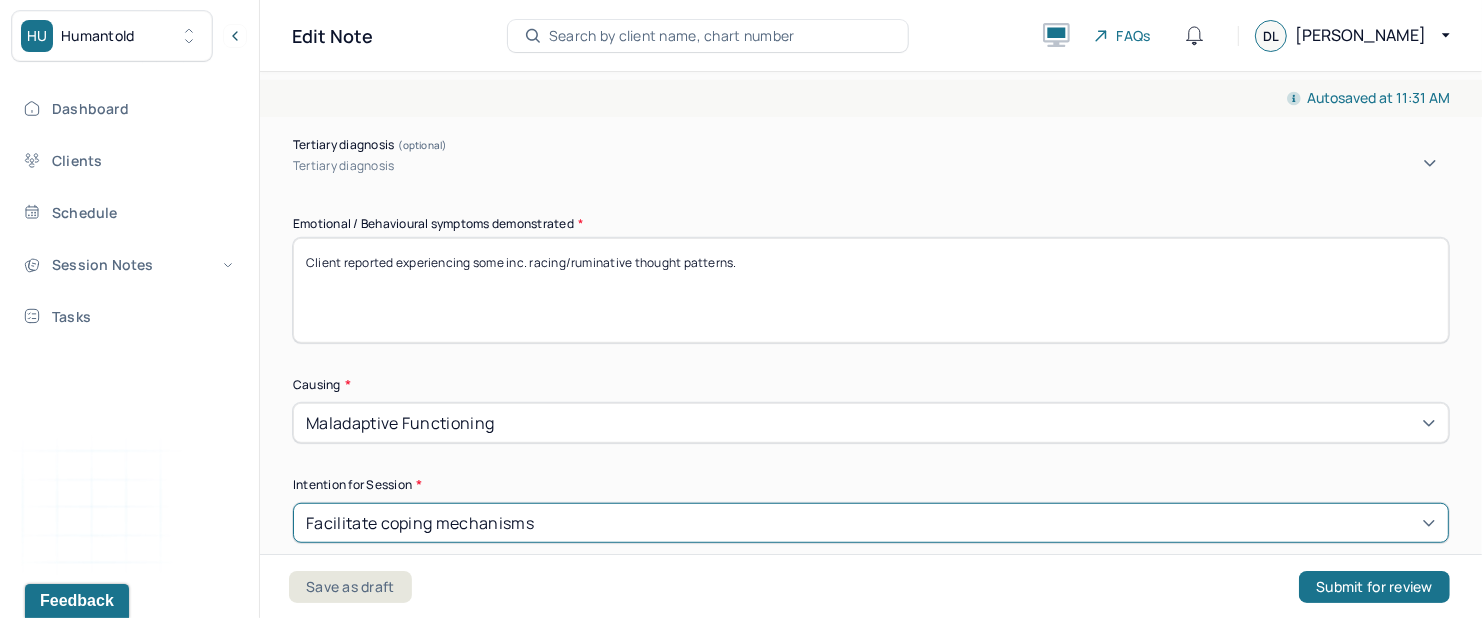 click on "Client reported experiencing some inc. racing/ruminative thought patterns." at bounding box center (871, 290) 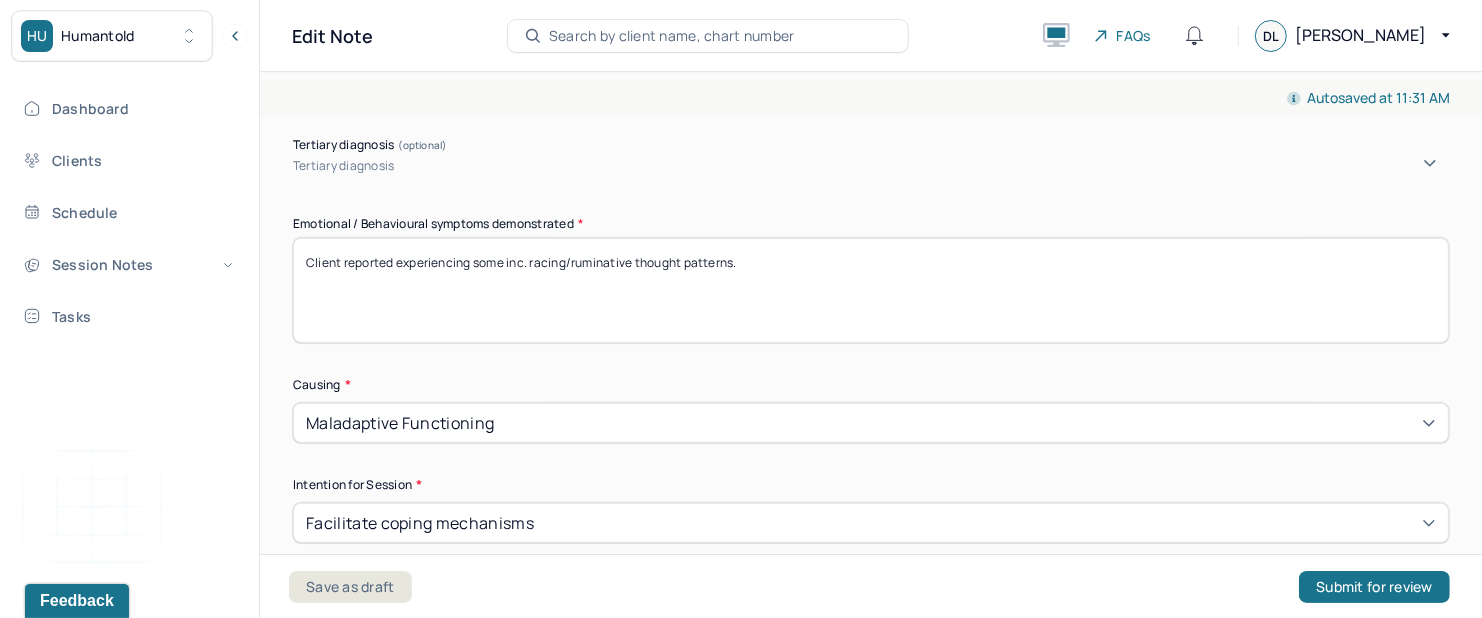 click on "Client reported experiencing some inc. racing/ruminative thought patterns." at bounding box center (871, 290) 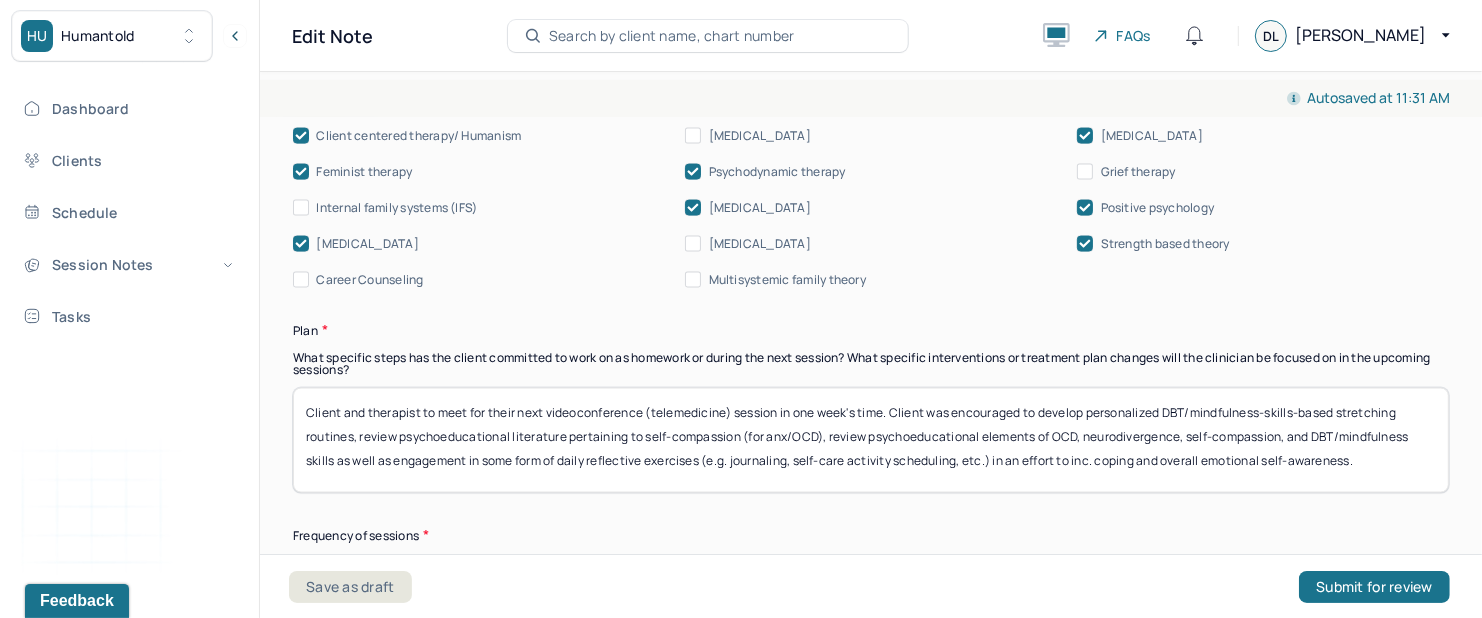 scroll, scrollTop: 2529, scrollLeft: 0, axis: vertical 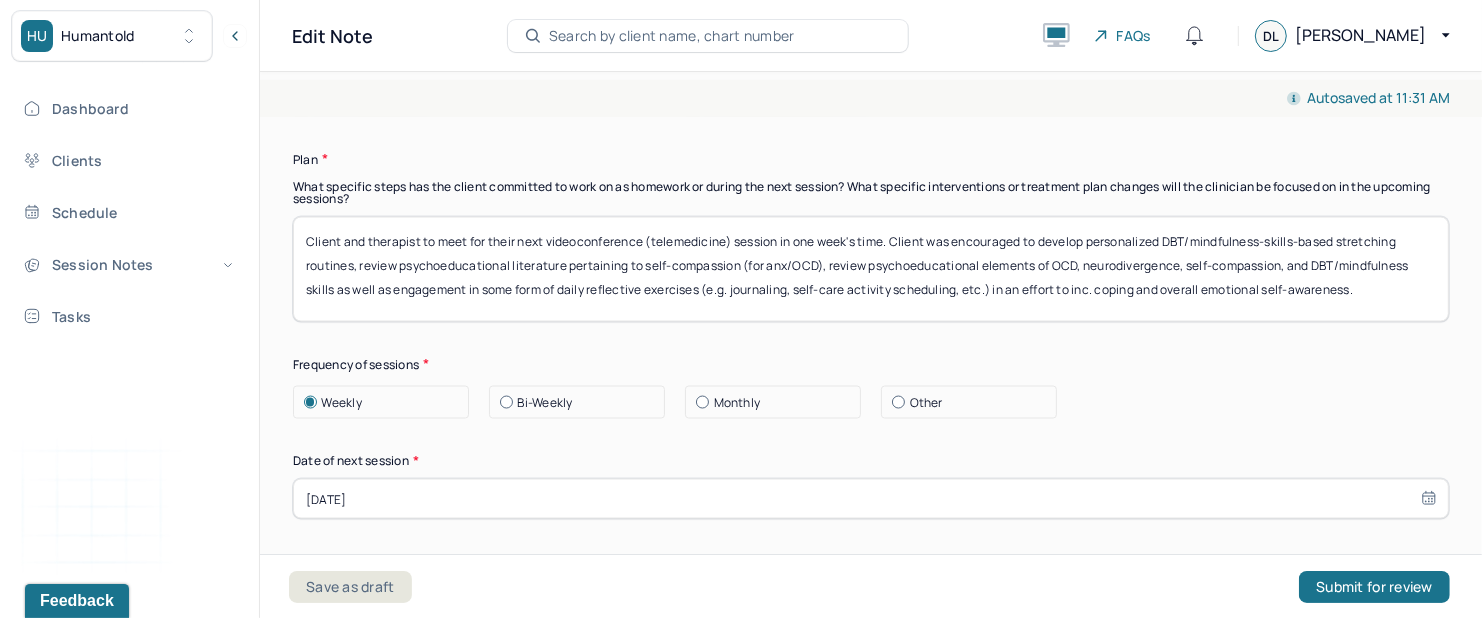 type on "Client reported experiencing generally inc. feelings of [MEDICAL_DATA] and occasional difficulty concentrating/focusing." 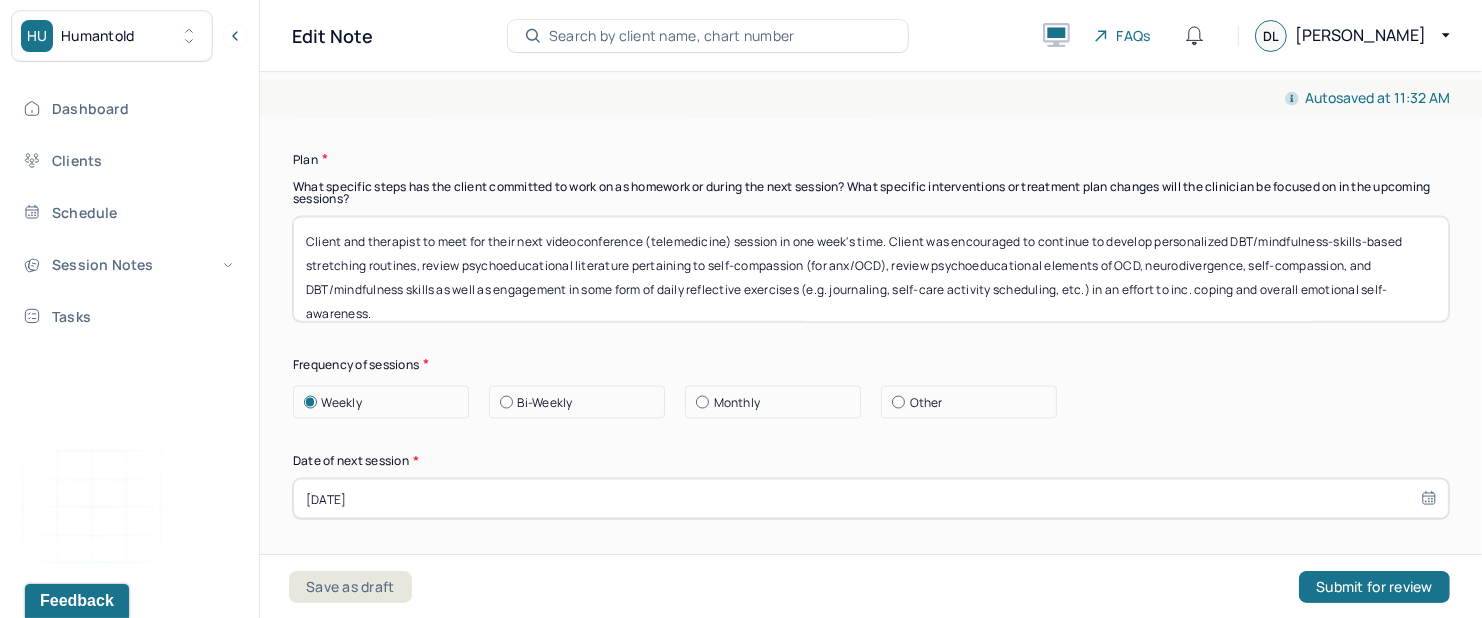 click on "Client and therapist to meet for their next videoconference (telemedicine) session in one week's time. Client was encouraged to continue to  develop personalized DBT/mindfulness-skills-based stretching routines, review psychoeducational literature pertaining to self-compassion (for anx/OCD), review psychoeducational elements of OCD, neurodivergence, self-compassion, and DBT/mindfulness skills as well as engagement in some form of daily reflective exercises (e.g. journaling, self-care activity scheduling, etc.) in an effort to inc. coping and overall emotional self-awareness." at bounding box center (871, 269) 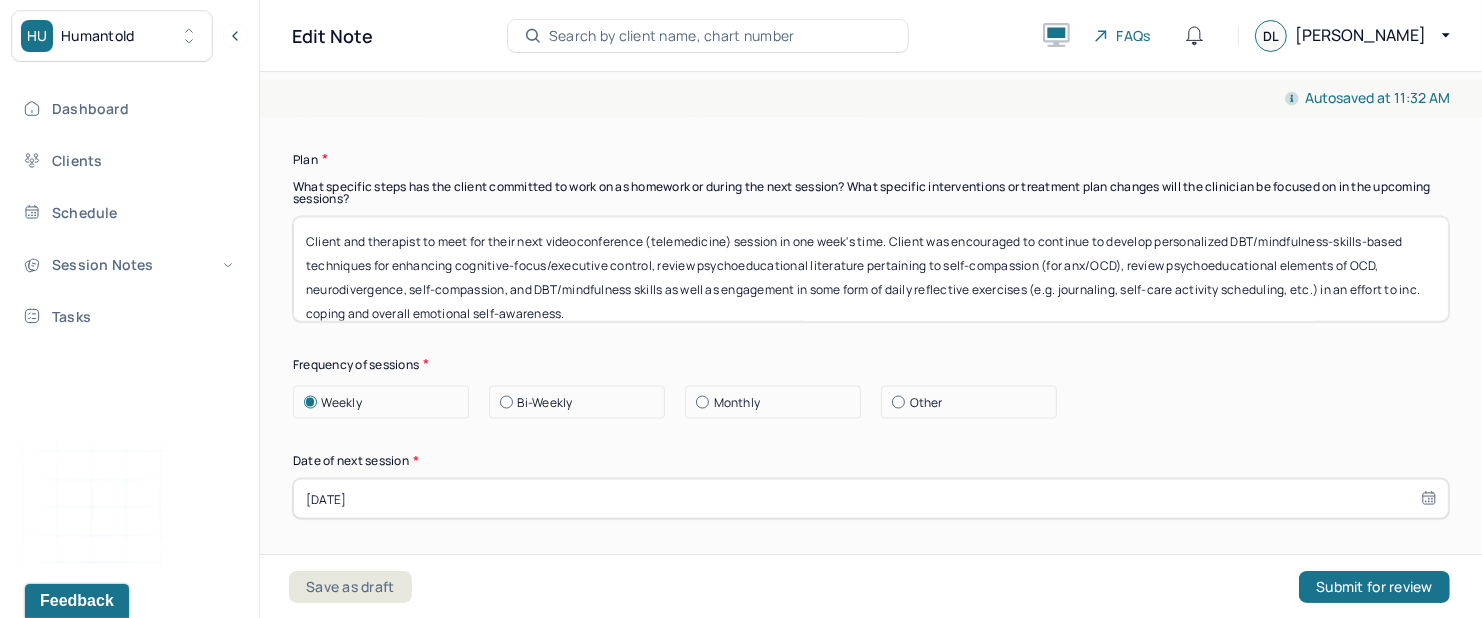 scroll, scrollTop: 17, scrollLeft: 0, axis: vertical 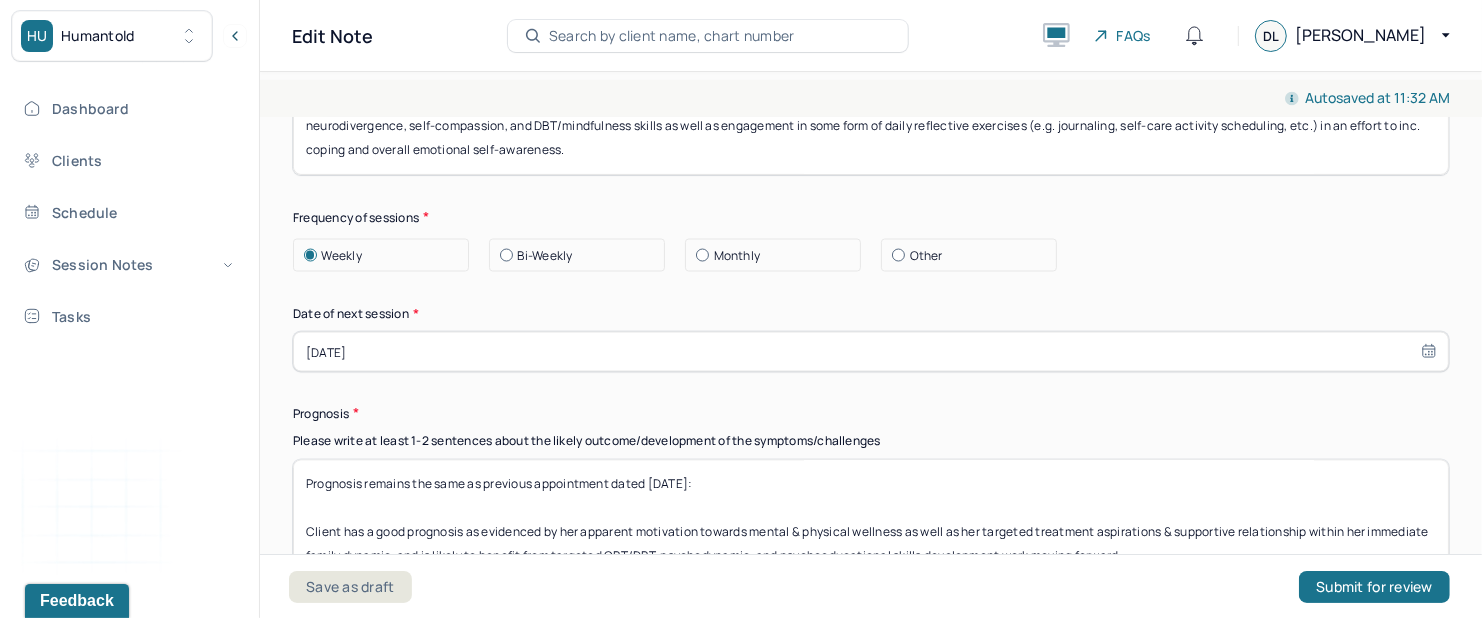 type on "Client and therapist to meet for their next videoconference (telemedicine) session in one week's time. Client was encouraged to continue to develop personalized DBT/mindfulness-skills-based techniques for enhancing cognitive-focus/executive control, review psychoeducational literature pertaining to self-compassion (for anx/OCD), review psychoeducational elements of OCD, neurodivergence, self-compassion, and DBT/mindfulness skills as well as engagement in some form of daily reflective exercises (e.g. journaling, self-care activity scheduling, etc.) in an effort to inc. coping and overall emotional self-awareness." 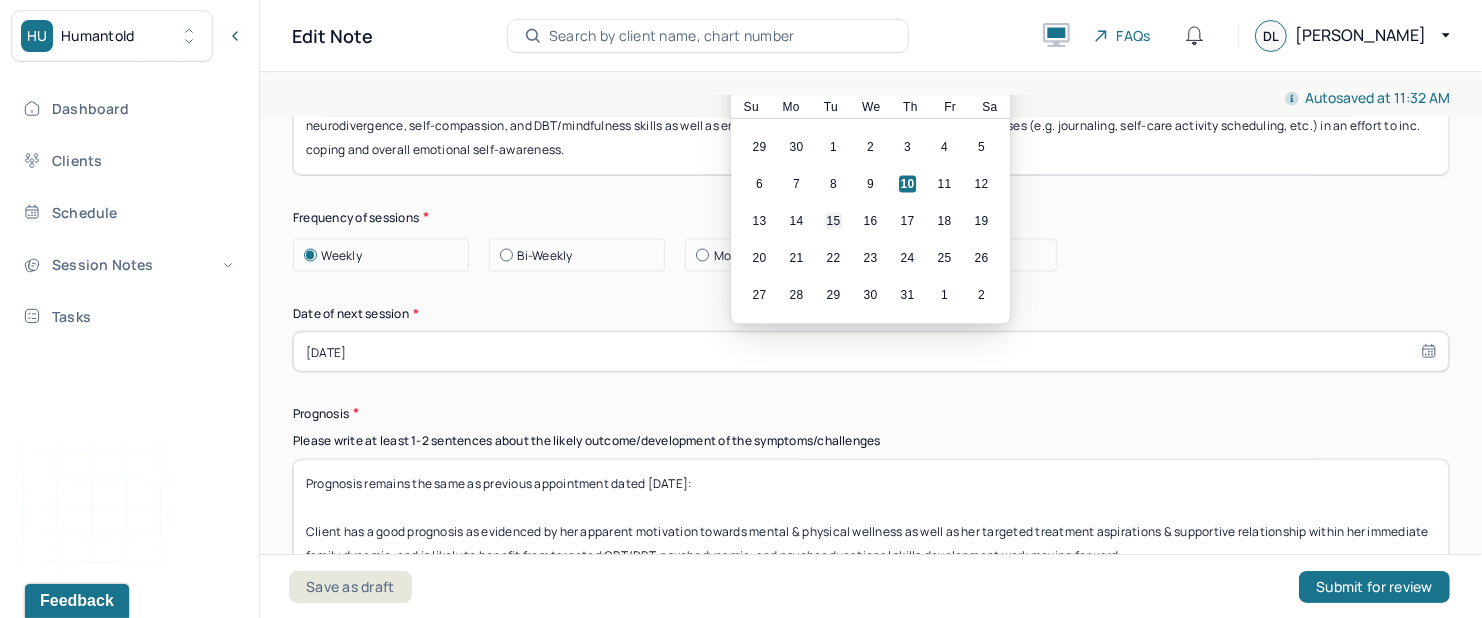 click on "15" at bounding box center [833, 221] 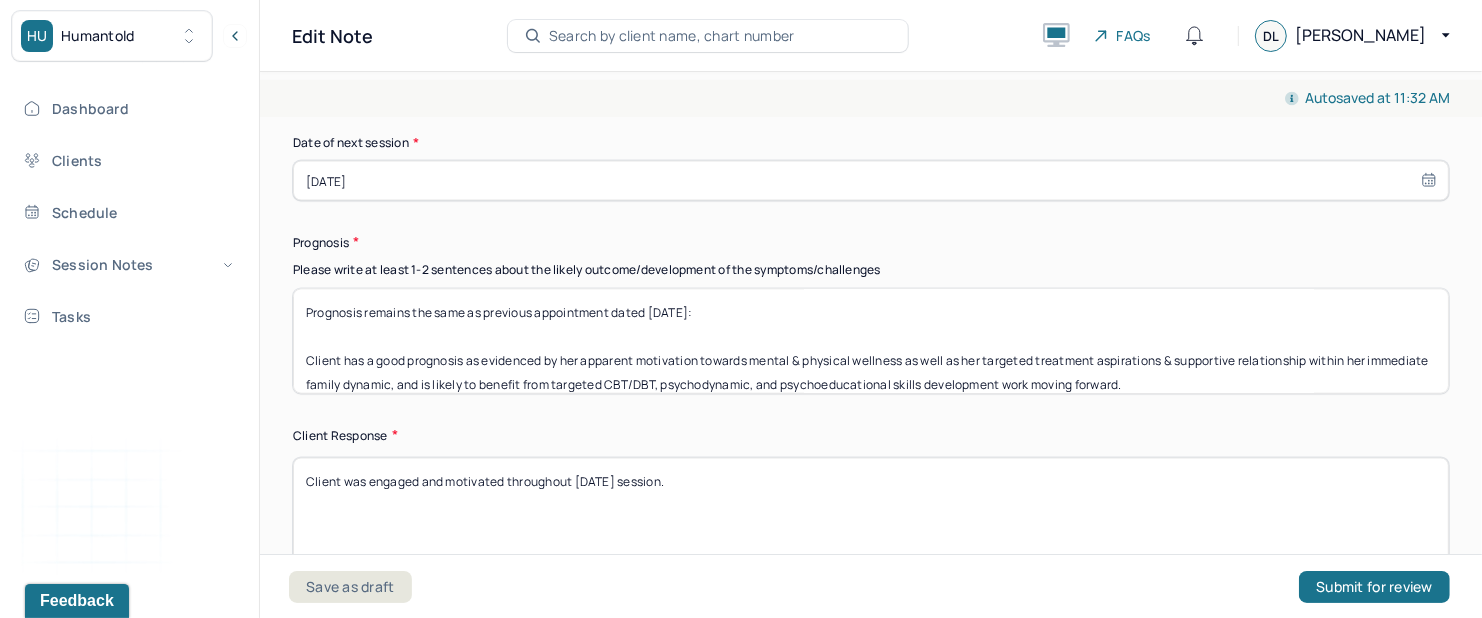 scroll, scrollTop: 2865, scrollLeft: 0, axis: vertical 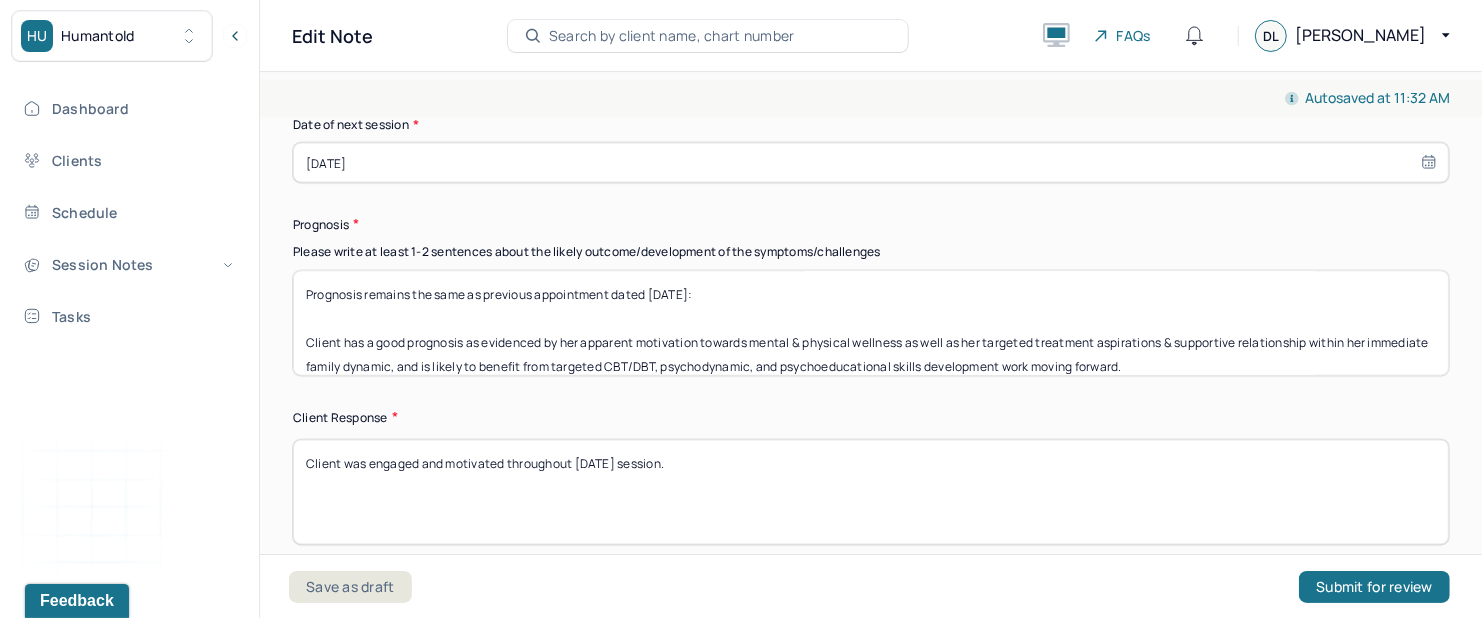 select on "6" 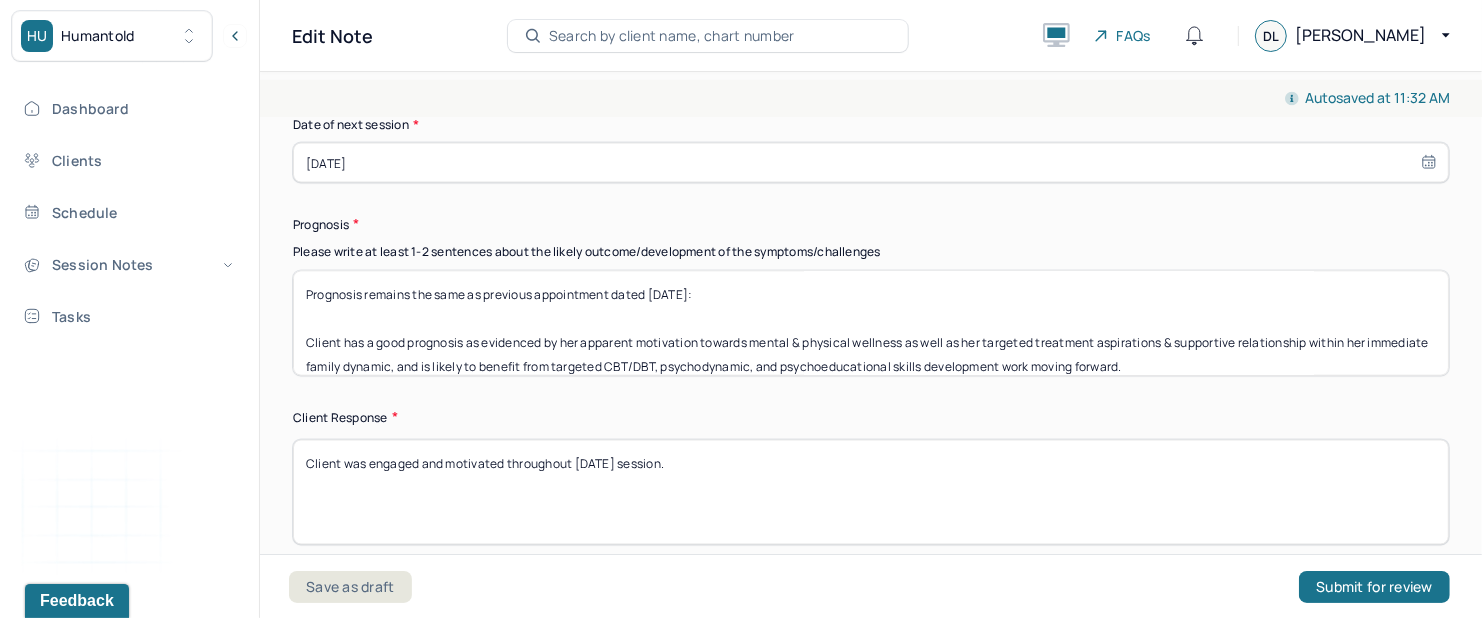 click on "Client was engaged and motivated throughout [DATE] session." at bounding box center (871, 492) 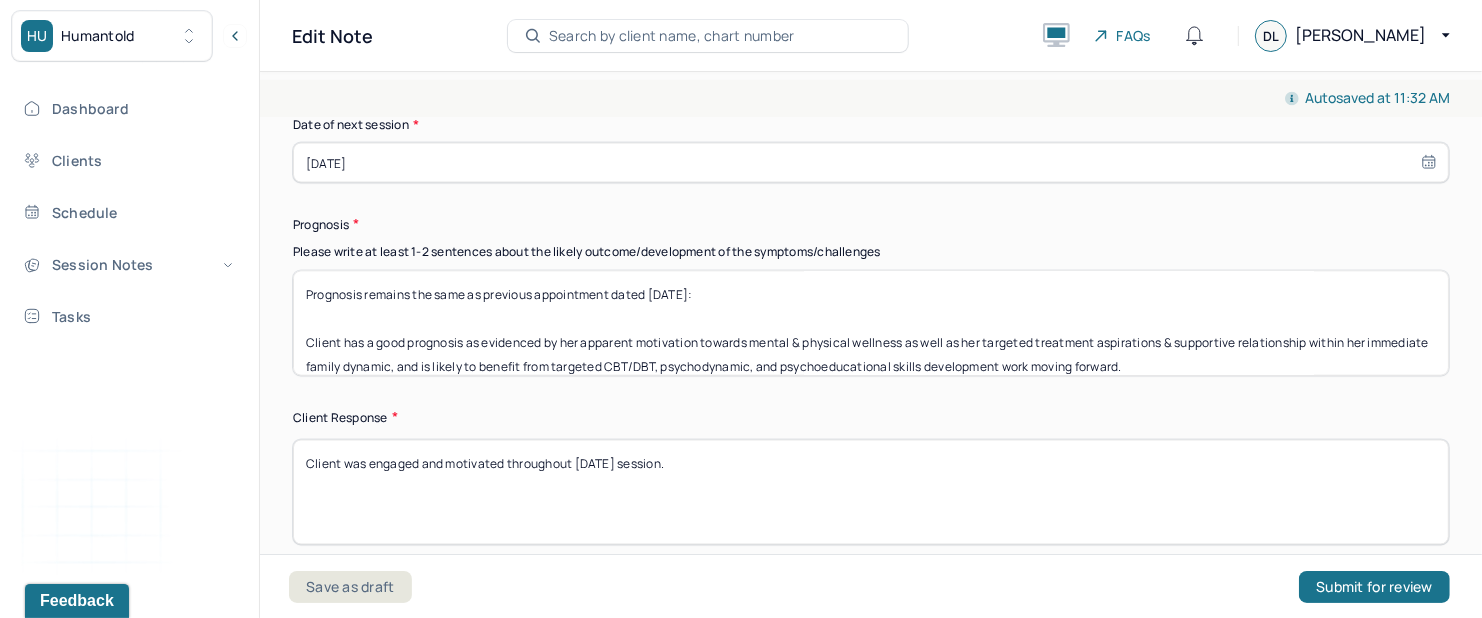 type on "Prognosis remains the same as previous appointment dated [DATE]:
Client has a good prognosis as evidenced by her apparent motivation towards mental & physical wellness as well as her targeted treatment aspirations & supportive relationship within her immediate family dynamic, and is likely to benefit from targeted CBT/DBT, psychodynamic, and psychoeducational skills development work moving forward." 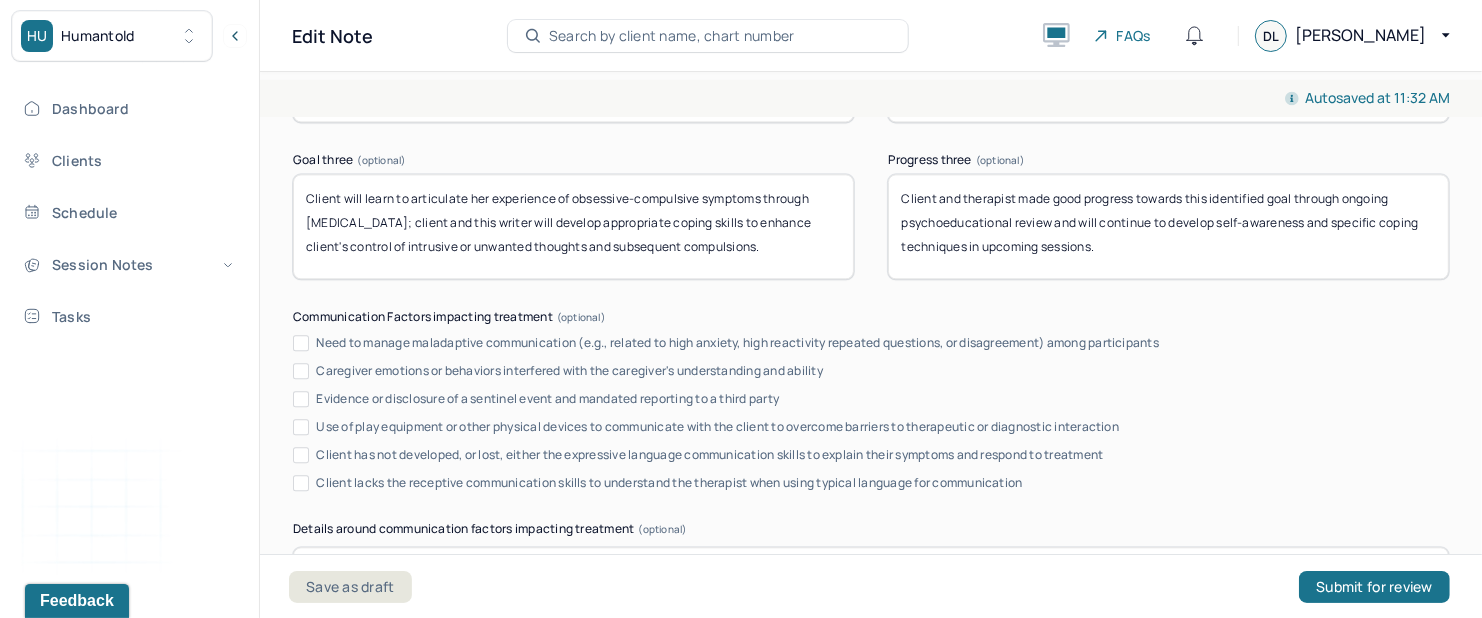 scroll, scrollTop: 4033, scrollLeft: 0, axis: vertical 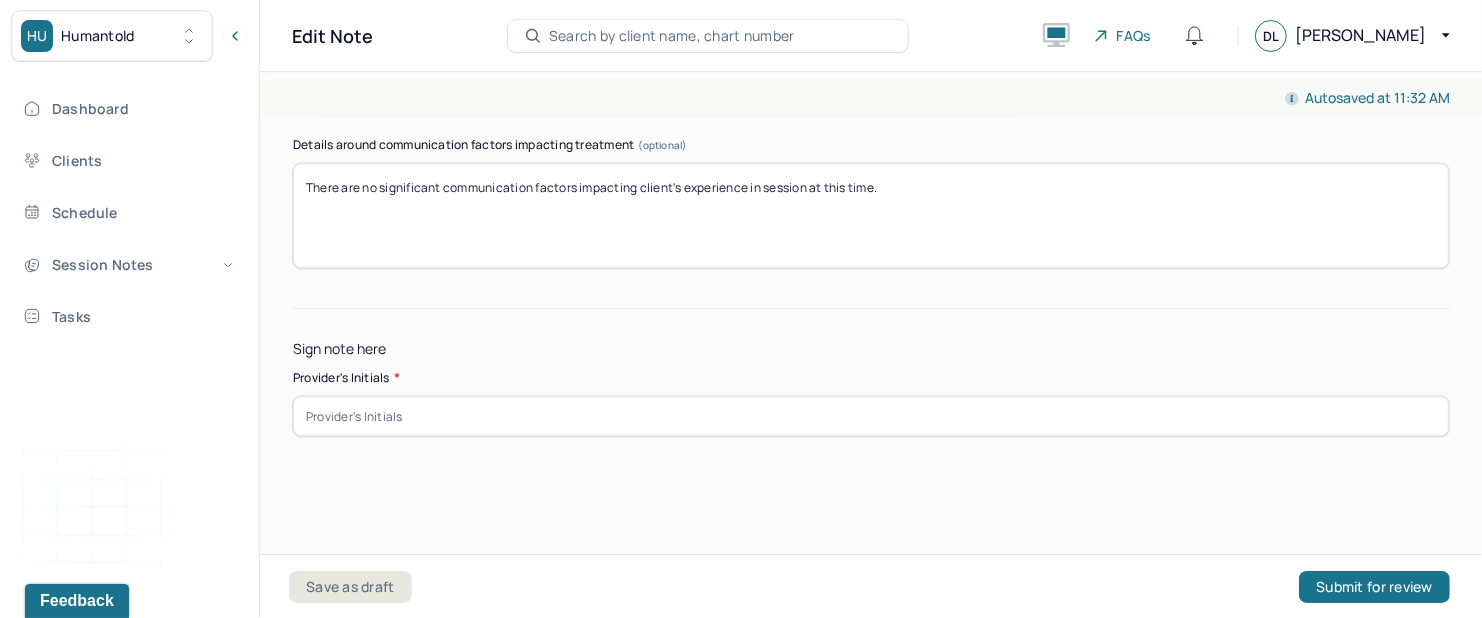 click on "Provider's Initials *" at bounding box center [871, 402] 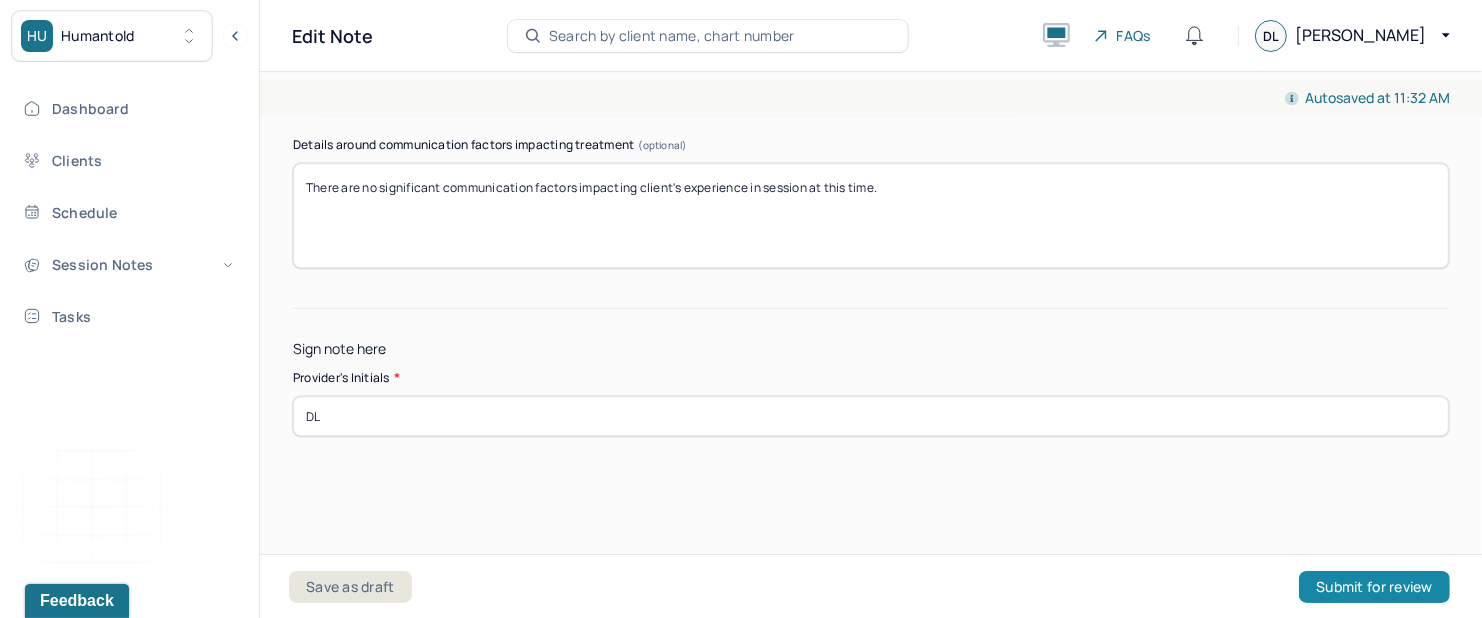 type on "DL" 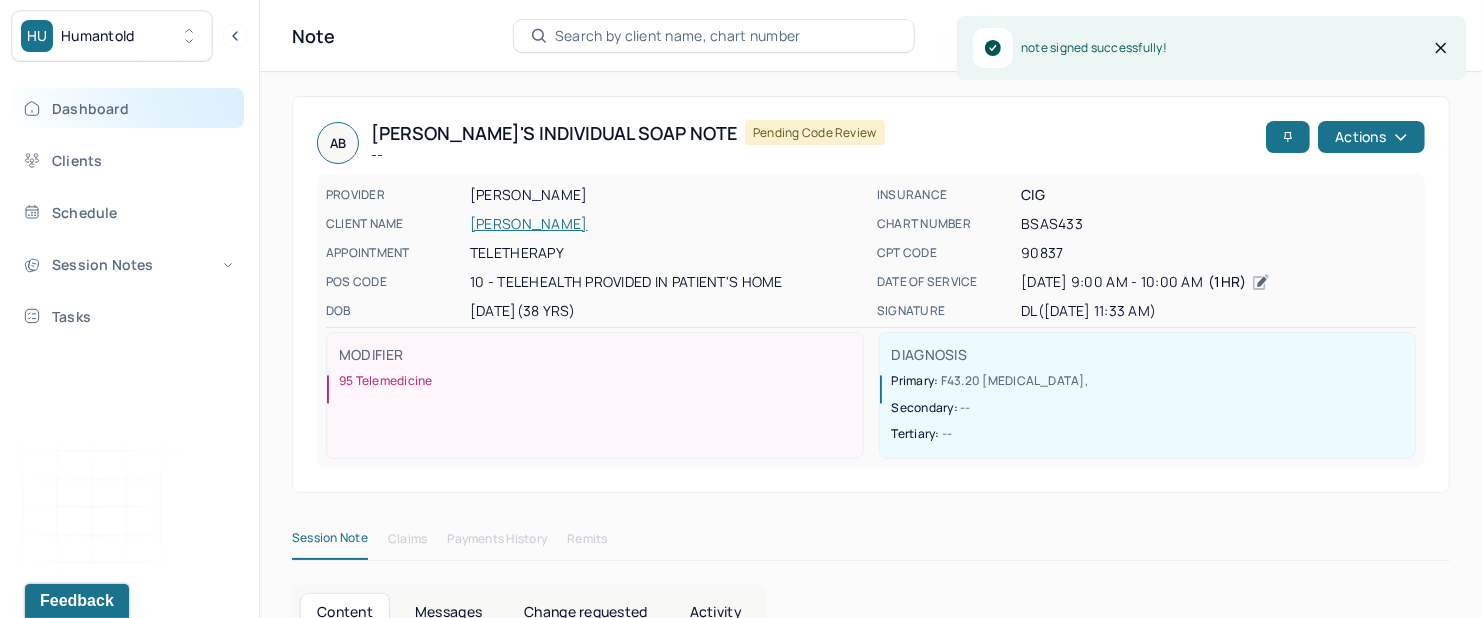 click on "Dashboard" at bounding box center [128, 108] 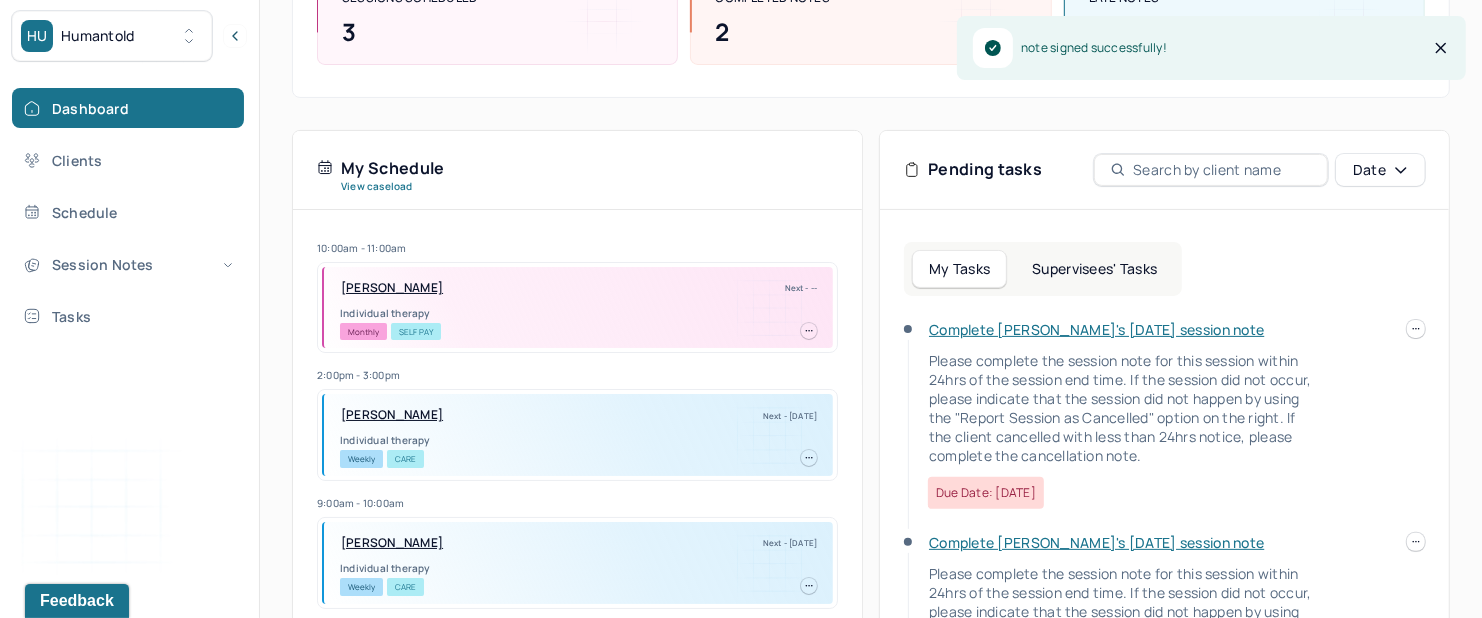 scroll, scrollTop: 377, scrollLeft: 0, axis: vertical 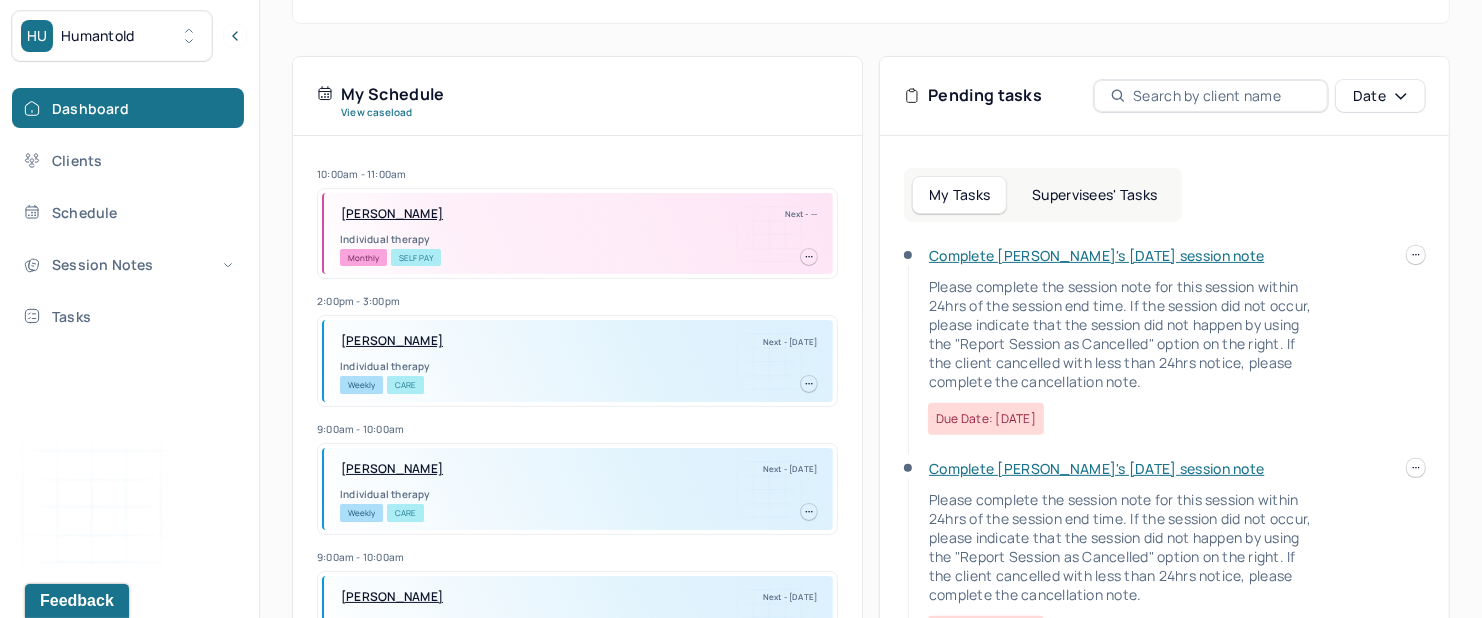 click on "Complete [PERSON_NAME]'s [DATE] session note" at bounding box center (1096, 255) 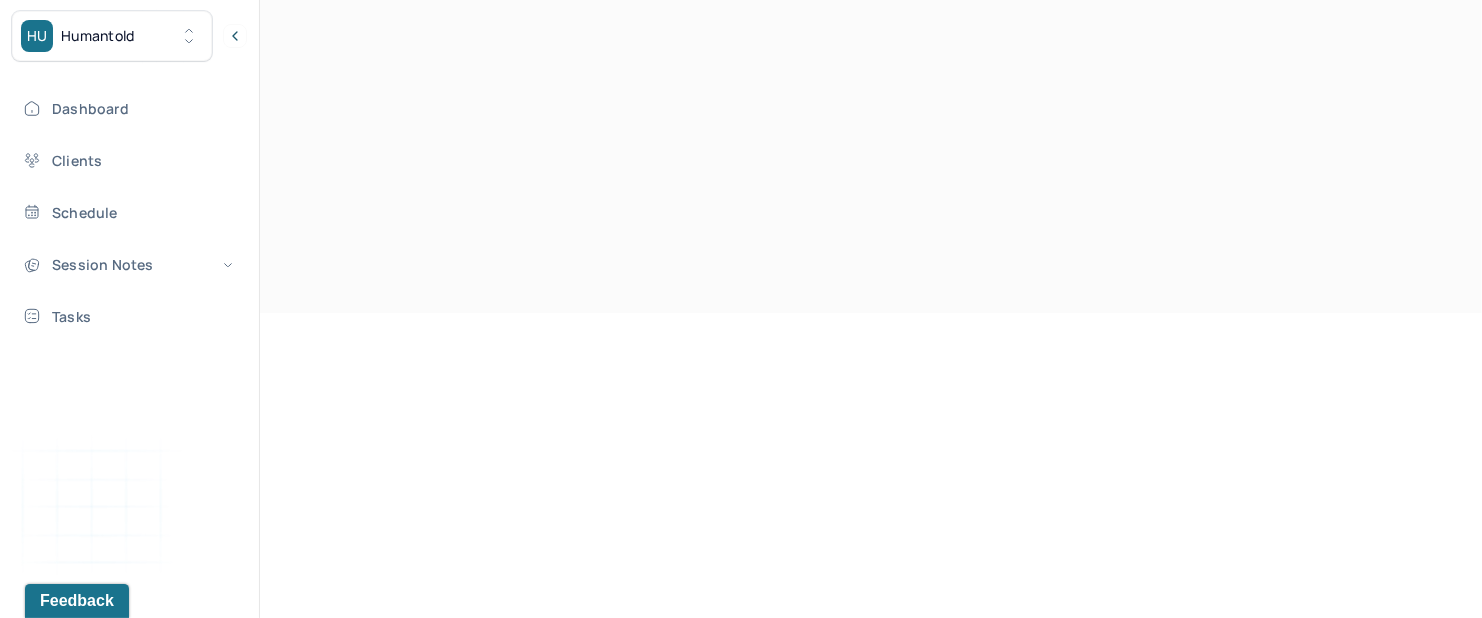 scroll, scrollTop: 72, scrollLeft: 0, axis: vertical 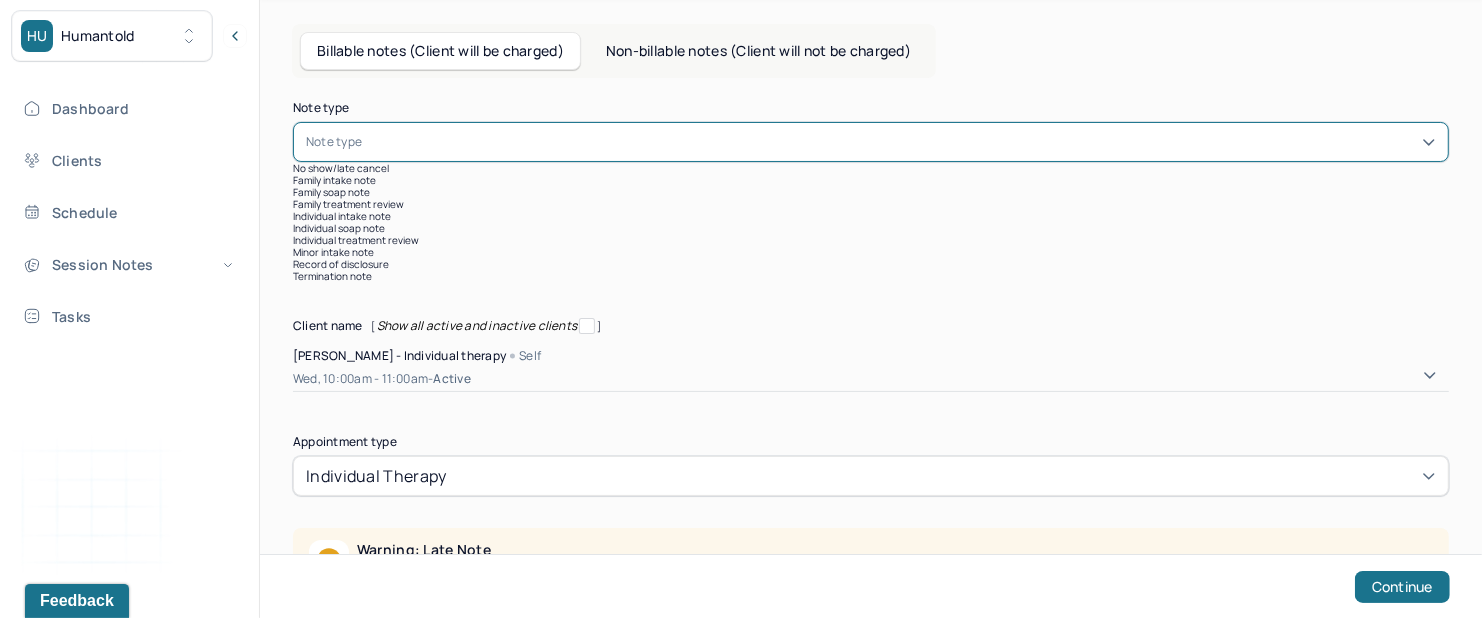 click at bounding box center (466, 142) 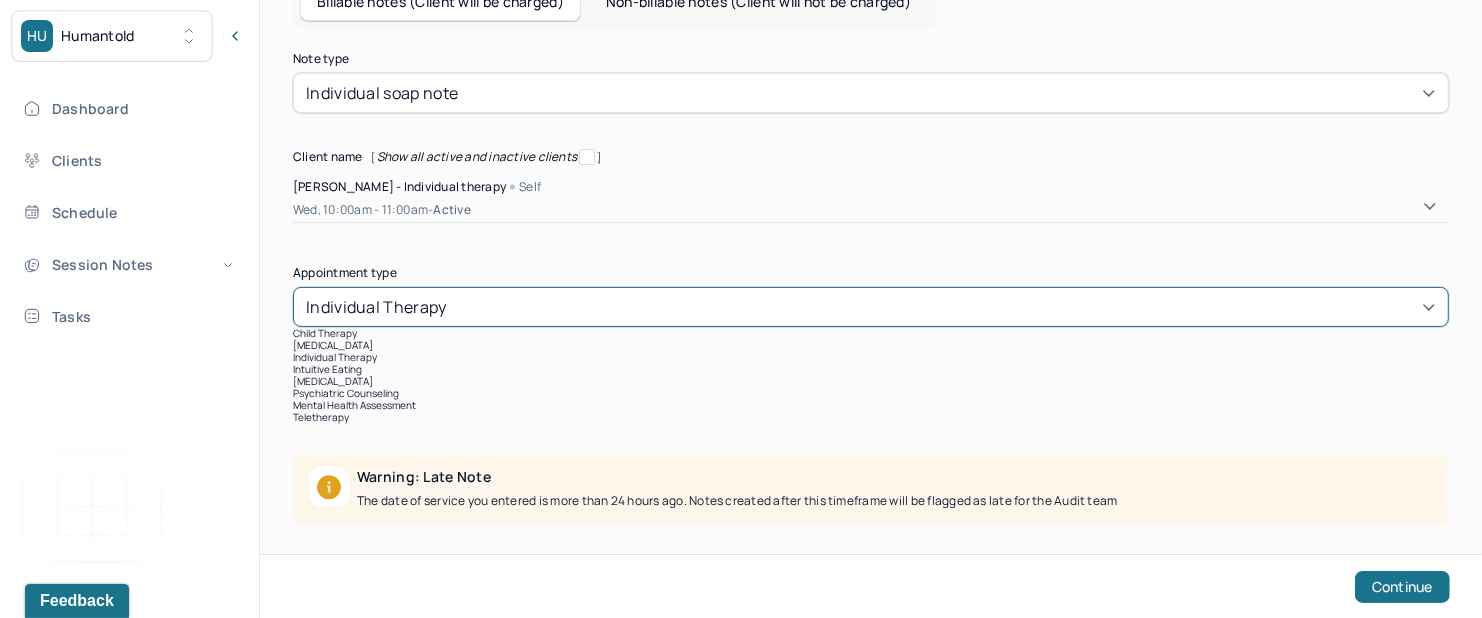 click on "[object Object] selected, 3 of 8. 8 results available. Use Up and Down to choose options, press Enter to select the currently focused option, press Escape to exit the menu, press Tab to select the option and exit the menu. individual therapy child therapy [MEDICAL_DATA] individual therapy intuitive eating [MEDICAL_DATA] psychiatric counseling mental health assessment teletherapy" at bounding box center (871, 355) 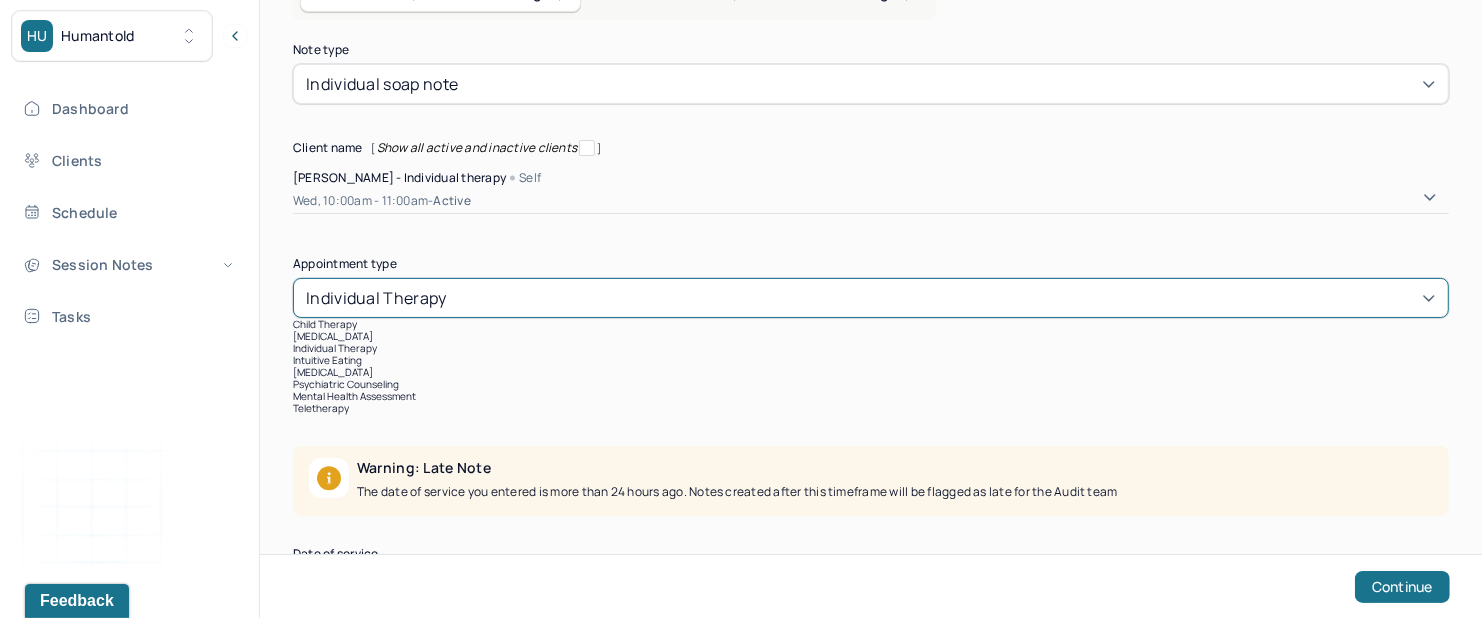 scroll, scrollTop: 134, scrollLeft: 0, axis: vertical 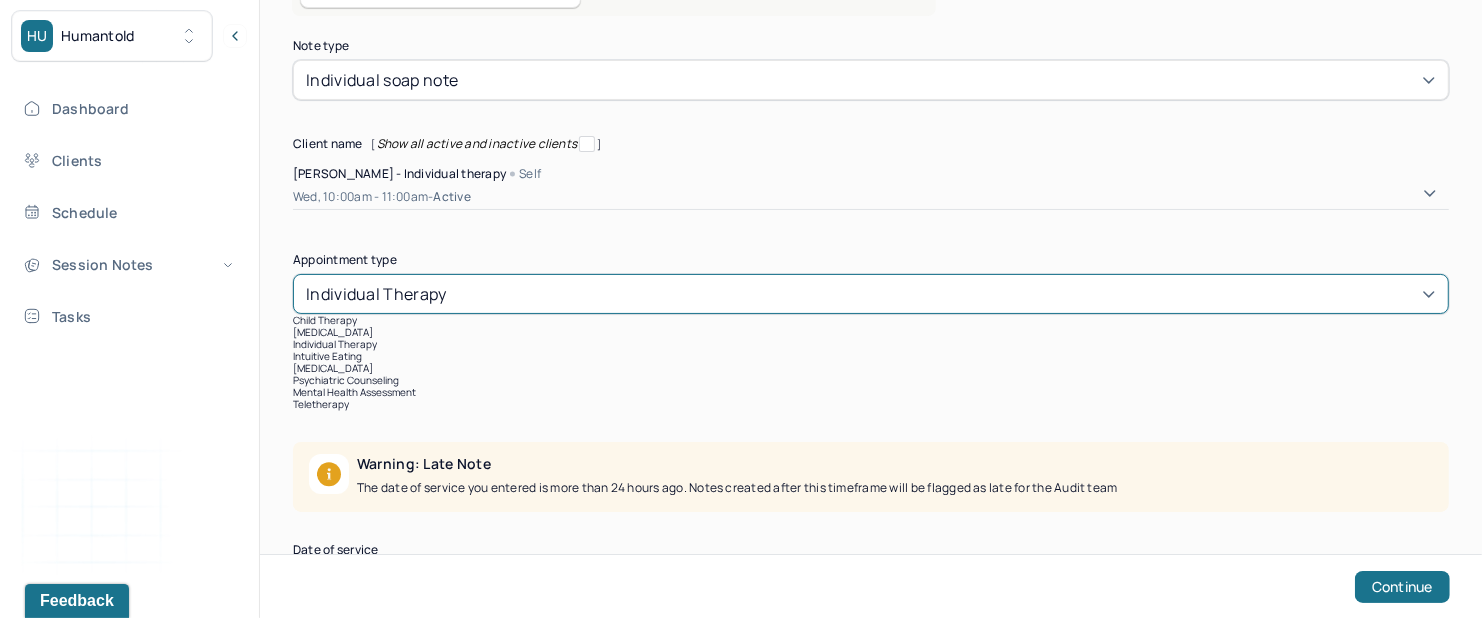 click on "teletherapy" at bounding box center [871, 404] 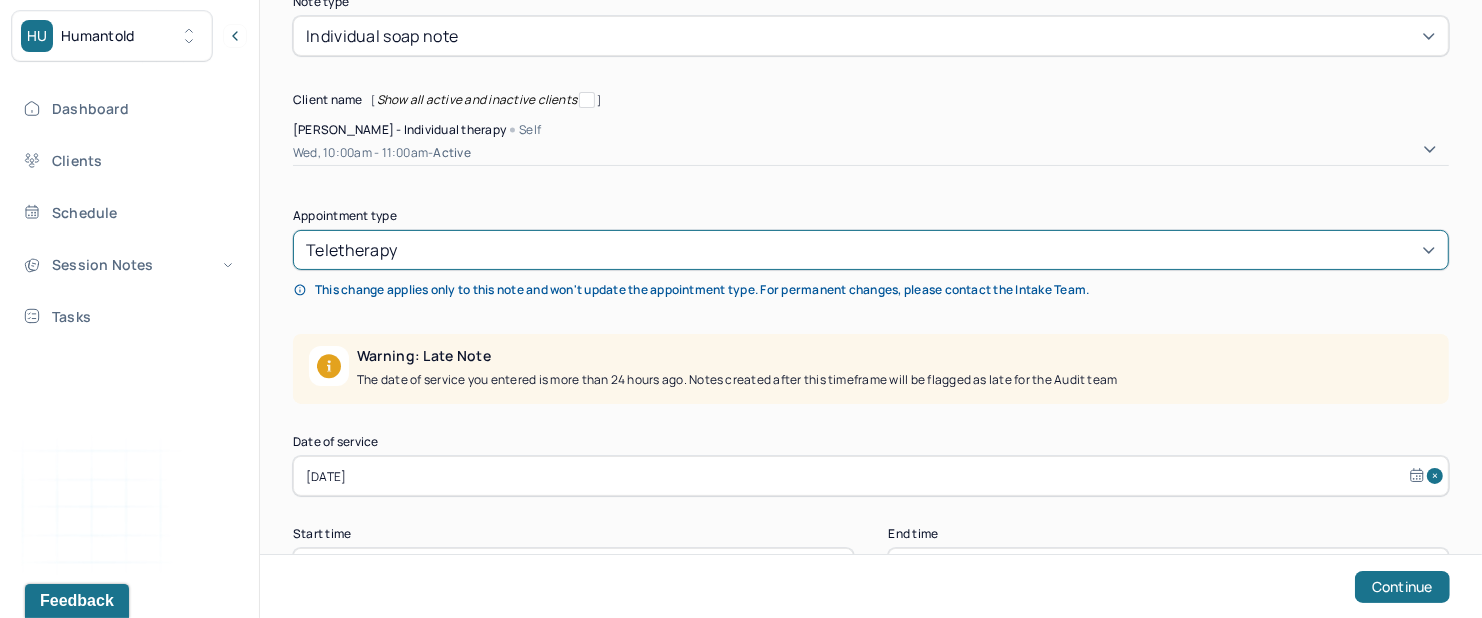 scroll, scrollTop: 243, scrollLeft: 0, axis: vertical 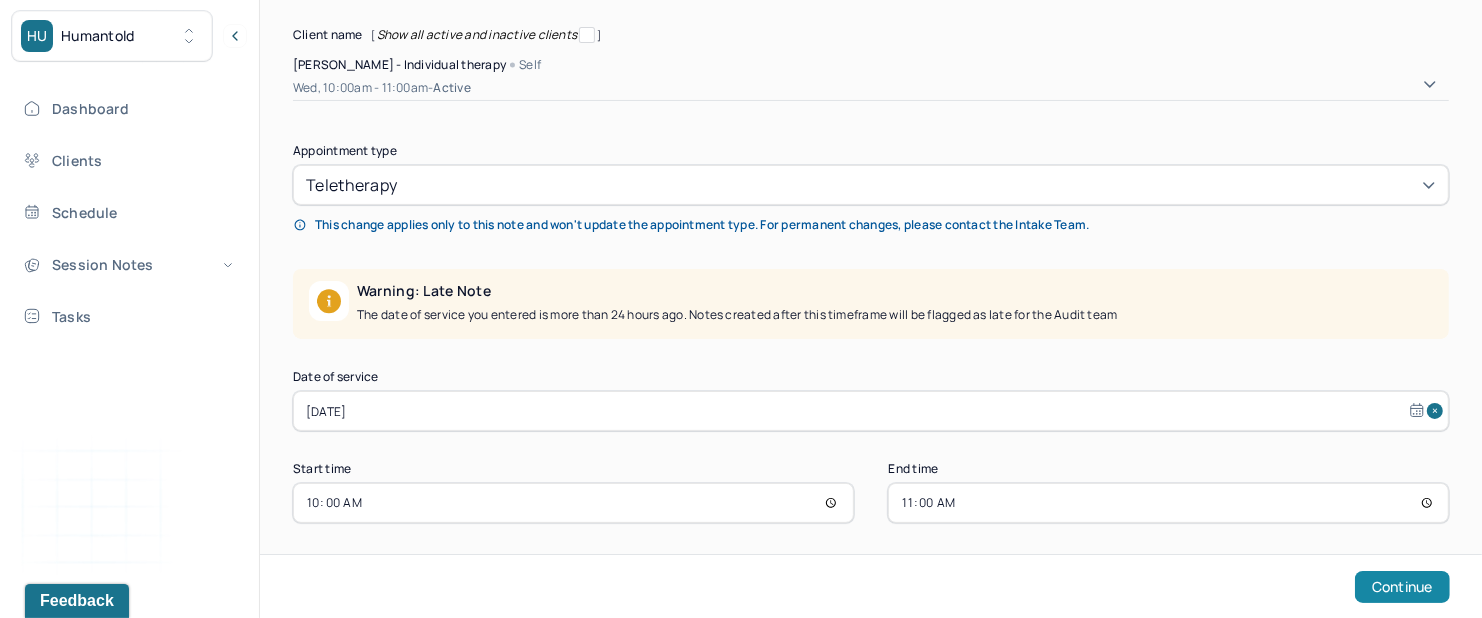click on "Continue" at bounding box center (1402, 587) 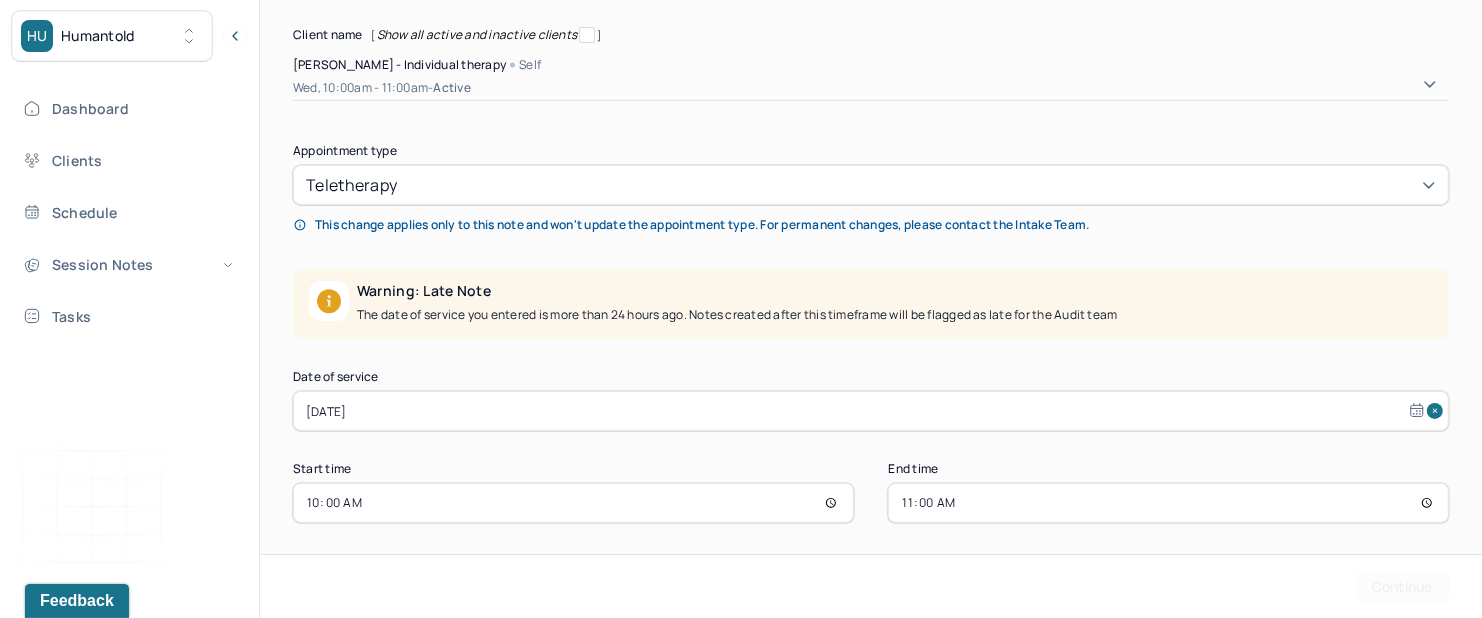 scroll, scrollTop: 0, scrollLeft: 0, axis: both 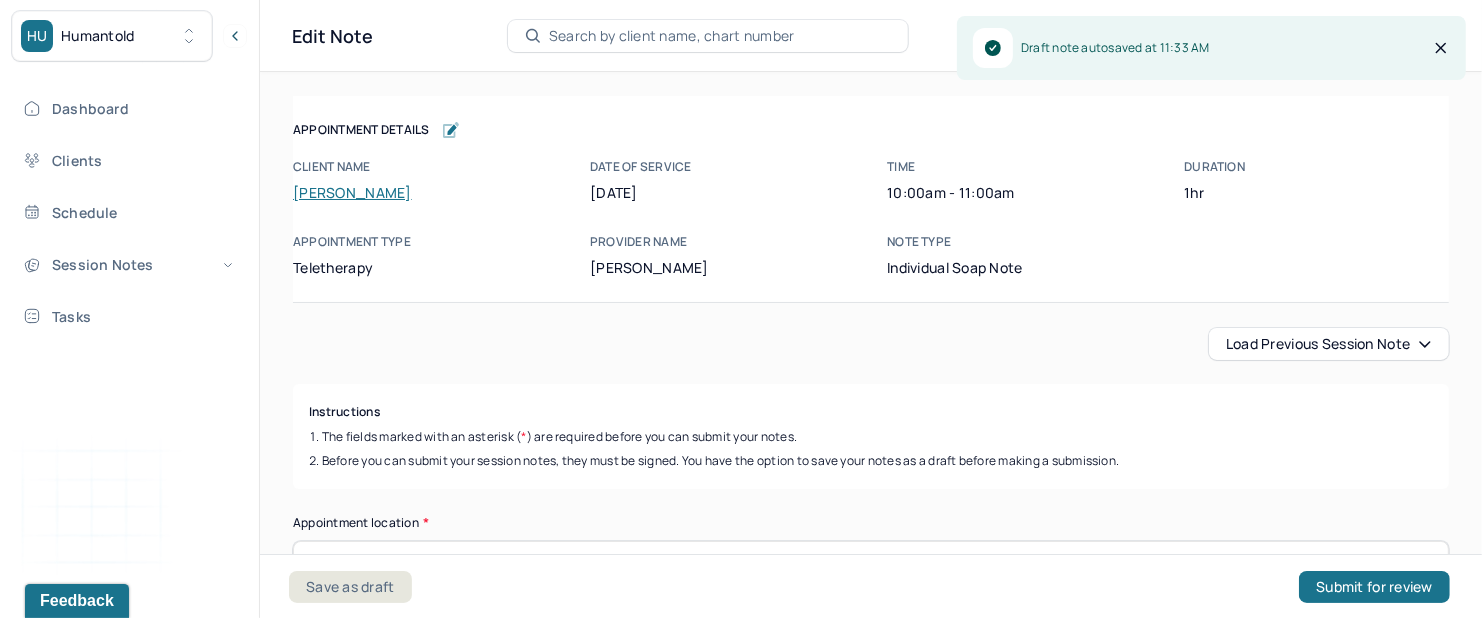 click on "Load previous session note" at bounding box center [1329, 344] 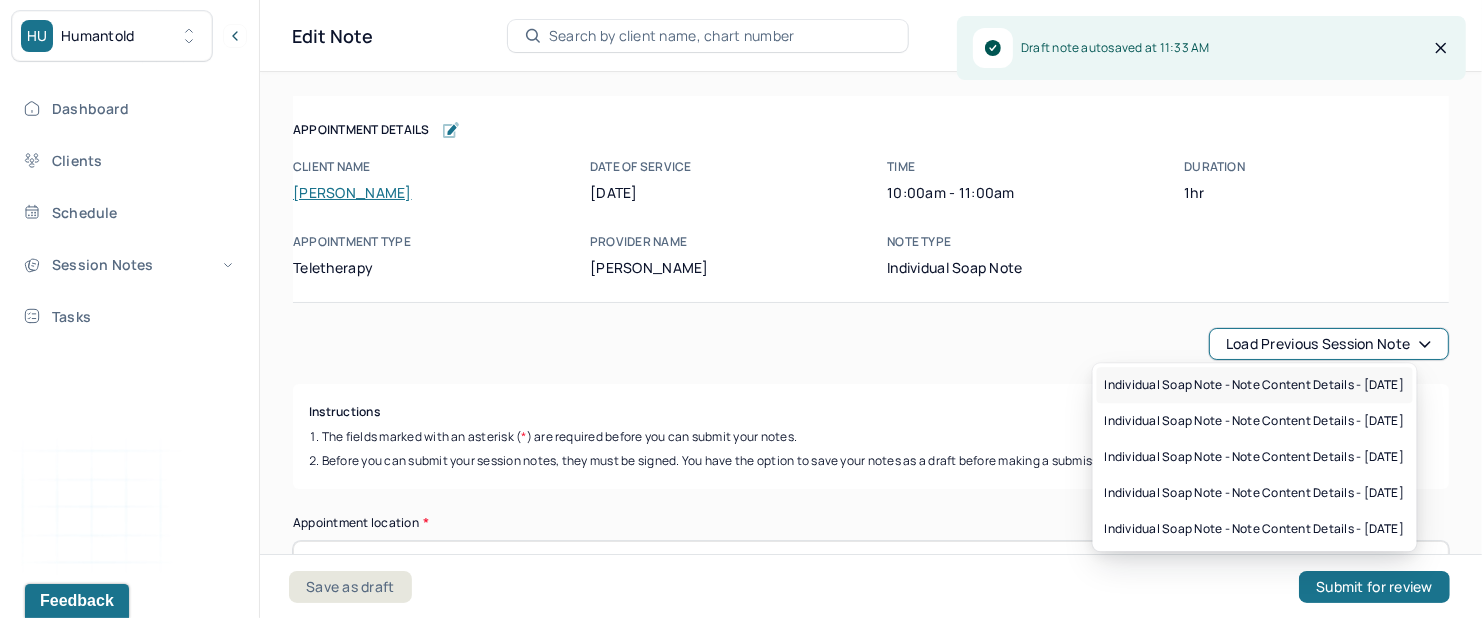 click on "Individual soap note   - Note content Details -   [DATE]" at bounding box center [1255, 385] 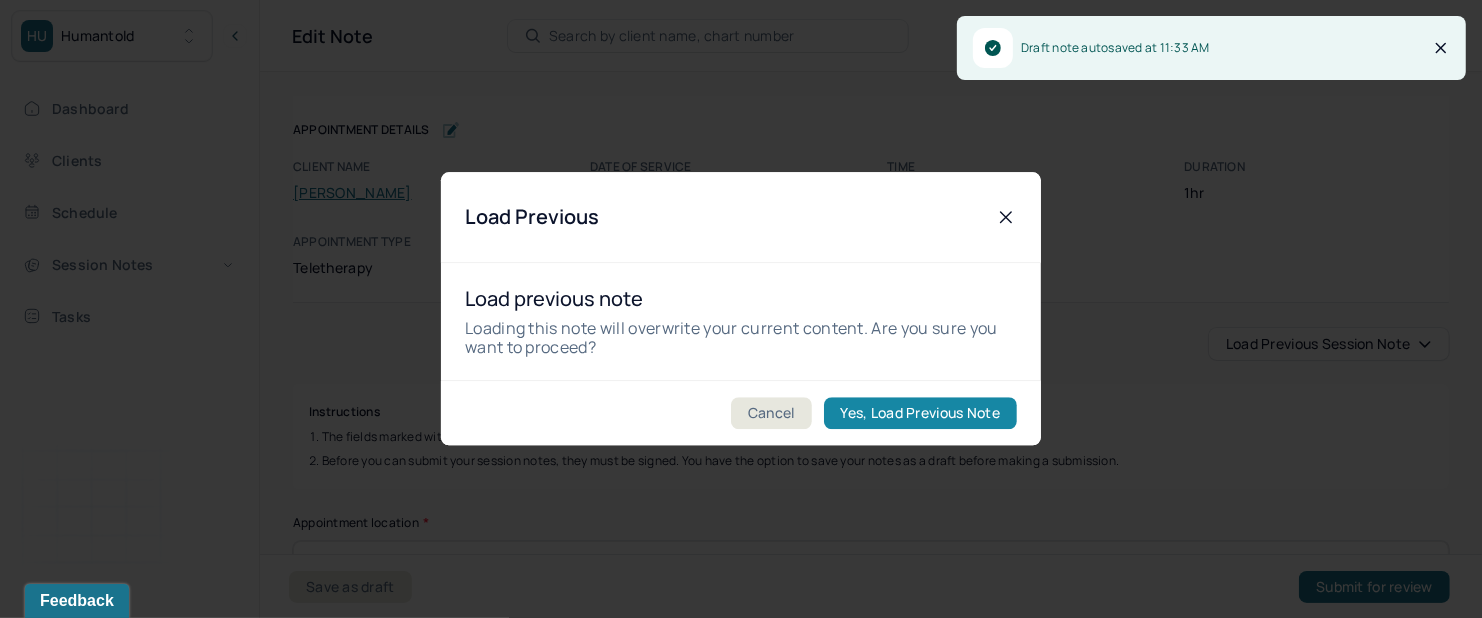 click on "Yes, Load Previous Note" at bounding box center (920, 414) 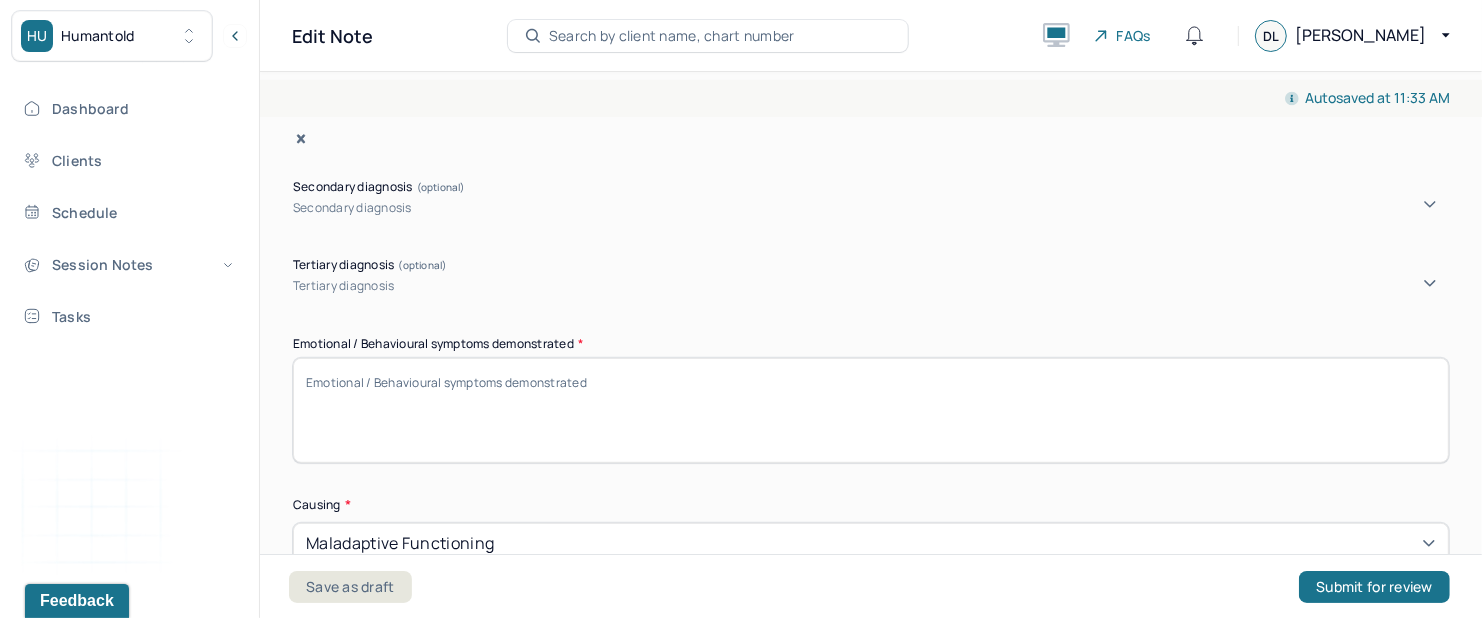 scroll, scrollTop: 834, scrollLeft: 0, axis: vertical 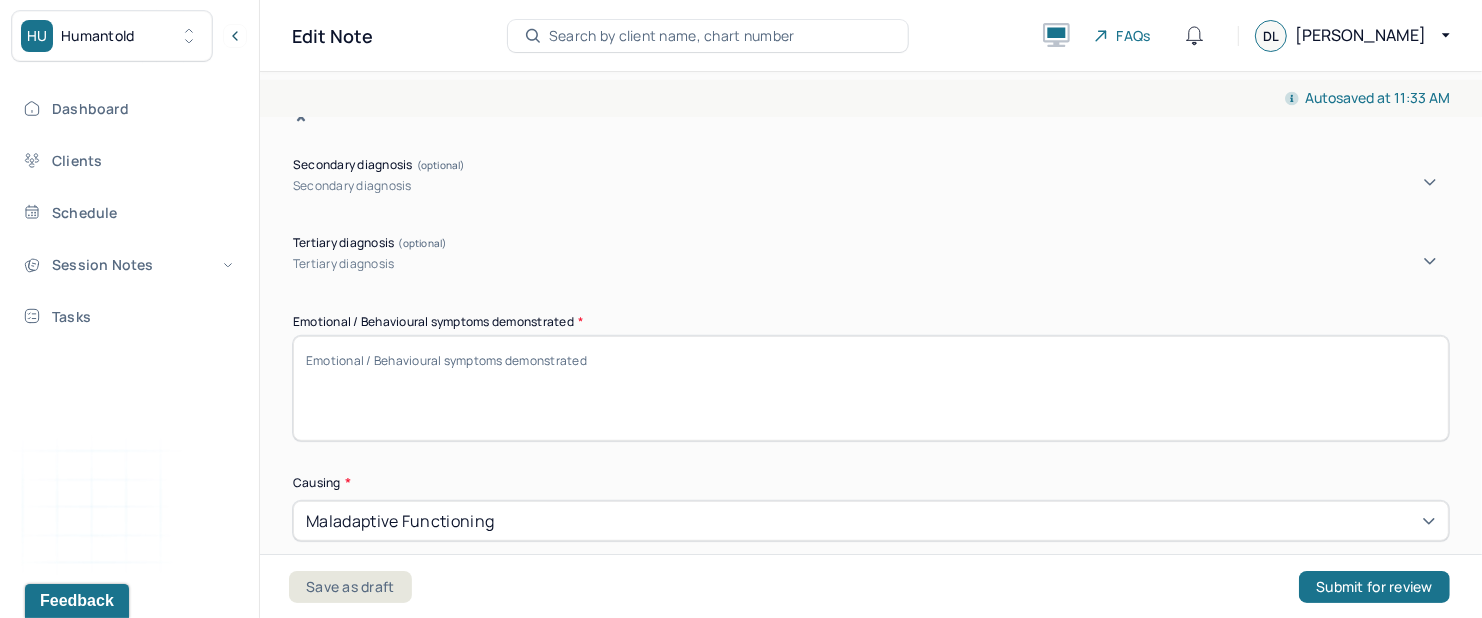 drag, startPoint x: 751, startPoint y: 382, endPoint x: 469, endPoint y: 370, distance: 282.25522 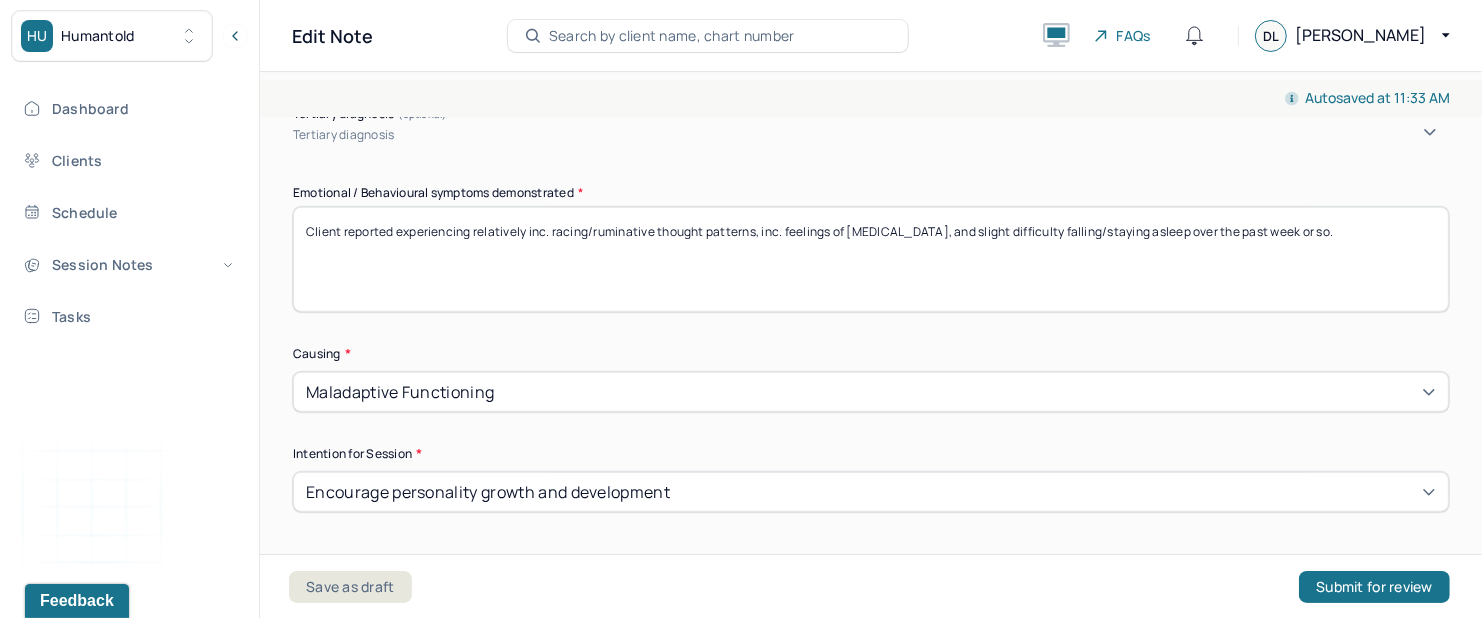 scroll, scrollTop: 1006, scrollLeft: 0, axis: vertical 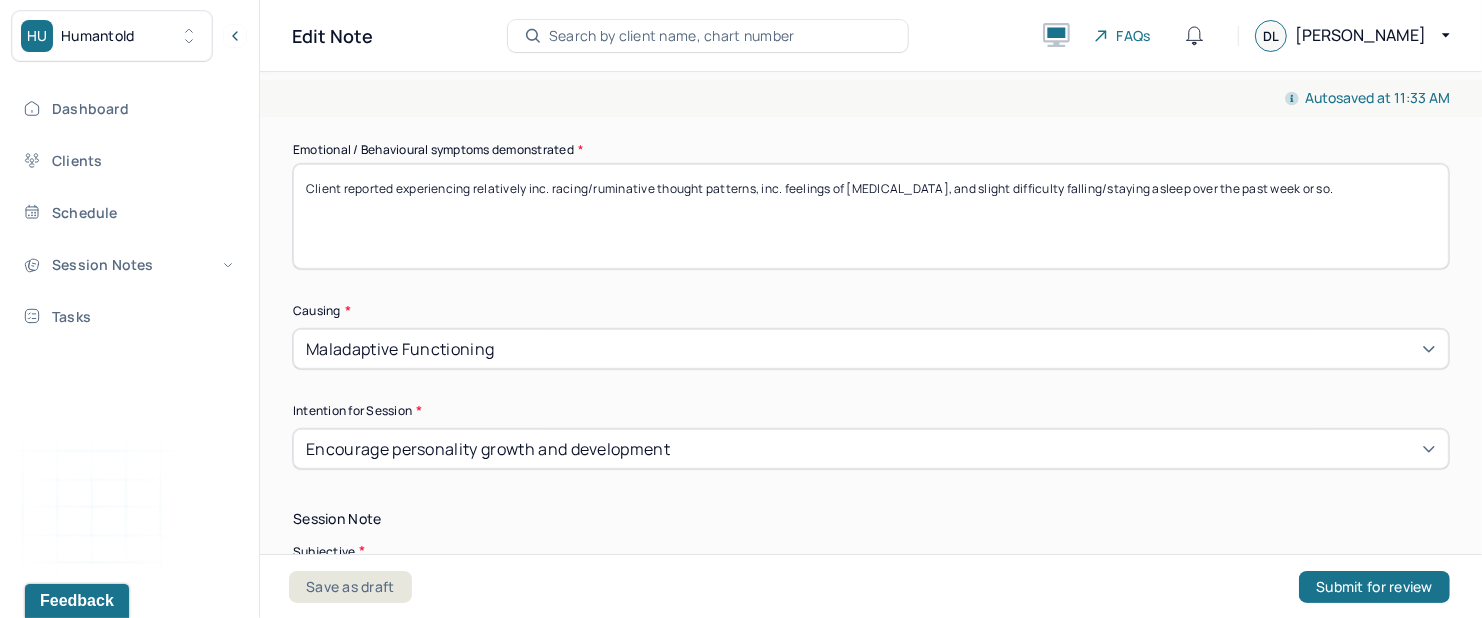 type on "Client reported experiencing relatively inc. racing/ruminative thought patterns, inc. feelings of [MEDICAL_DATA], and slight difficulty falling/staying asleep over the past week or so." 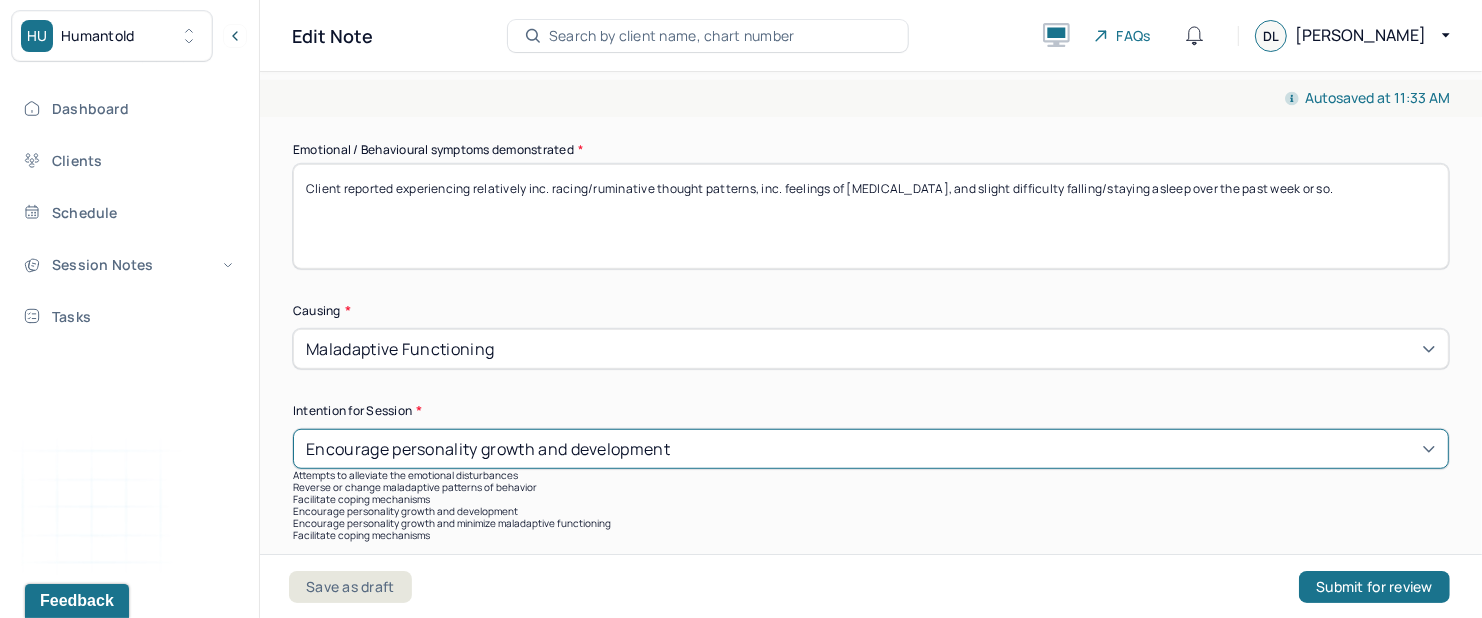 click on "Encourage personality growth and development" at bounding box center [871, 449] 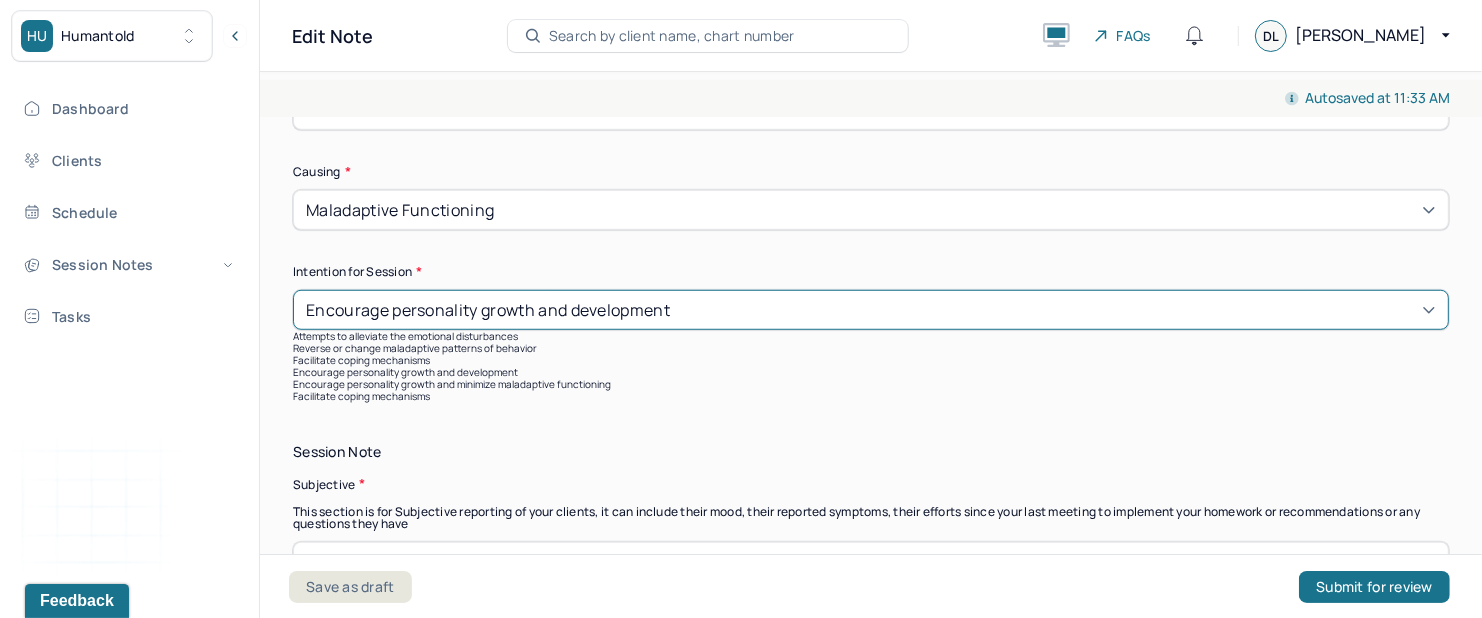 scroll, scrollTop: 1146, scrollLeft: 0, axis: vertical 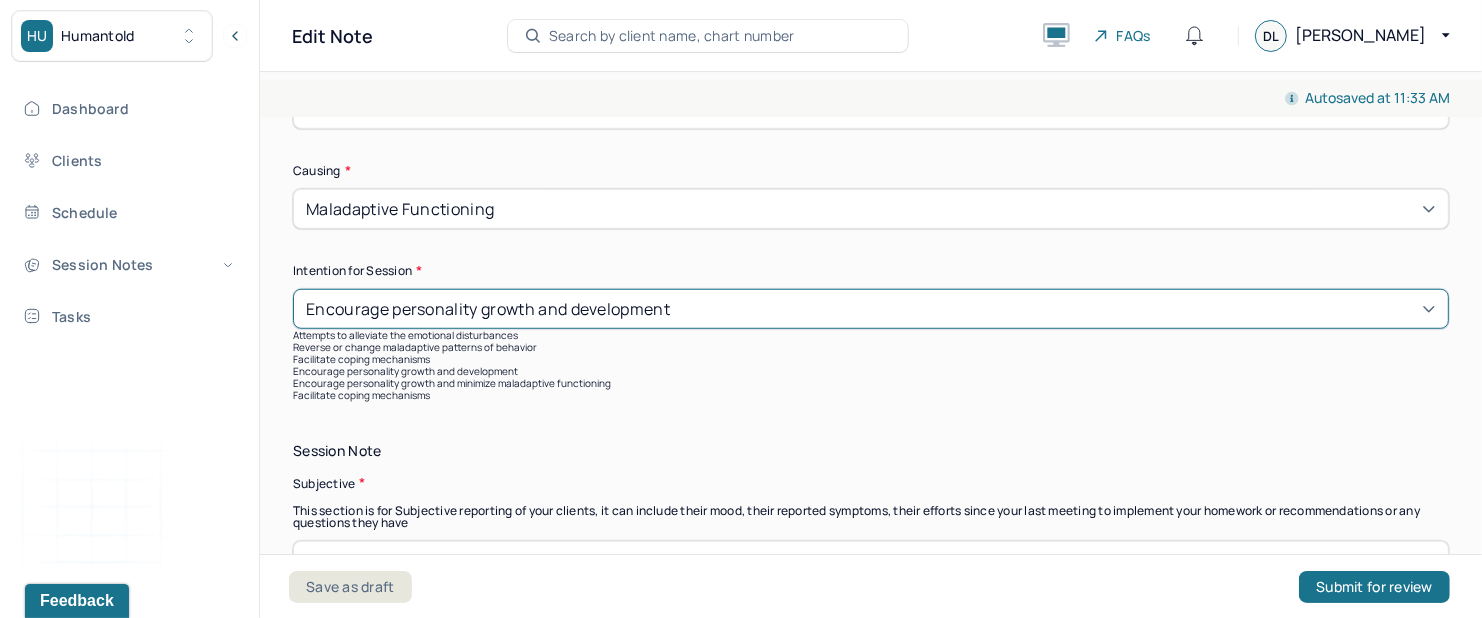 click on "Encourage personality growth and minimize maladaptive functioning" at bounding box center [871, 383] 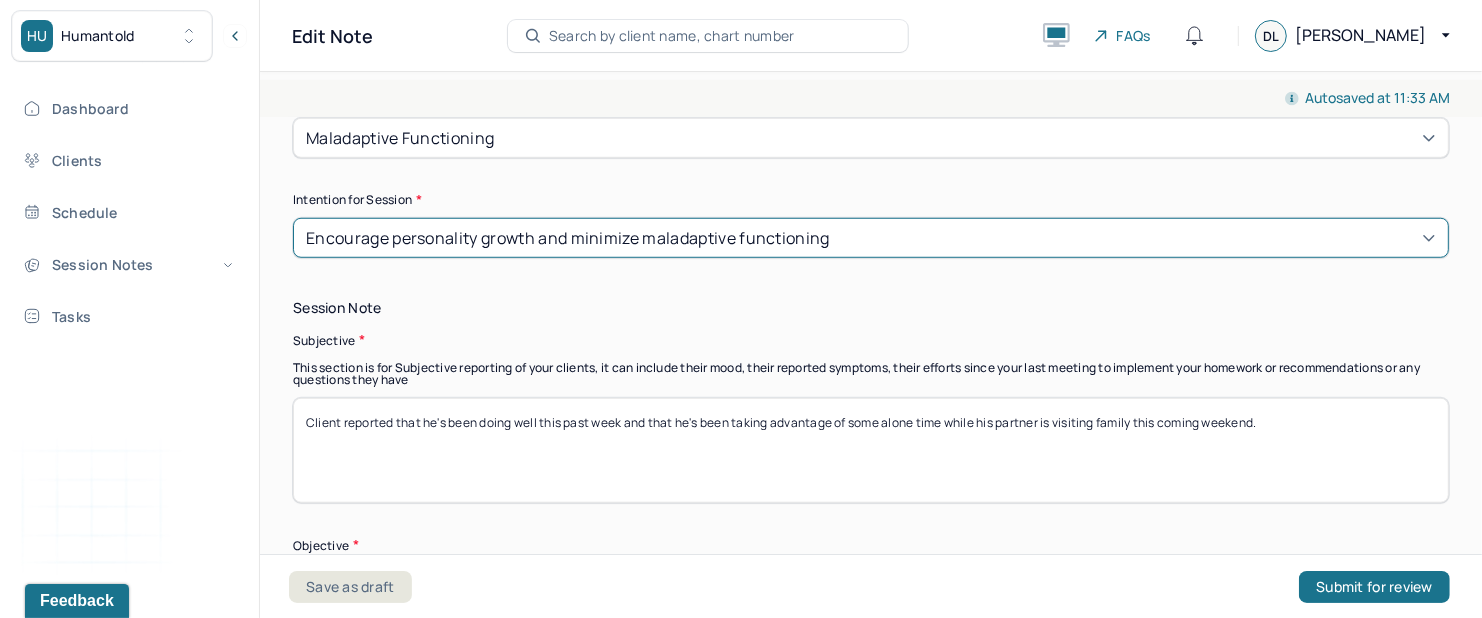 scroll, scrollTop: 1224, scrollLeft: 0, axis: vertical 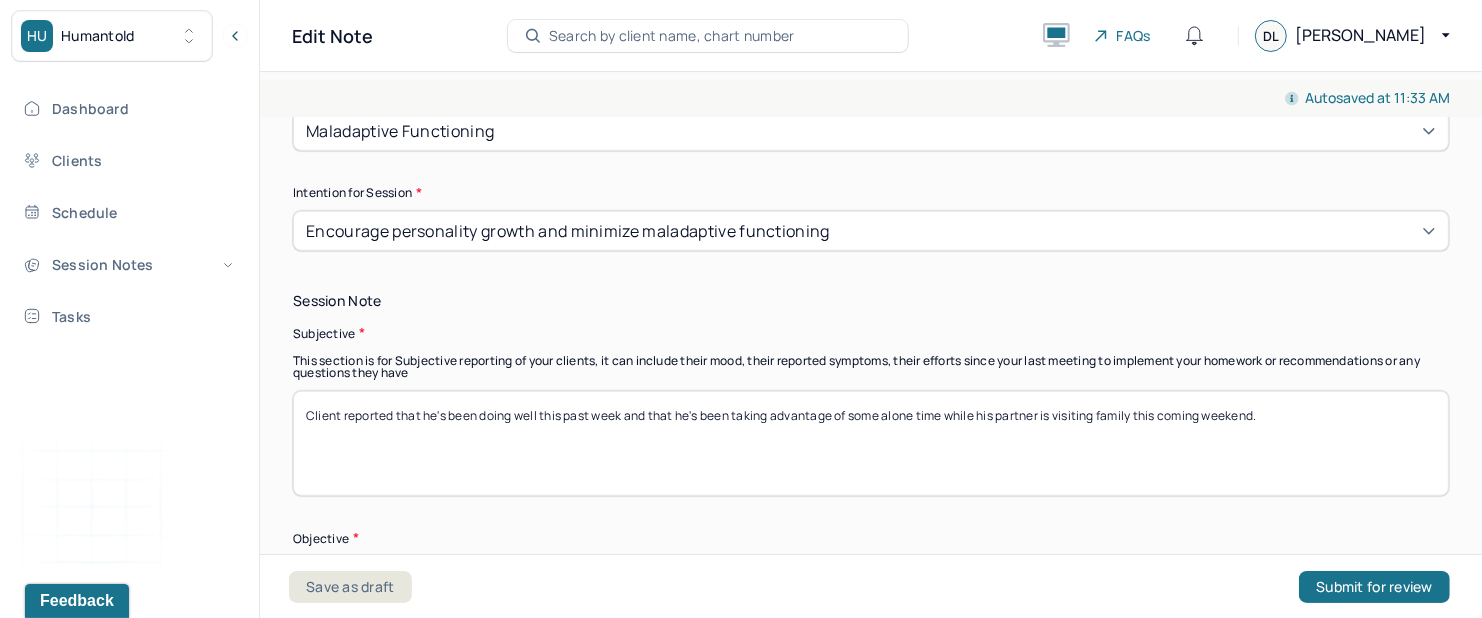 click on "Client reported that he's been doing well this past week and that he's been taking advantage of some alone time while his partner is visiting family this coming weekend." at bounding box center [871, 443] 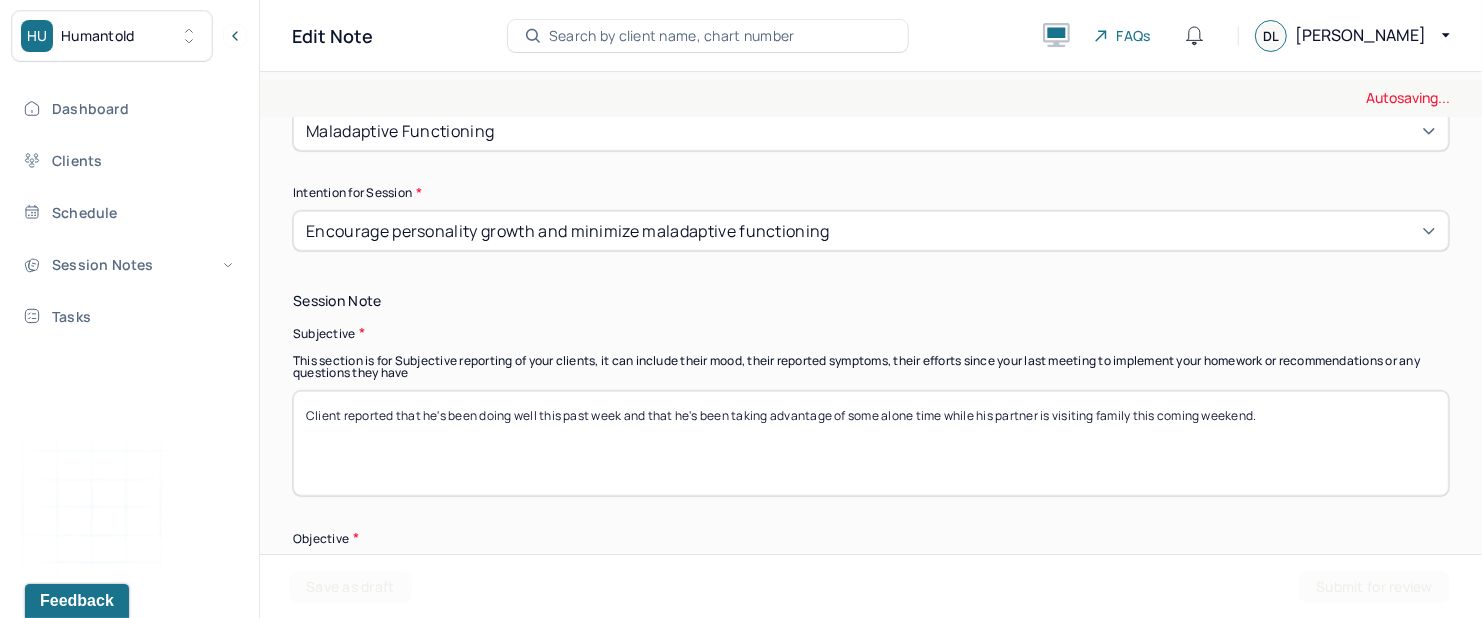 click on "Client reported that he's been doing well this past week and that he's been taking advantage of some alone time while his partner is visiting family this coming weekend." at bounding box center (871, 443) 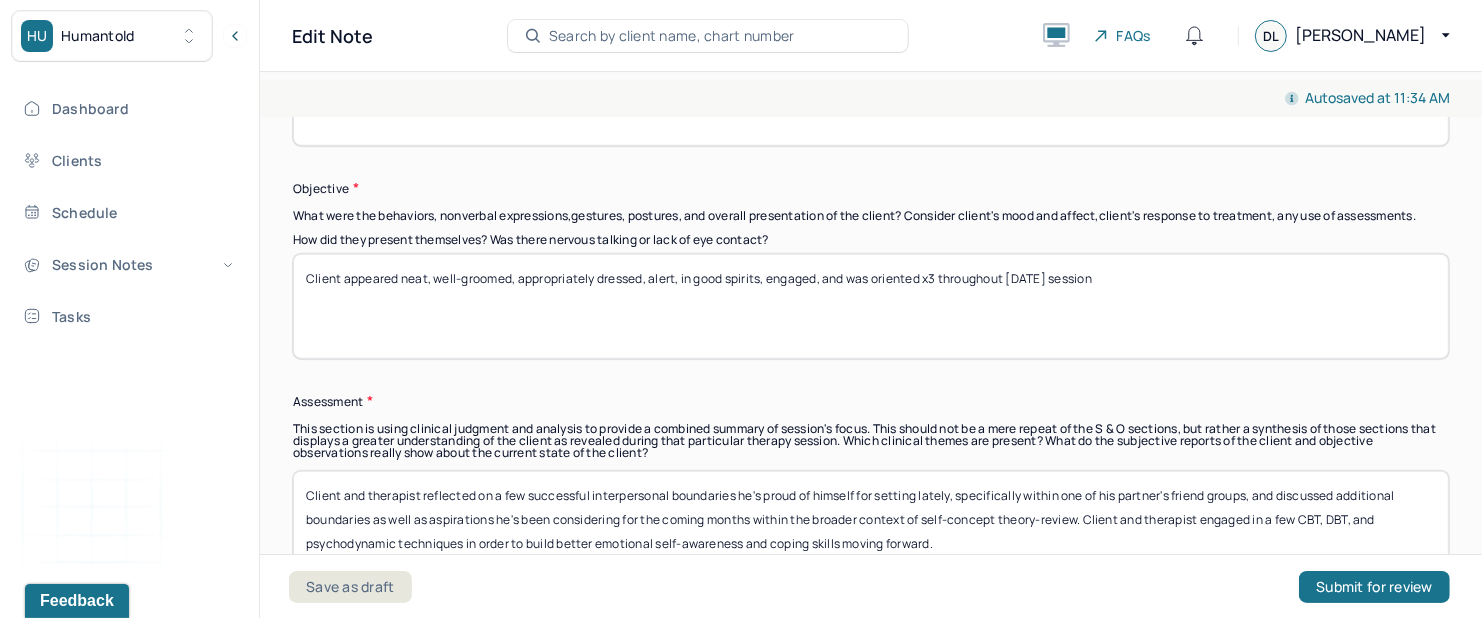 scroll, scrollTop: 1608, scrollLeft: 0, axis: vertical 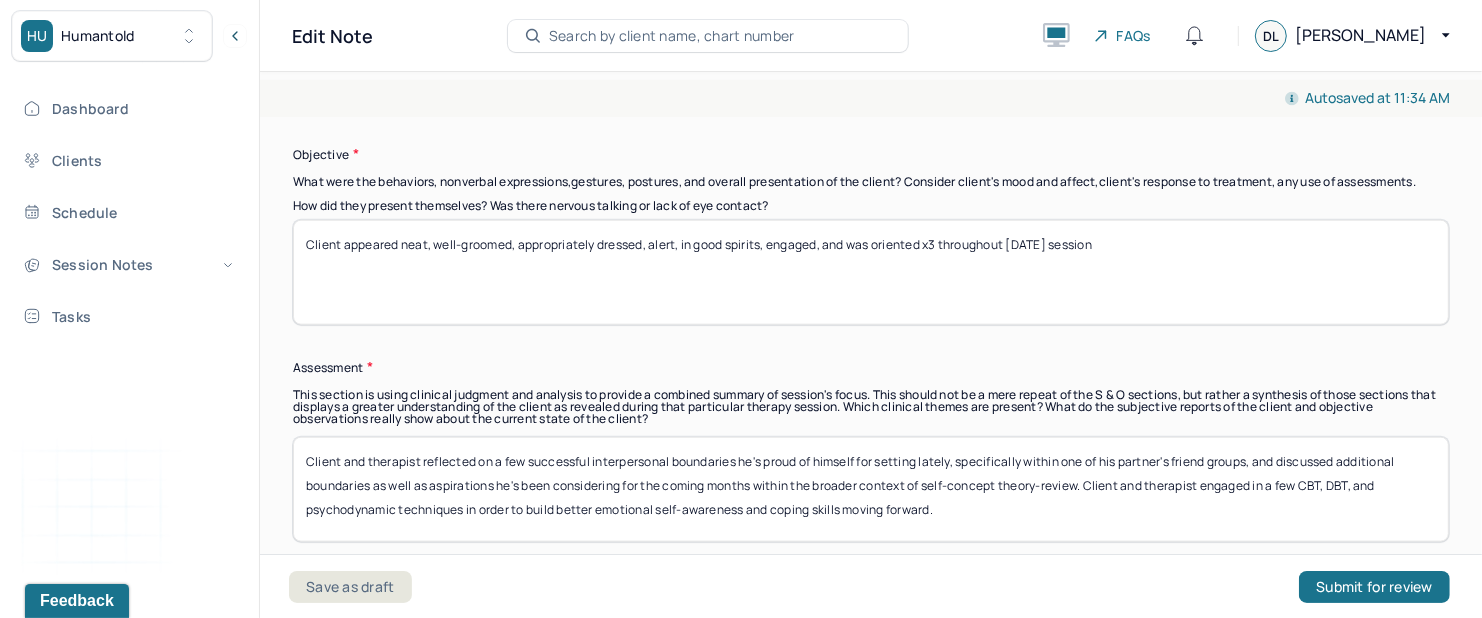 type on "Client reported that he's been feeling good/positive lately, and that he's been enjoying getting to know some of his partner's friends a bit more intimately over the last few weeks through various social gatherings." 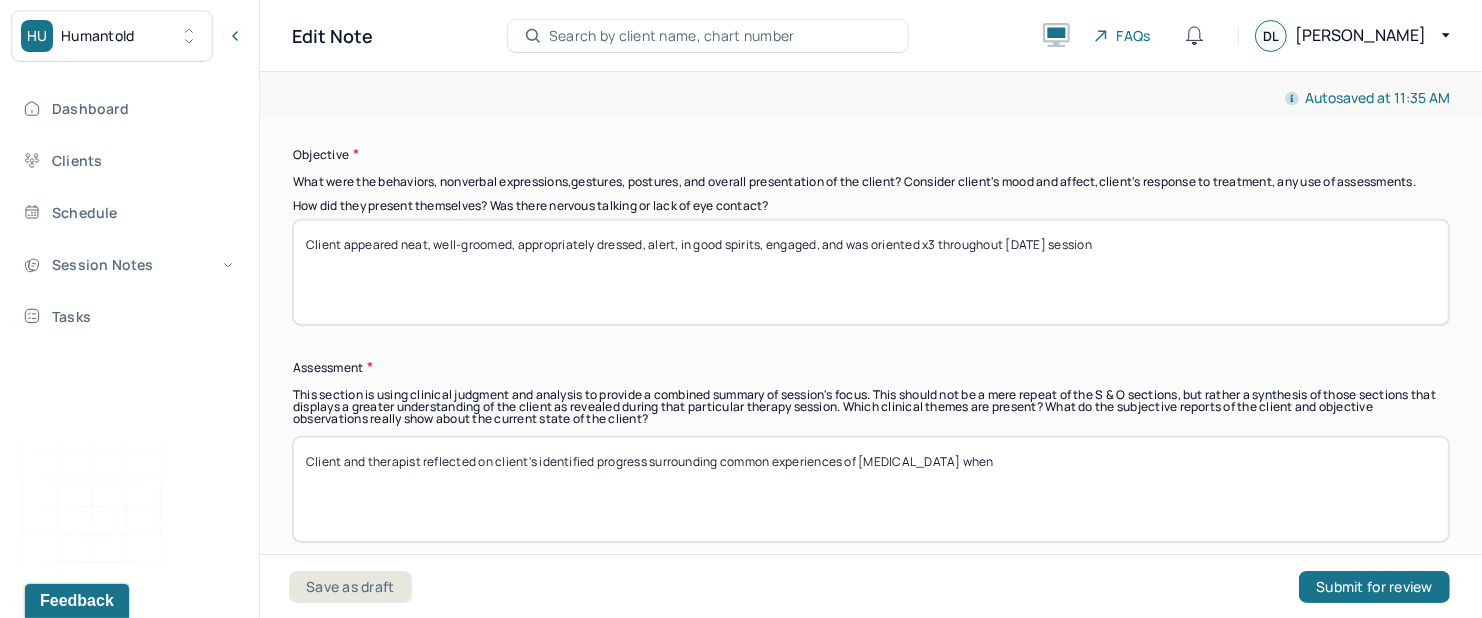 drag, startPoint x: 1024, startPoint y: 473, endPoint x: 725, endPoint y: 466, distance: 299.08194 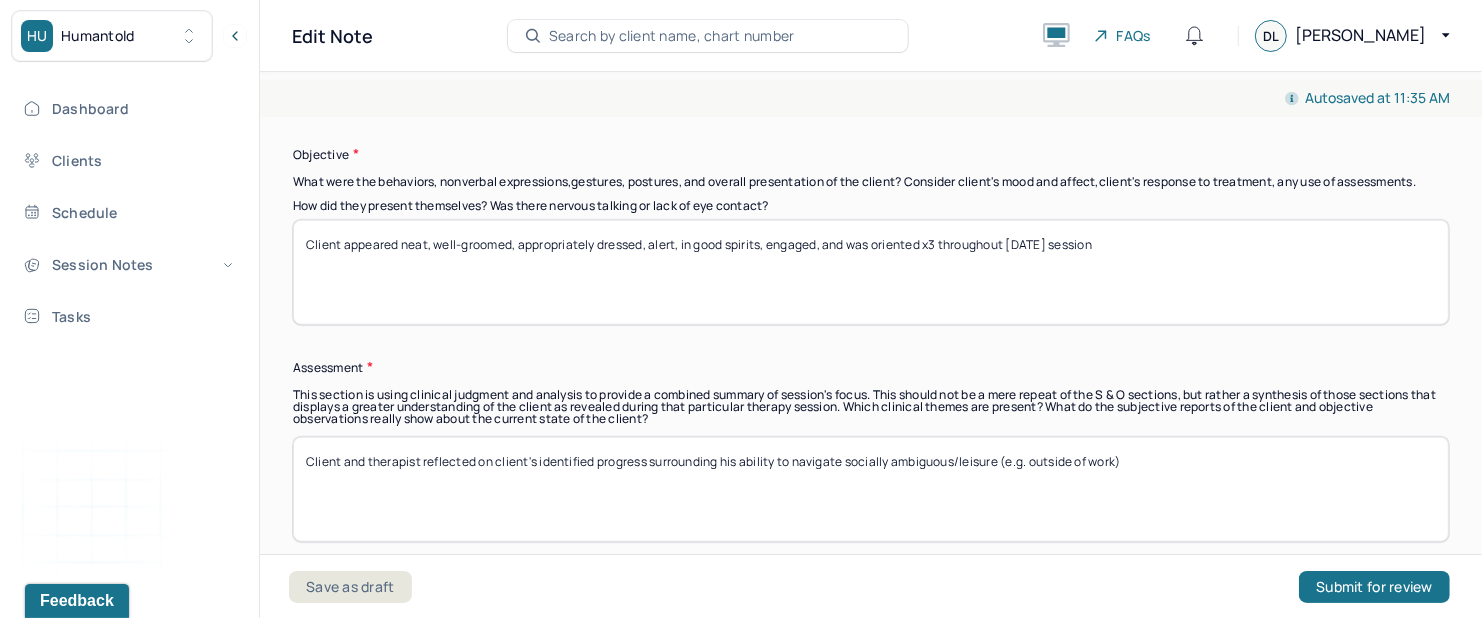click on "Client and therapist reflected on client's identified progress surrounding his ability to navigate socially ambiguous/leisure (e.g. outside of work)" at bounding box center (871, 489) 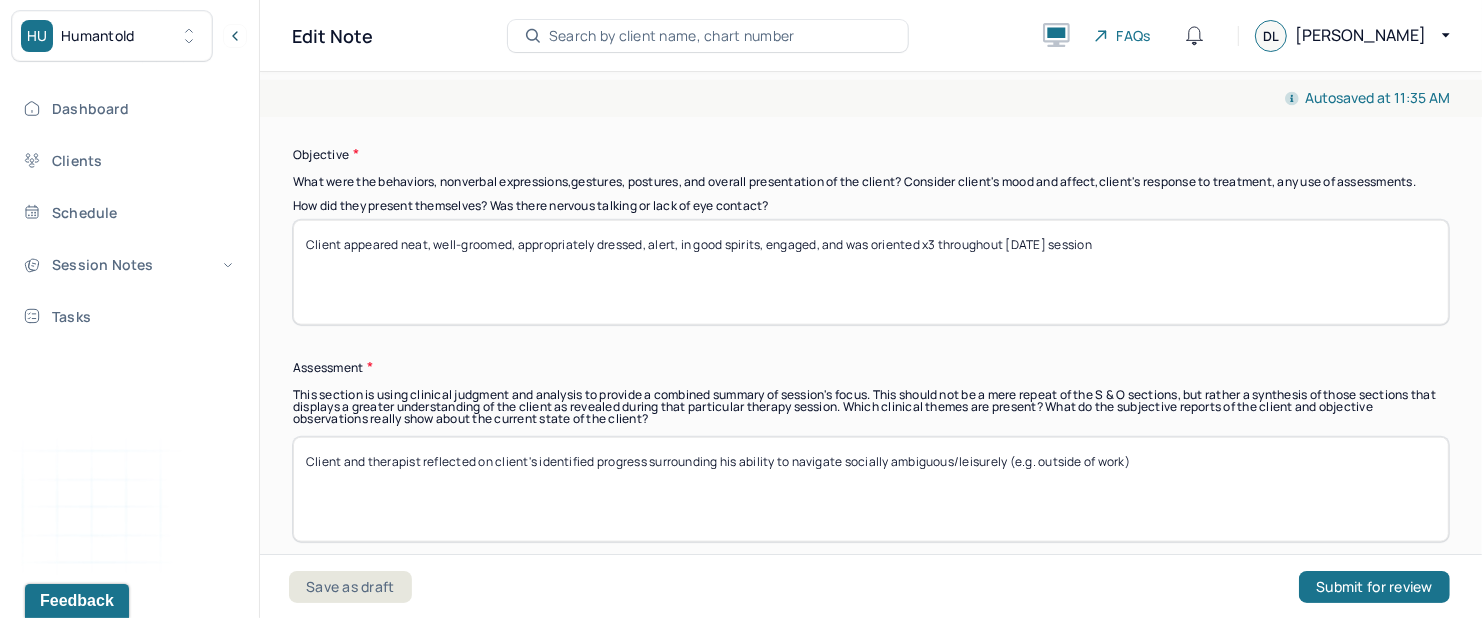 click on "Client and therapist reflected on client's identified progress surrounding his ability to navigate socially ambiguous/leisure (e.g. outside of work)" at bounding box center [871, 489] 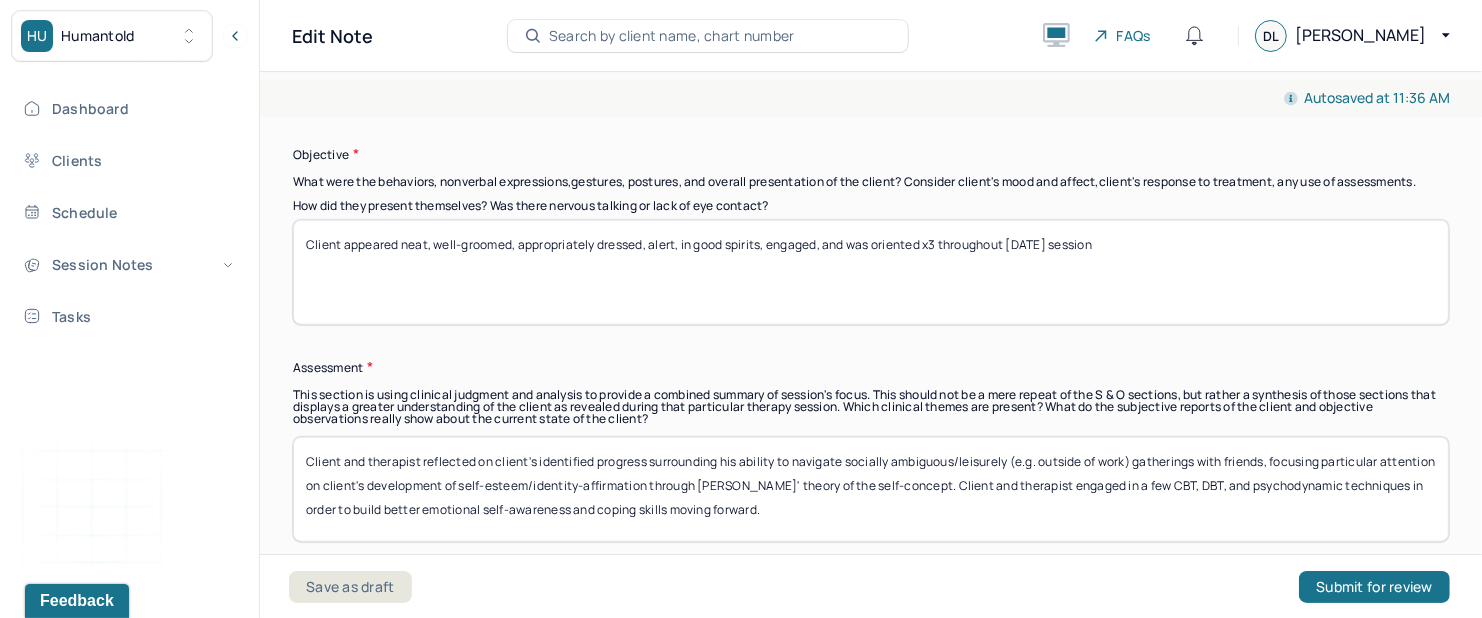 scroll, scrollTop: 0, scrollLeft: 0, axis: both 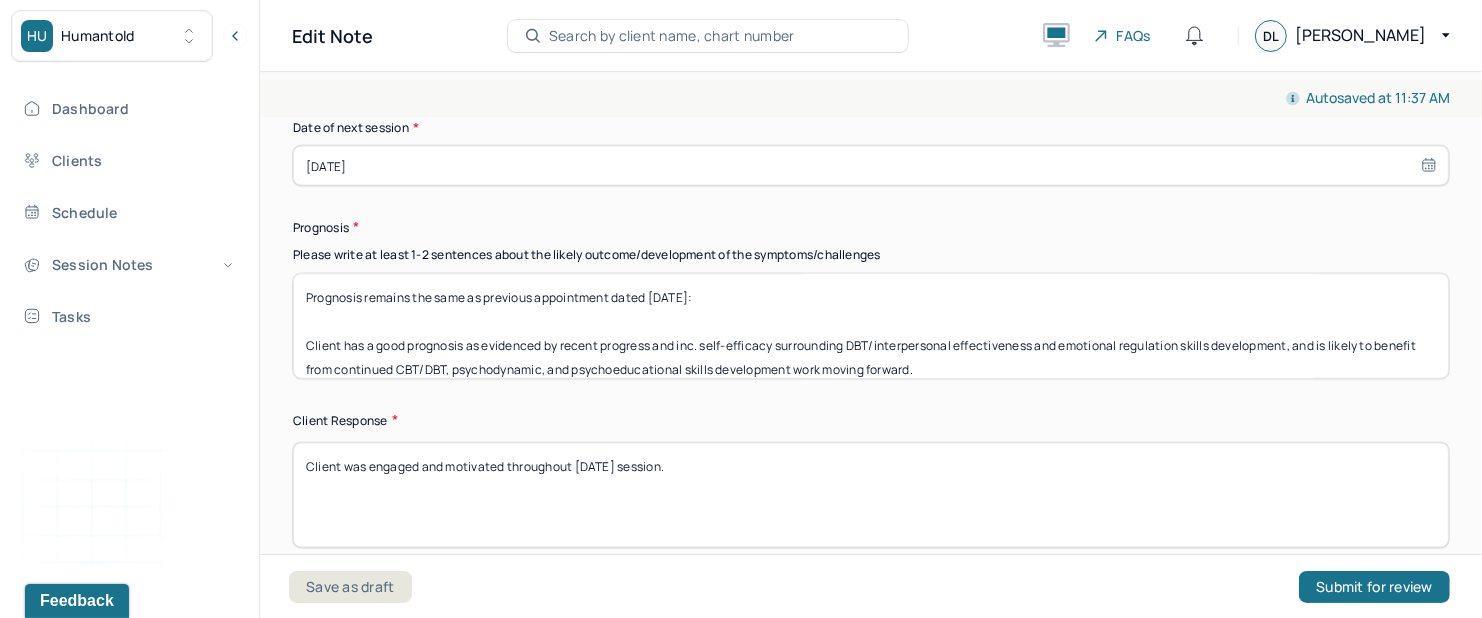 type on "Client and therapist reflected on client's identified progress surrounding his ability to navigate socially ambiguous/leisurely (e.g. outside of work) gatherings with friends, focusing particular attention on client's developing self-esteem/identity-affirmation through [PERSON_NAME]' theory of the self-concept. Client and therapist engaged in a few CBT, DBT, and psychodynamic techniques in order to build better emotional self-awareness and coping skills moving forward." 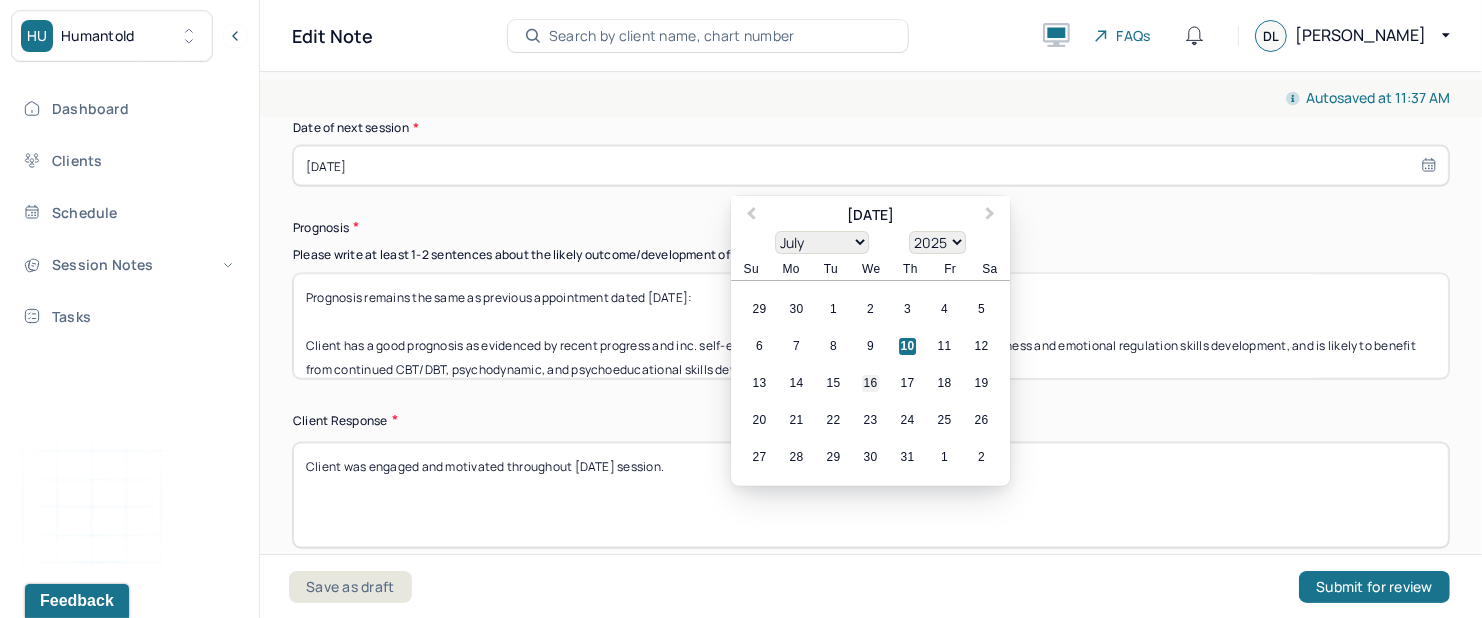 click on "16" at bounding box center (870, 383) 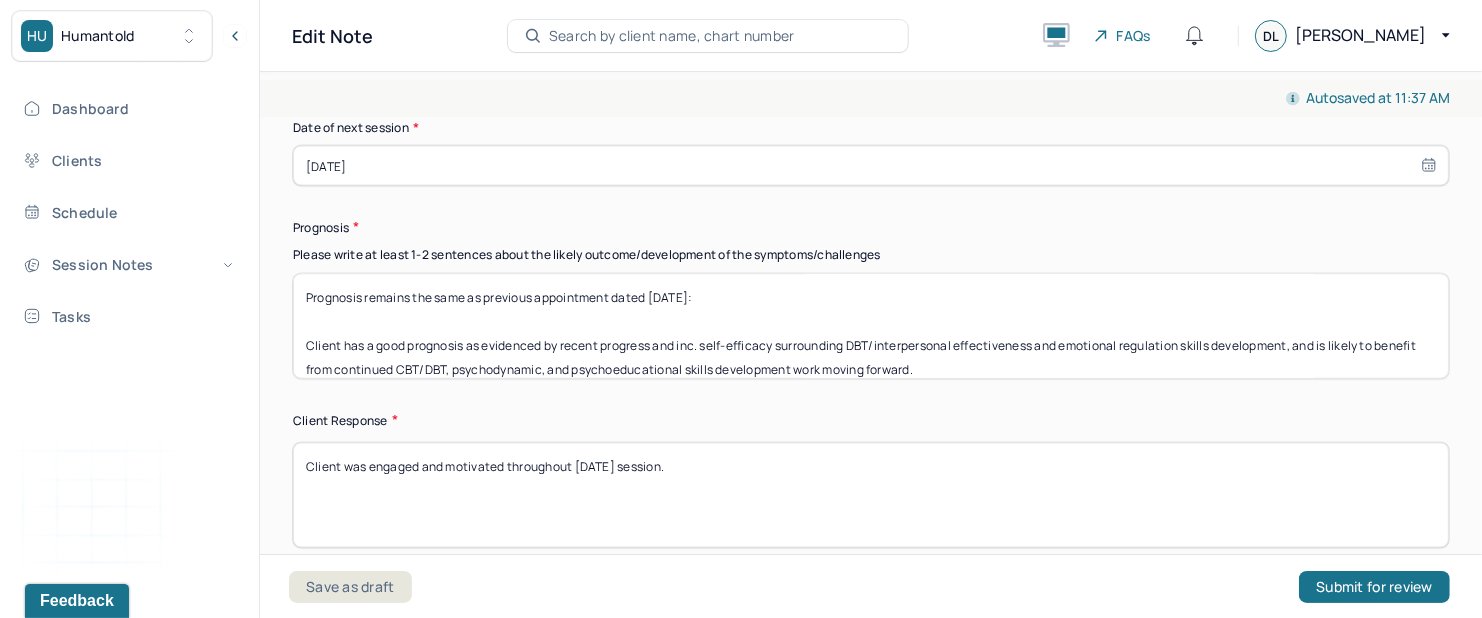select on "6" 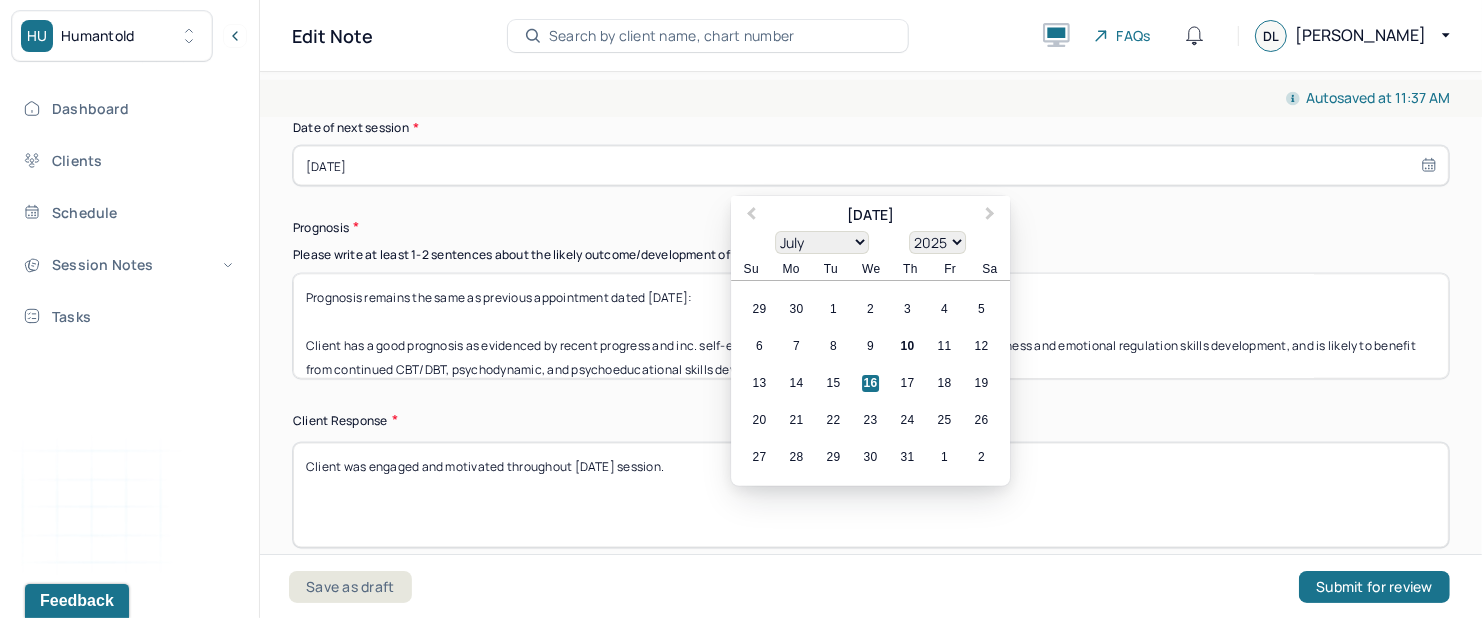 click on "Client Response" at bounding box center (871, 421) 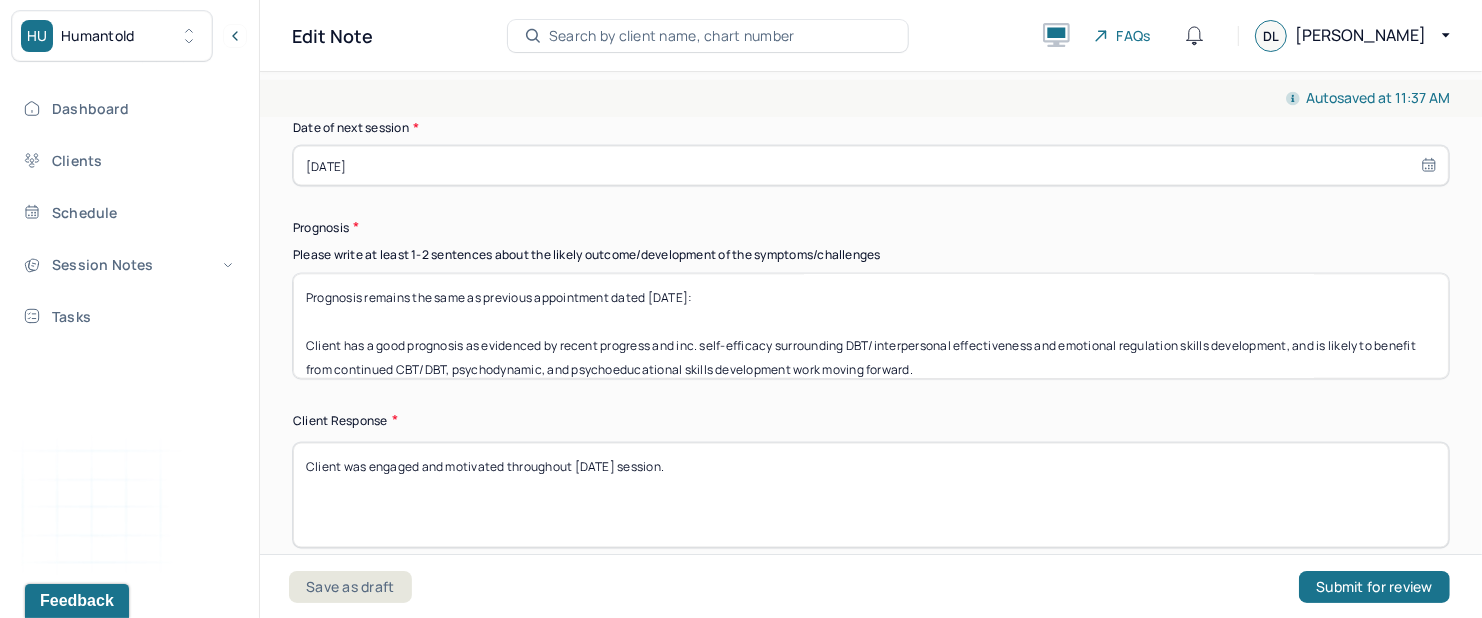 click on "Prognosis remains the same as previous appointment dated [DATE]:
Client has a good prognosis as evidenced by recent progress and inc. self-efficacy surrounding DBT/interpersonal effectiveness and emotional regulation skills development, and is likely to benefit from continued CBT/DBT, psychodynamic, and psychoeducational skills development work moving forward." at bounding box center (871, 326) 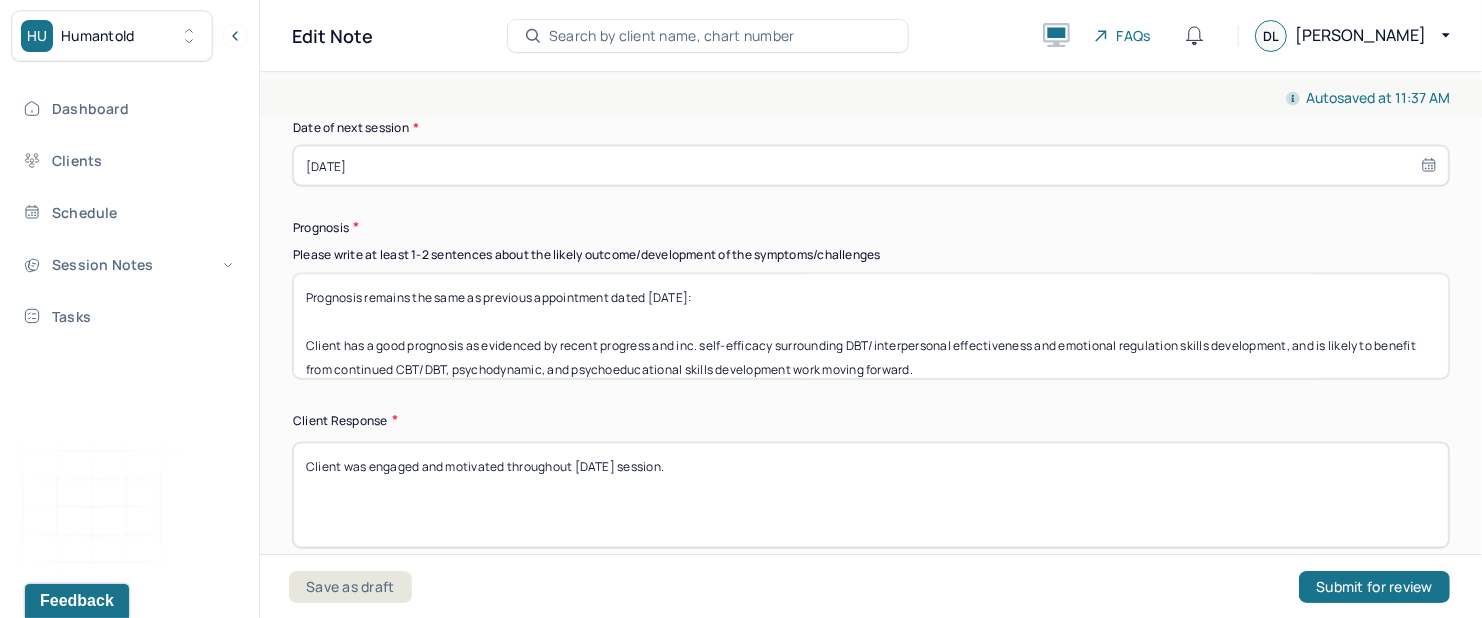 type on "Prognosis remains the same as previous appointment dated [DATE]:
Client has a good prognosis as evidenced by recent progress and inc. self-efficacy surrounding DBT/interpersonal effectiveness and emotional regulation skills development, and is likely to benefit from continued CBT/DBT, psychodynamic, and psychoeducational skills development work moving forward." 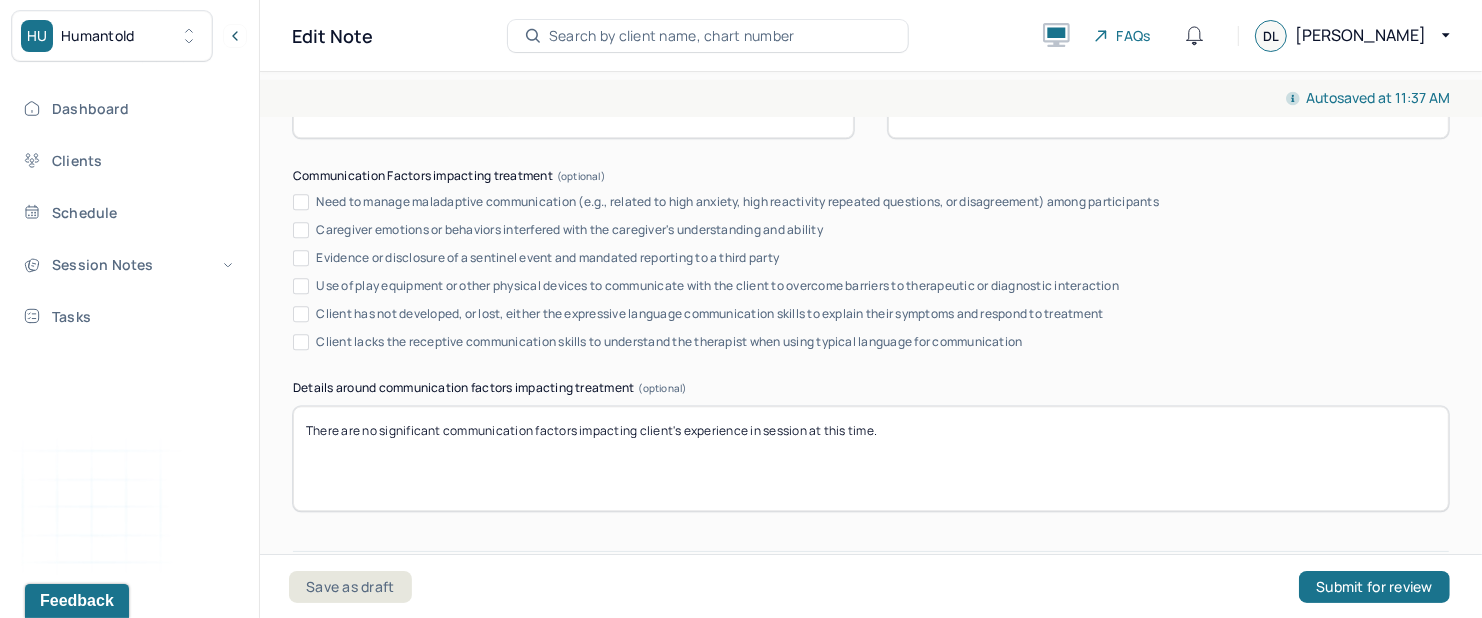 scroll, scrollTop: 4025, scrollLeft: 0, axis: vertical 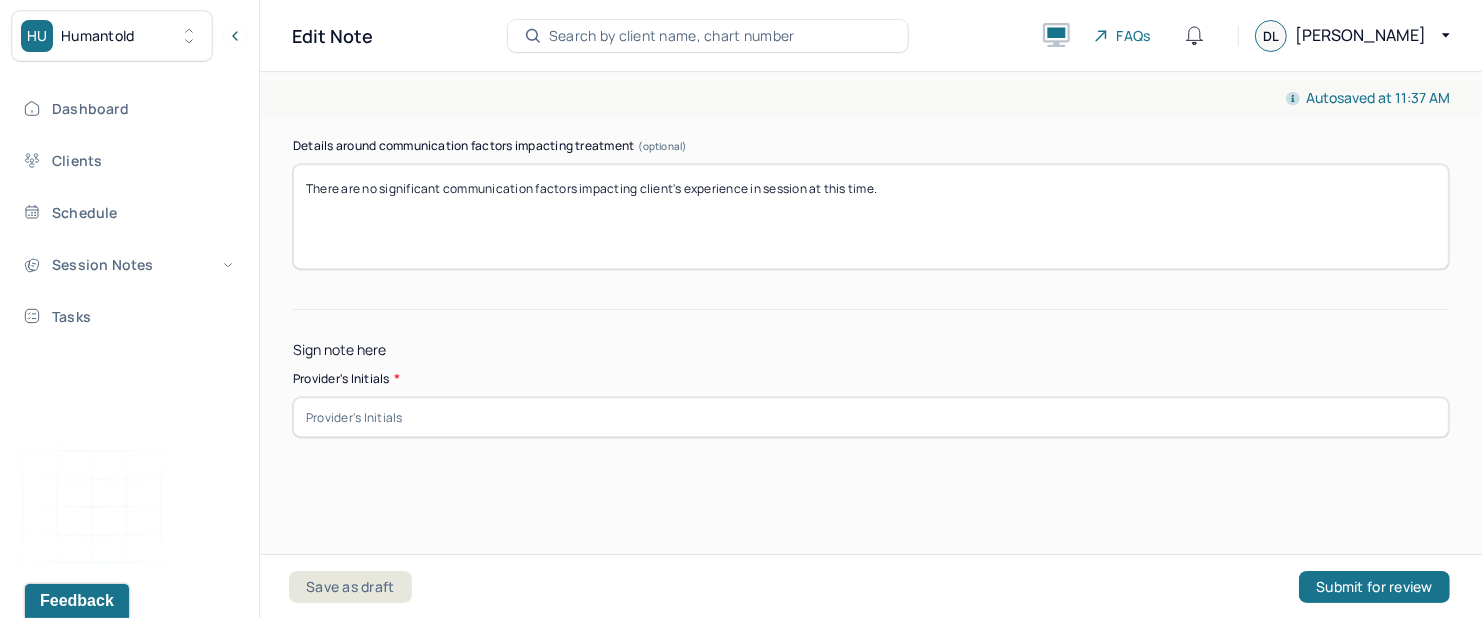 click at bounding box center [871, 417] 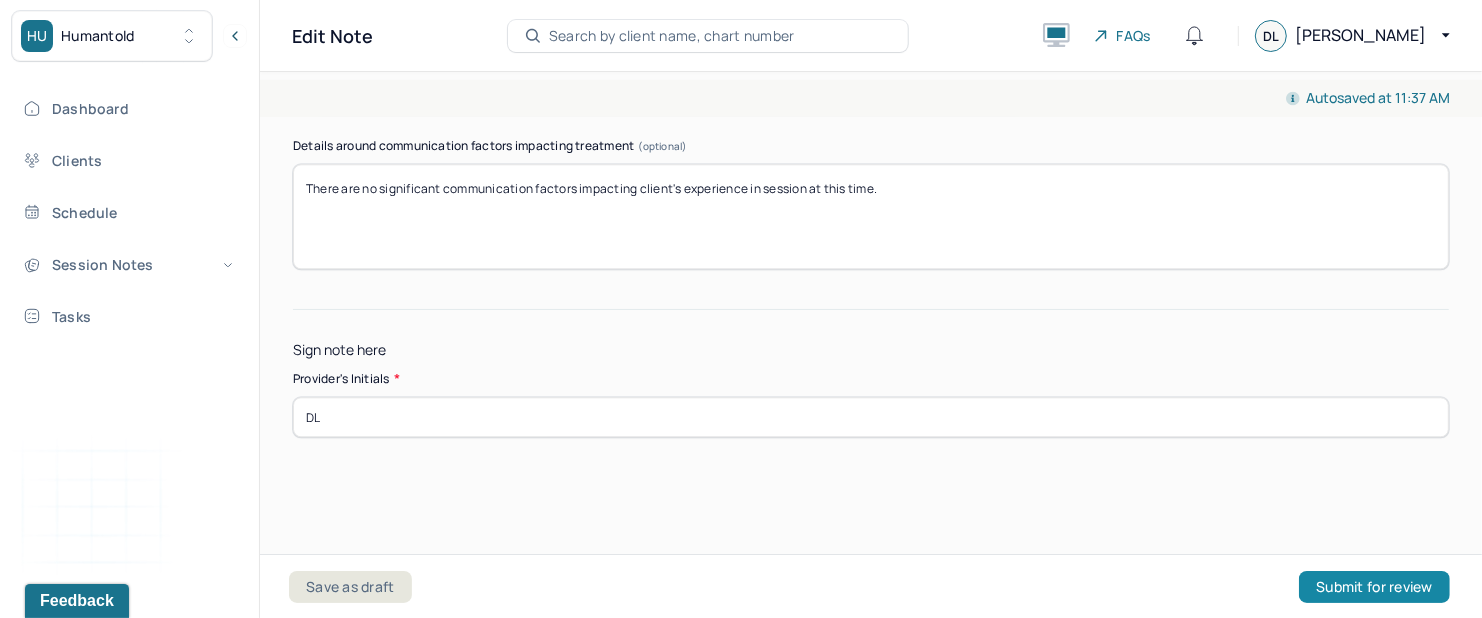 type on "DL" 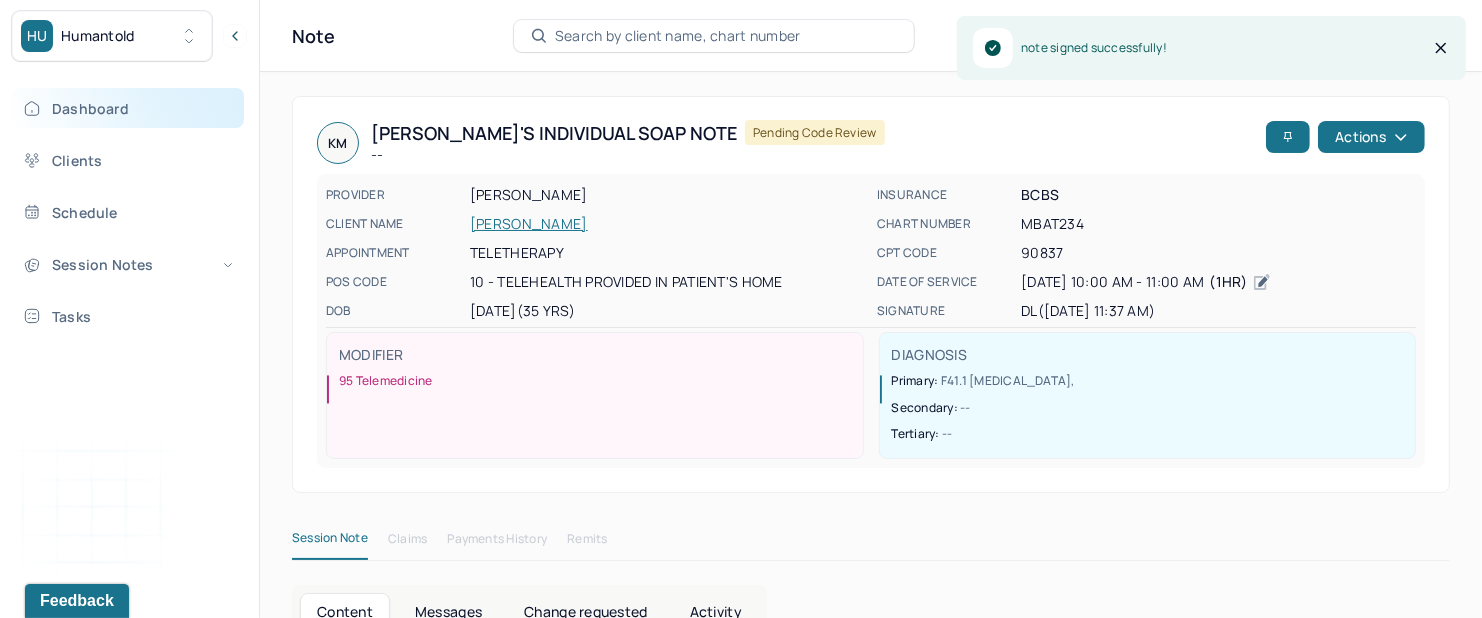 click on "Dashboard" at bounding box center [128, 108] 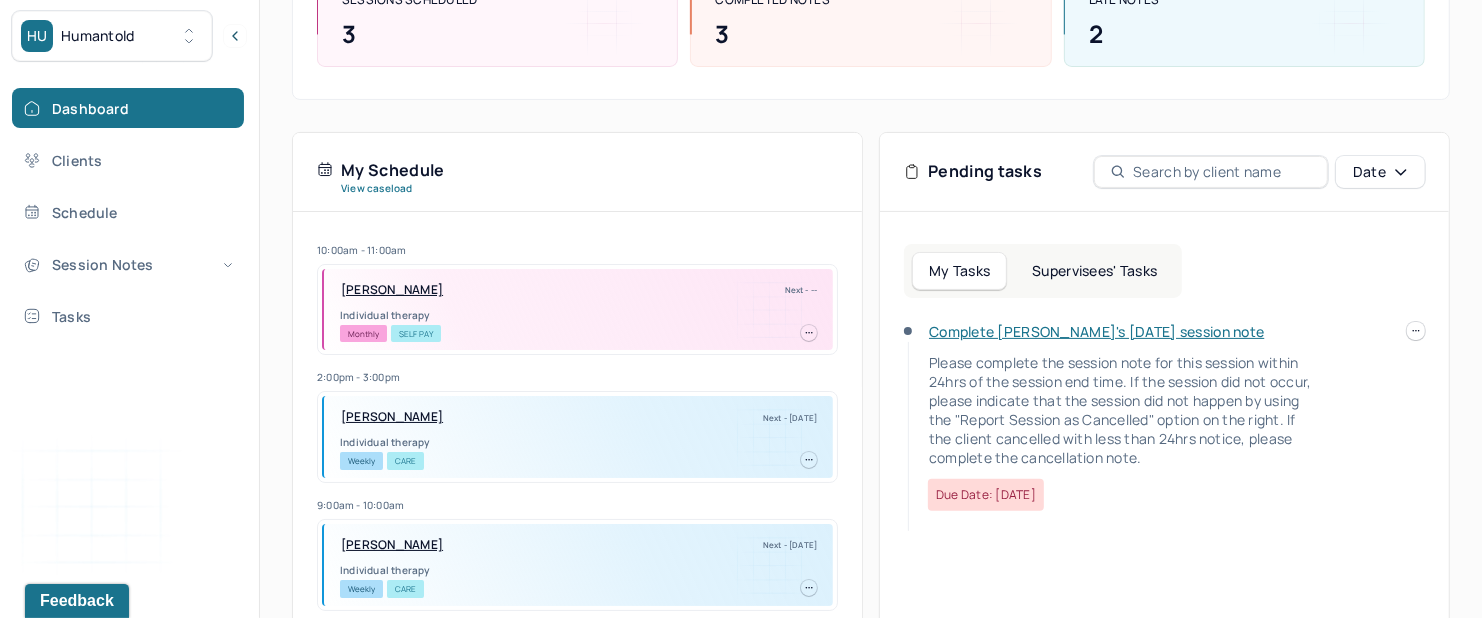 scroll, scrollTop: 178, scrollLeft: 0, axis: vertical 